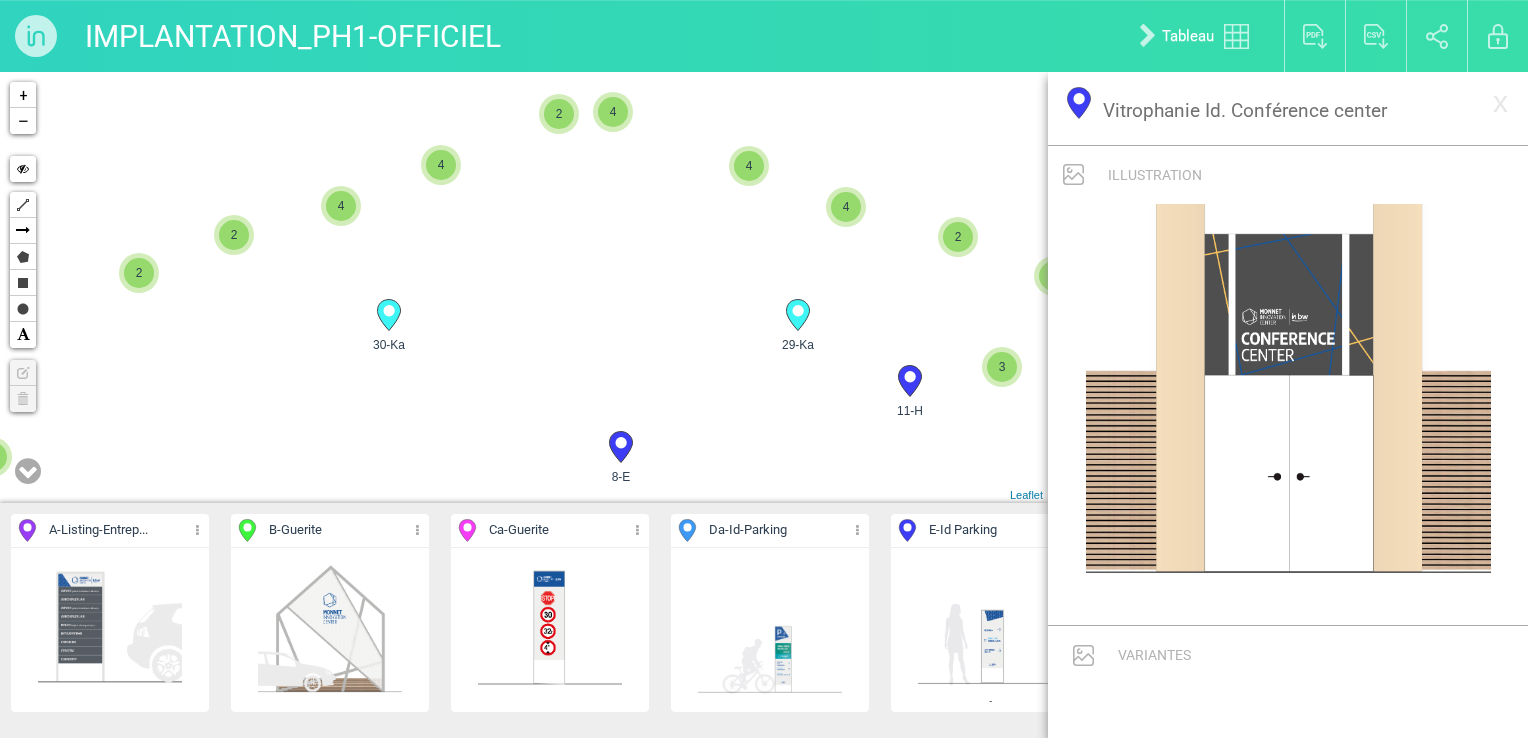scroll, scrollTop: 0, scrollLeft: 0, axis: both 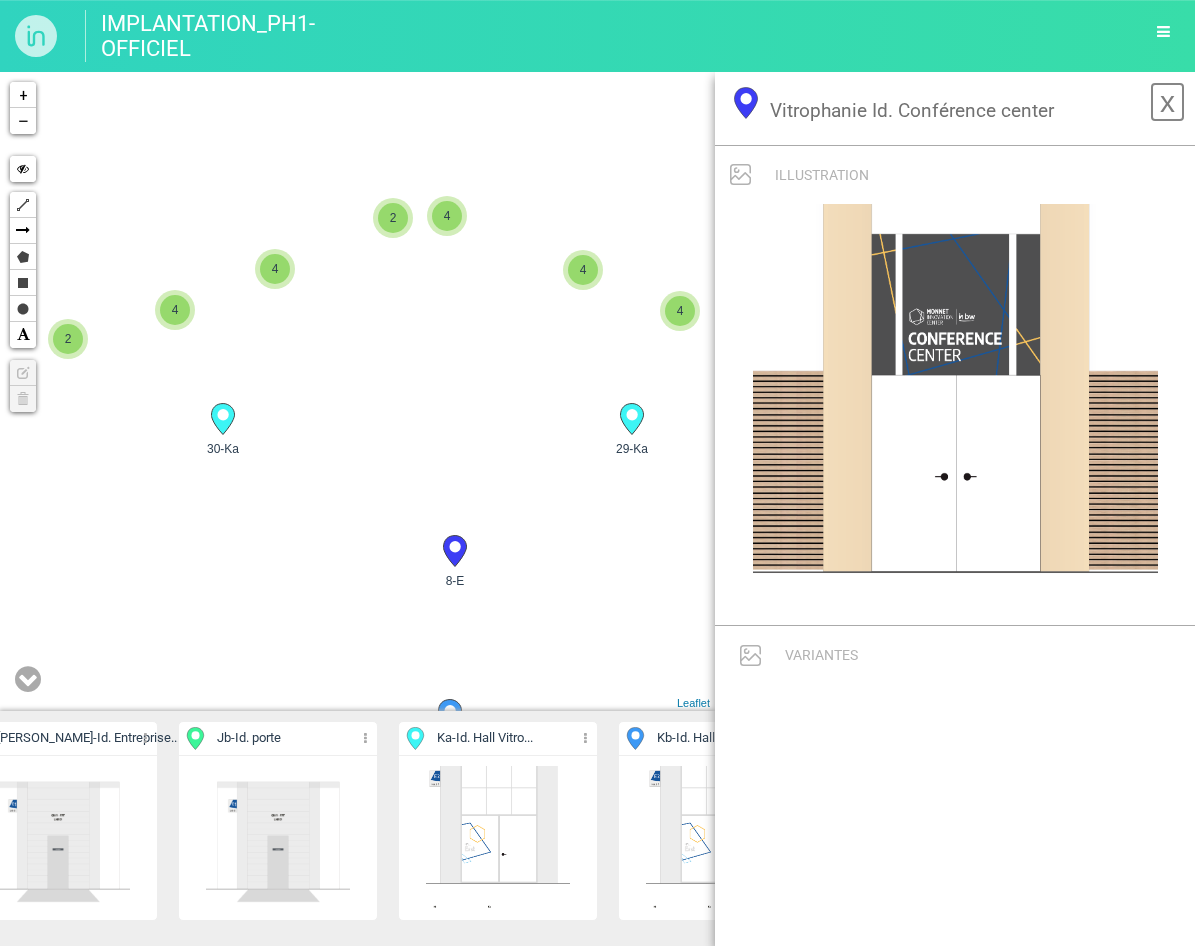 click on "x" at bounding box center [1167, 102] 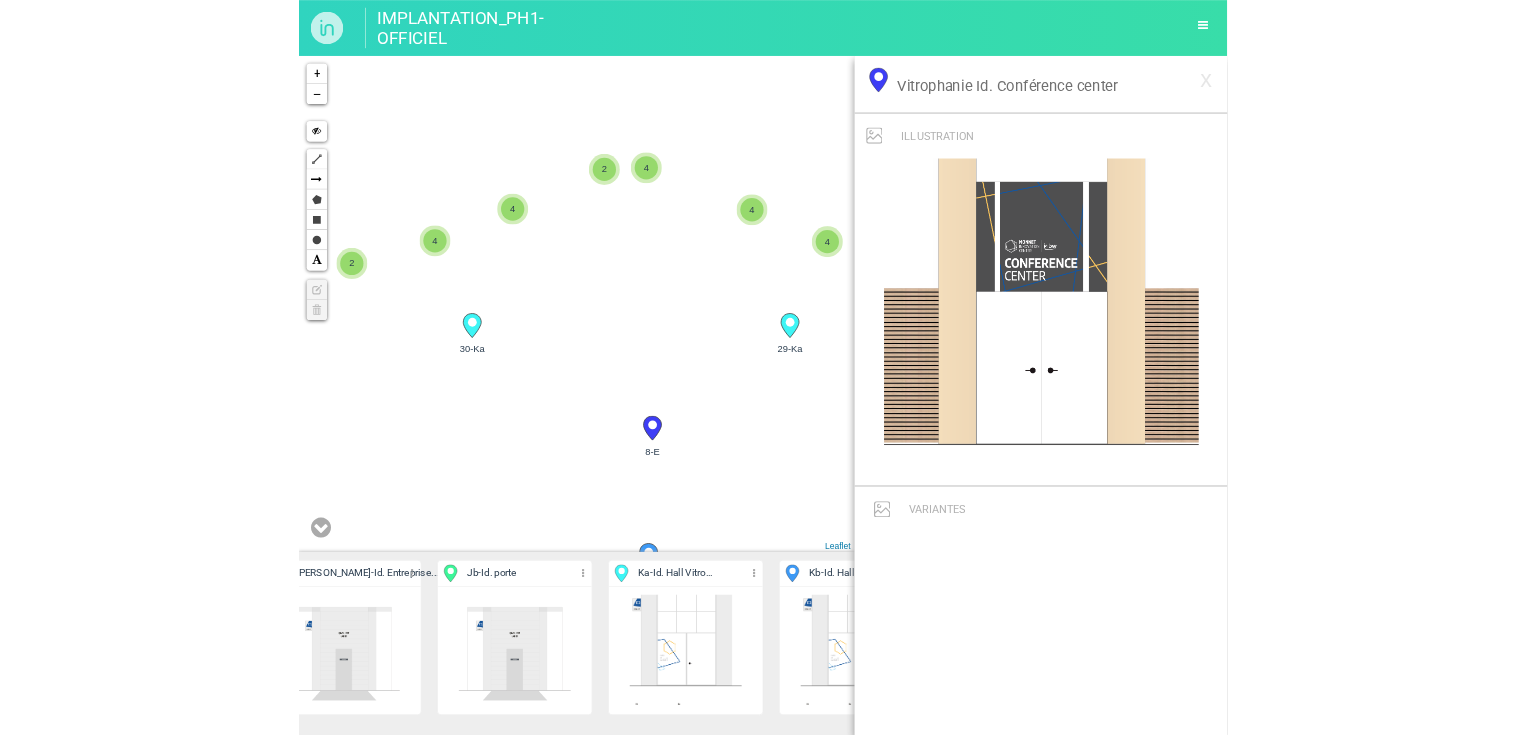 scroll, scrollTop: 0, scrollLeft: 1885, axis: horizontal 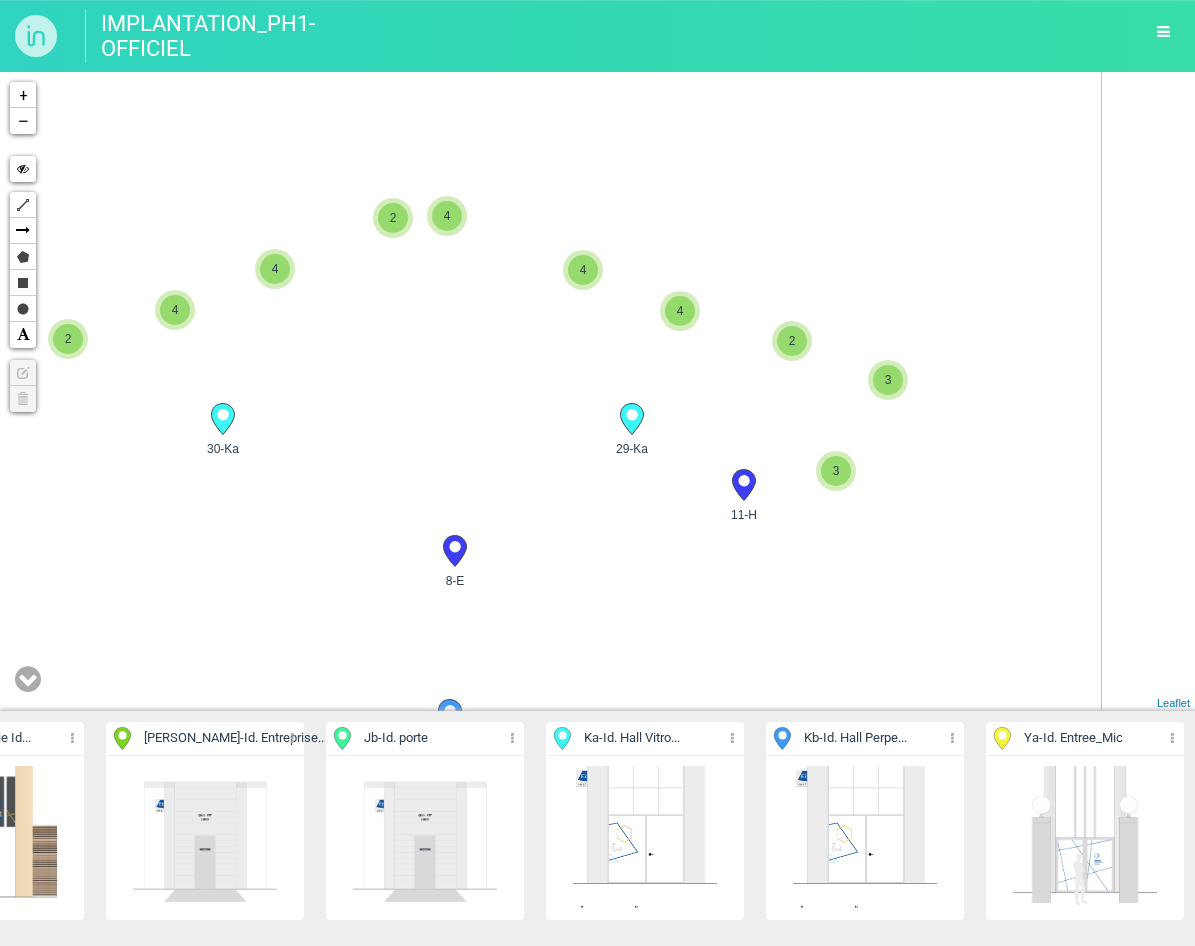 drag, startPoint x: 578, startPoint y: 603, endPoint x: 653, endPoint y: 261, distance: 350.1271 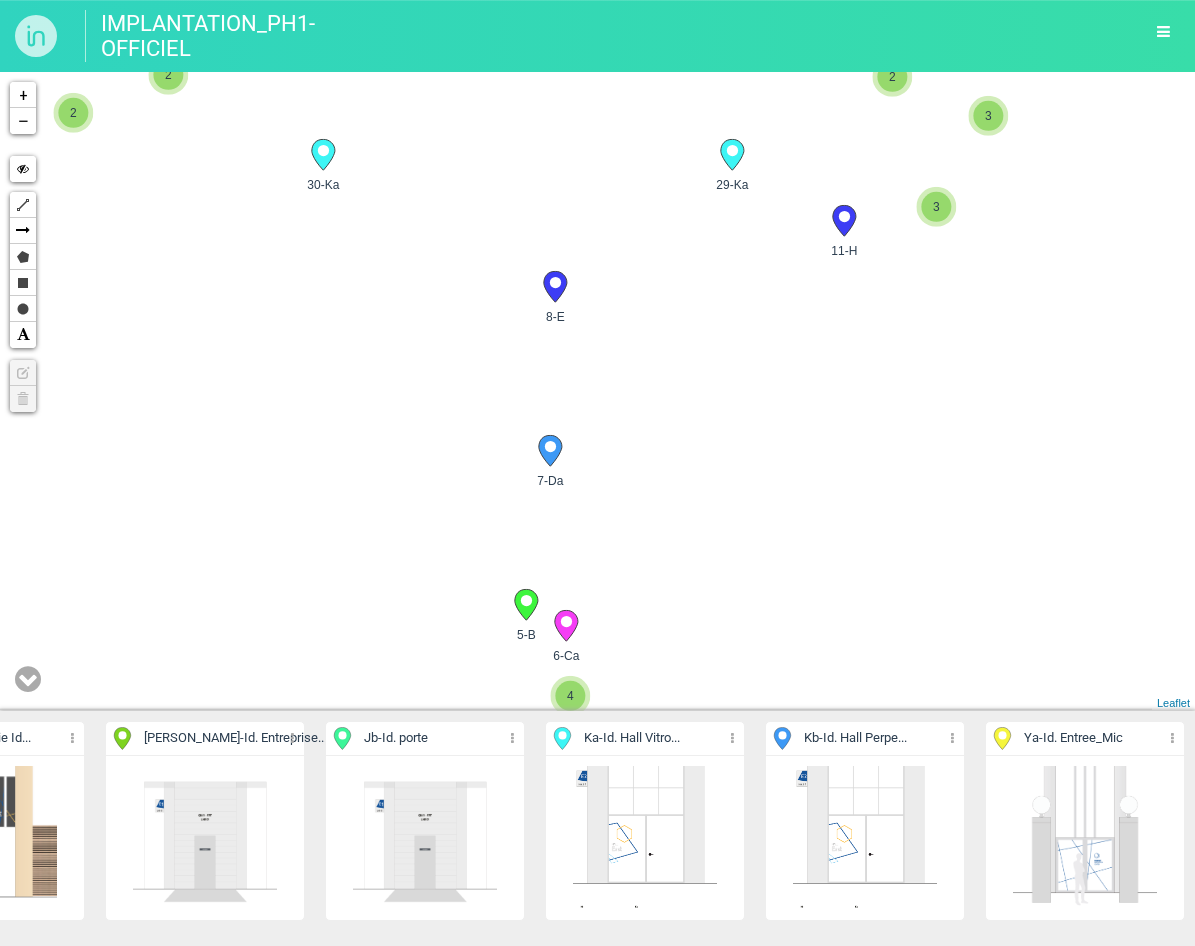 drag, startPoint x: 712, startPoint y: 448, endPoint x: 712, endPoint y: 405, distance: 43 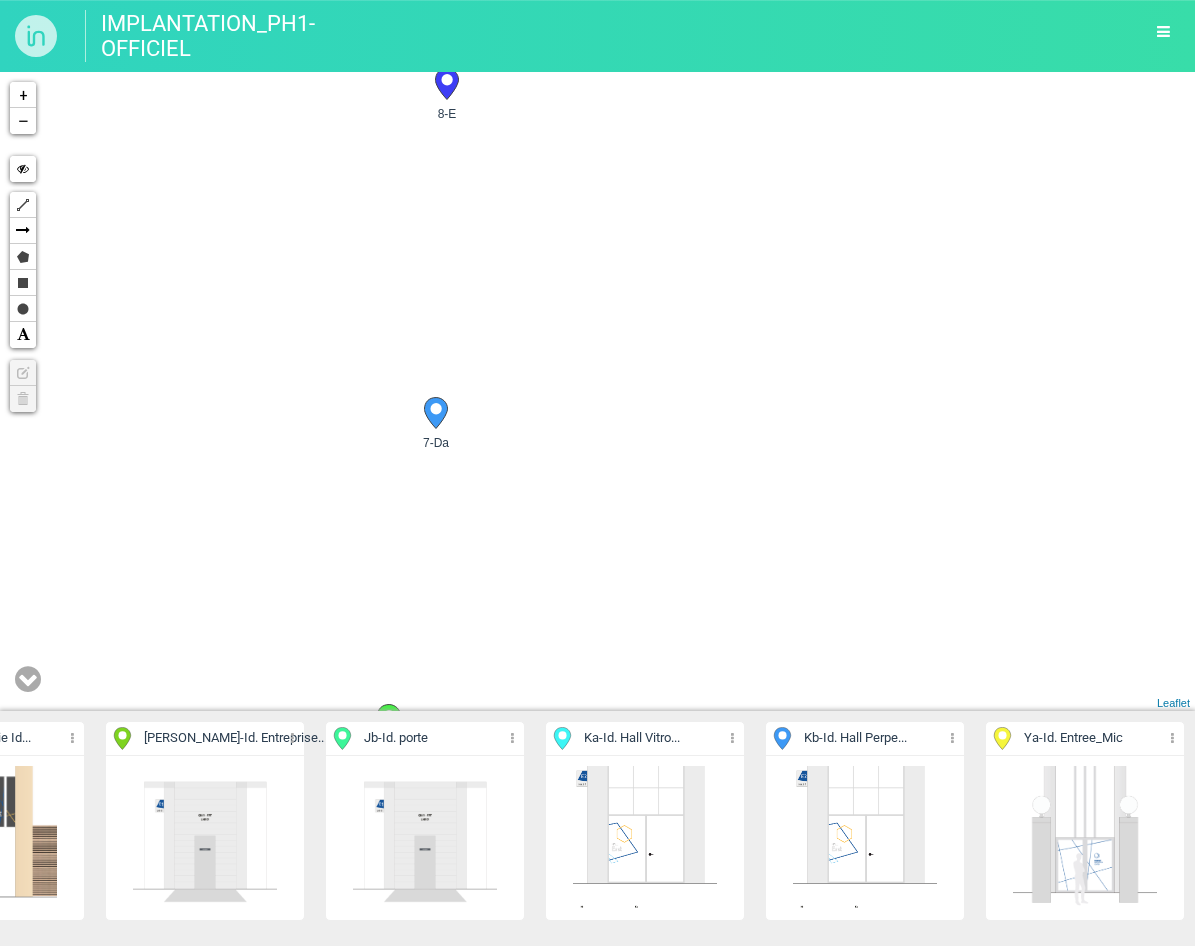 click on "11-H
7-Da 3 3
30-Ka
29-Ka 4
5-B 6-Ca 8-E 4 4 4 4 2" at bounding box center [597, 391] 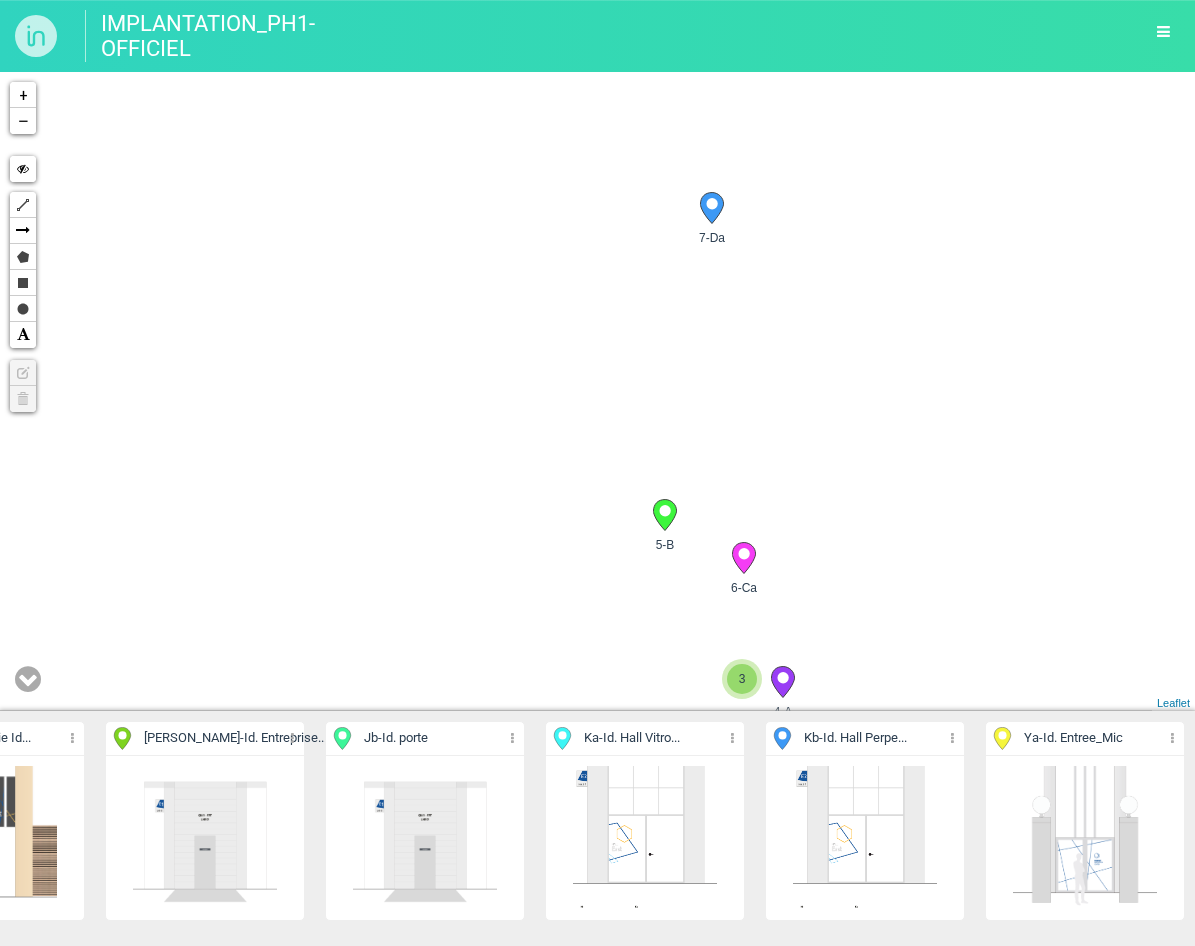 click at bounding box center [28, 679] 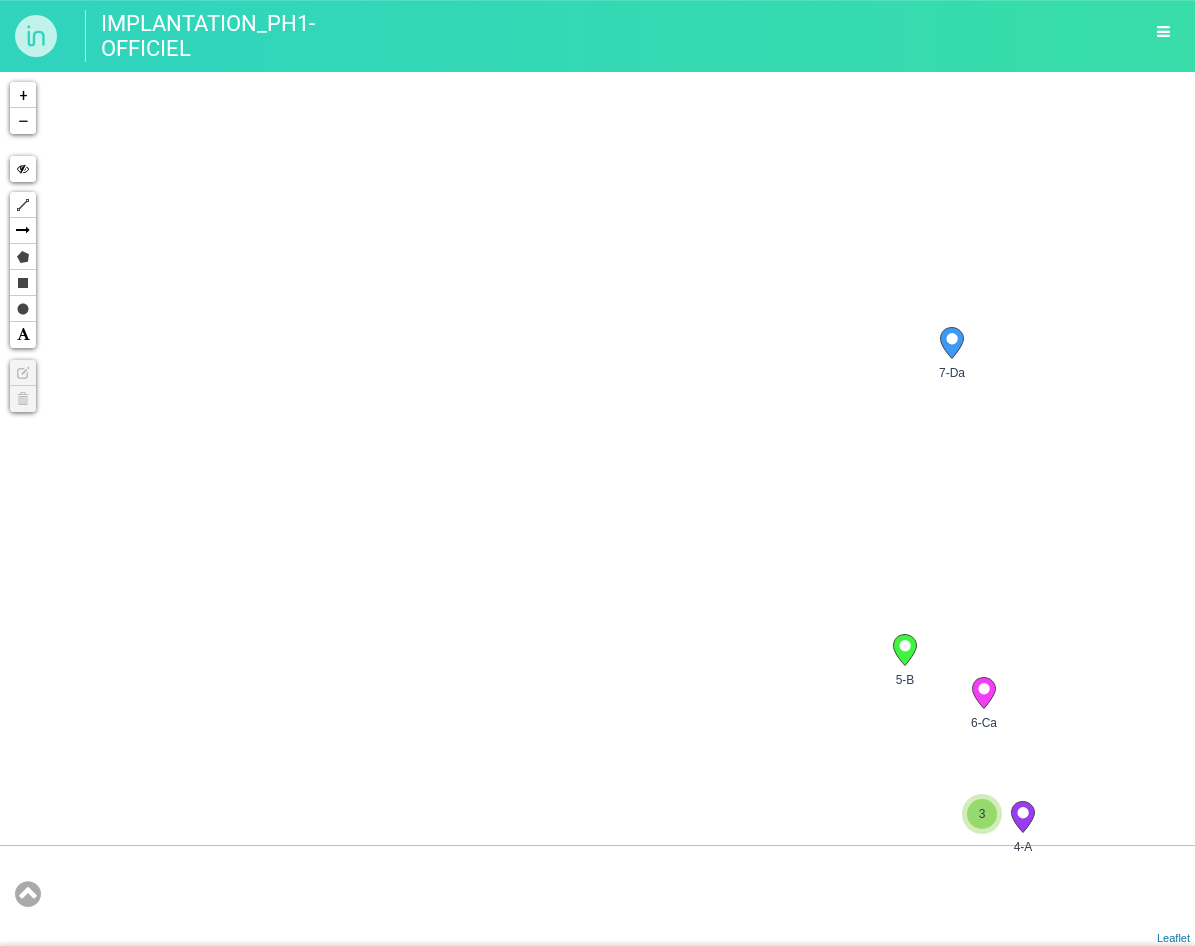 drag, startPoint x: 1065, startPoint y: 750, endPoint x: 893, endPoint y: 607, distance: 223.68057 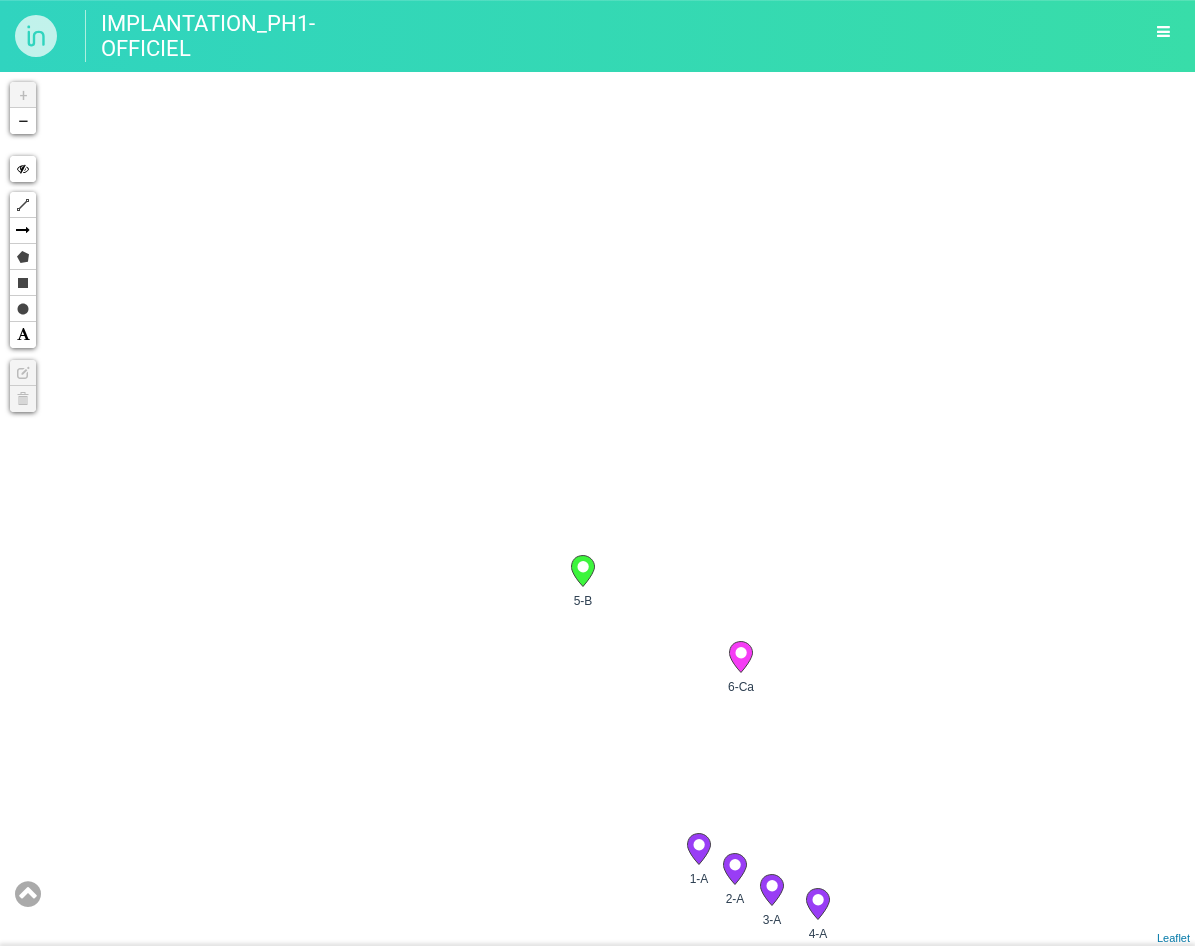 drag, startPoint x: 821, startPoint y: 744, endPoint x: 865, endPoint y: 872, distance: 135.3514 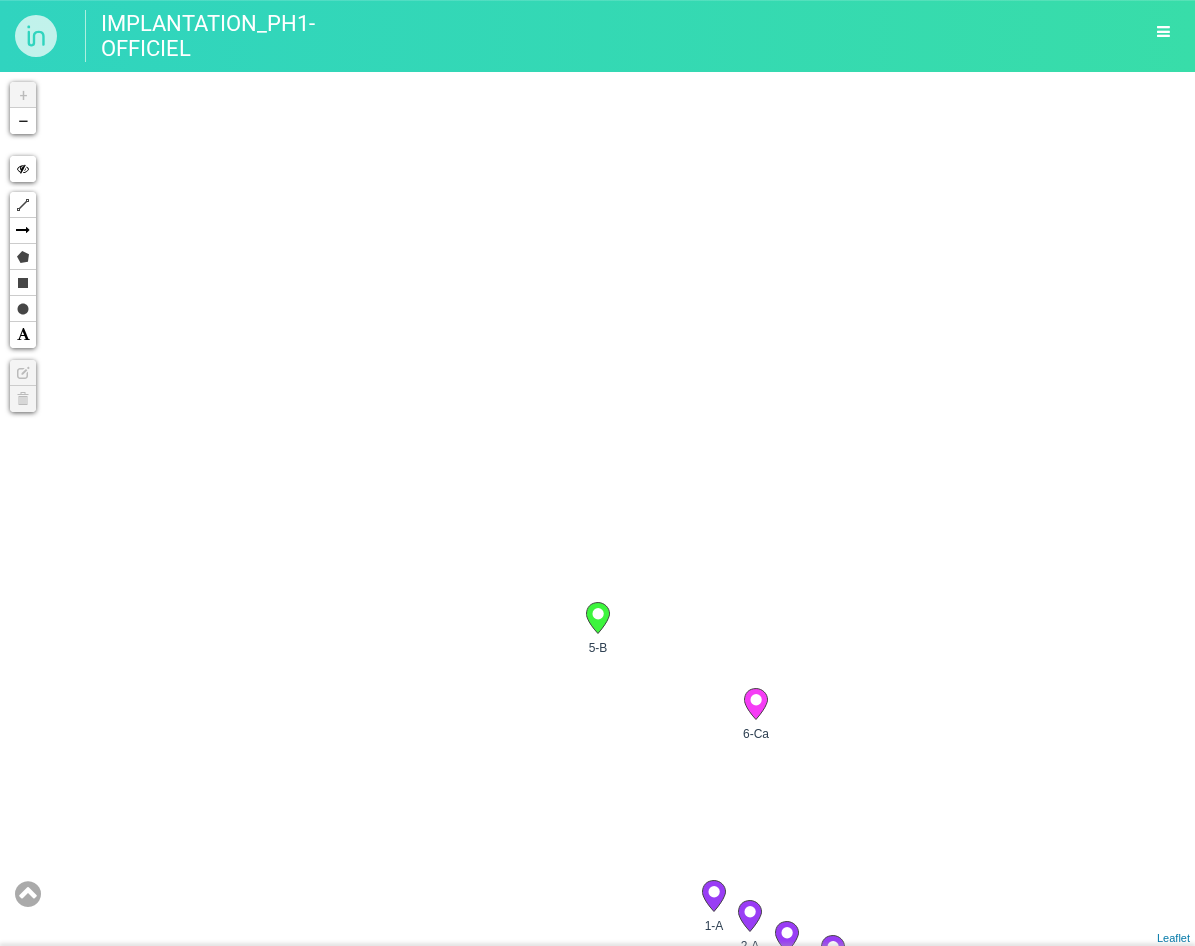 drag, startPoint x: 900, startPoint y: 459, endPoint x: 930, endPoint y: 705, distance: 247.82251 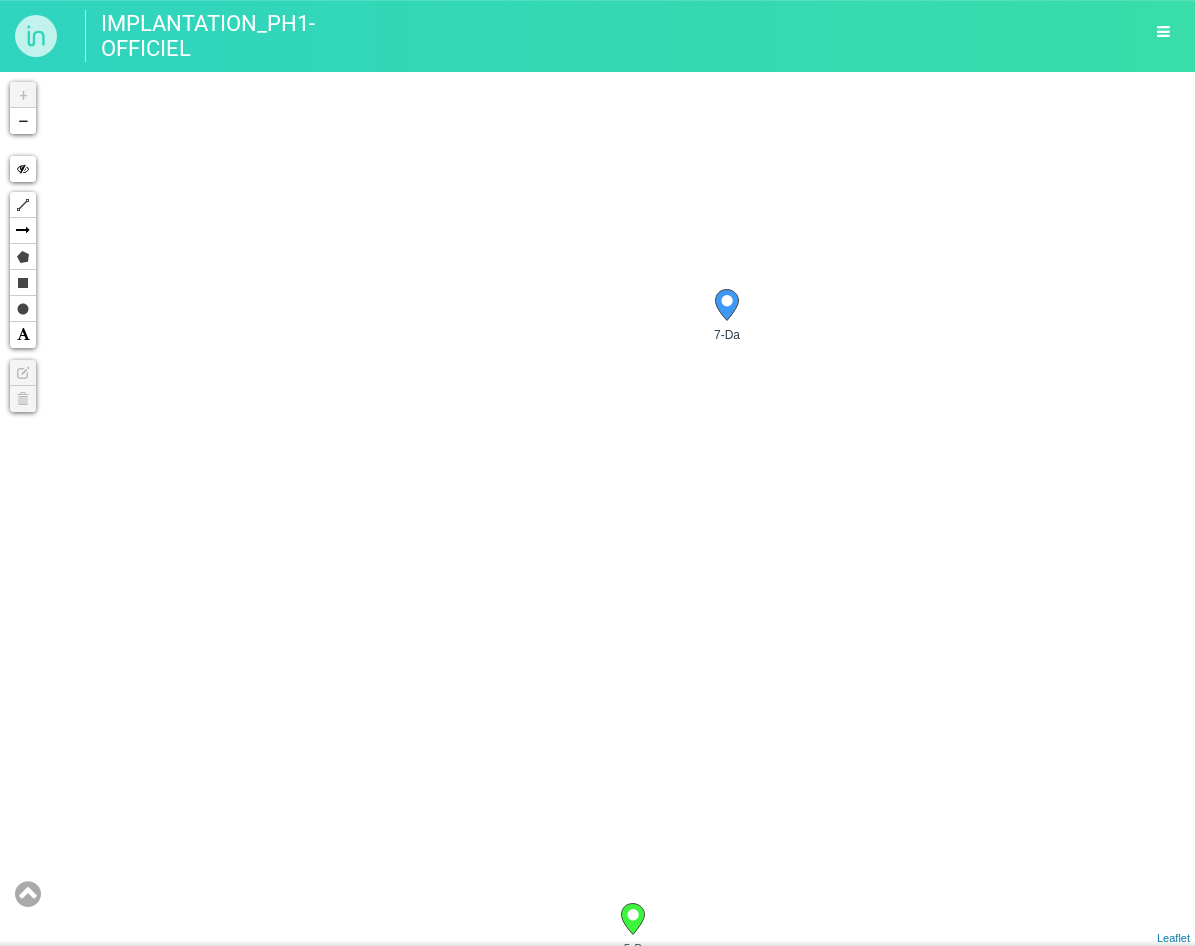 drag, startPoint x: 838, startPoint y: 440, endPoint x: 850, endPoint y: 661, distance: 221.32555 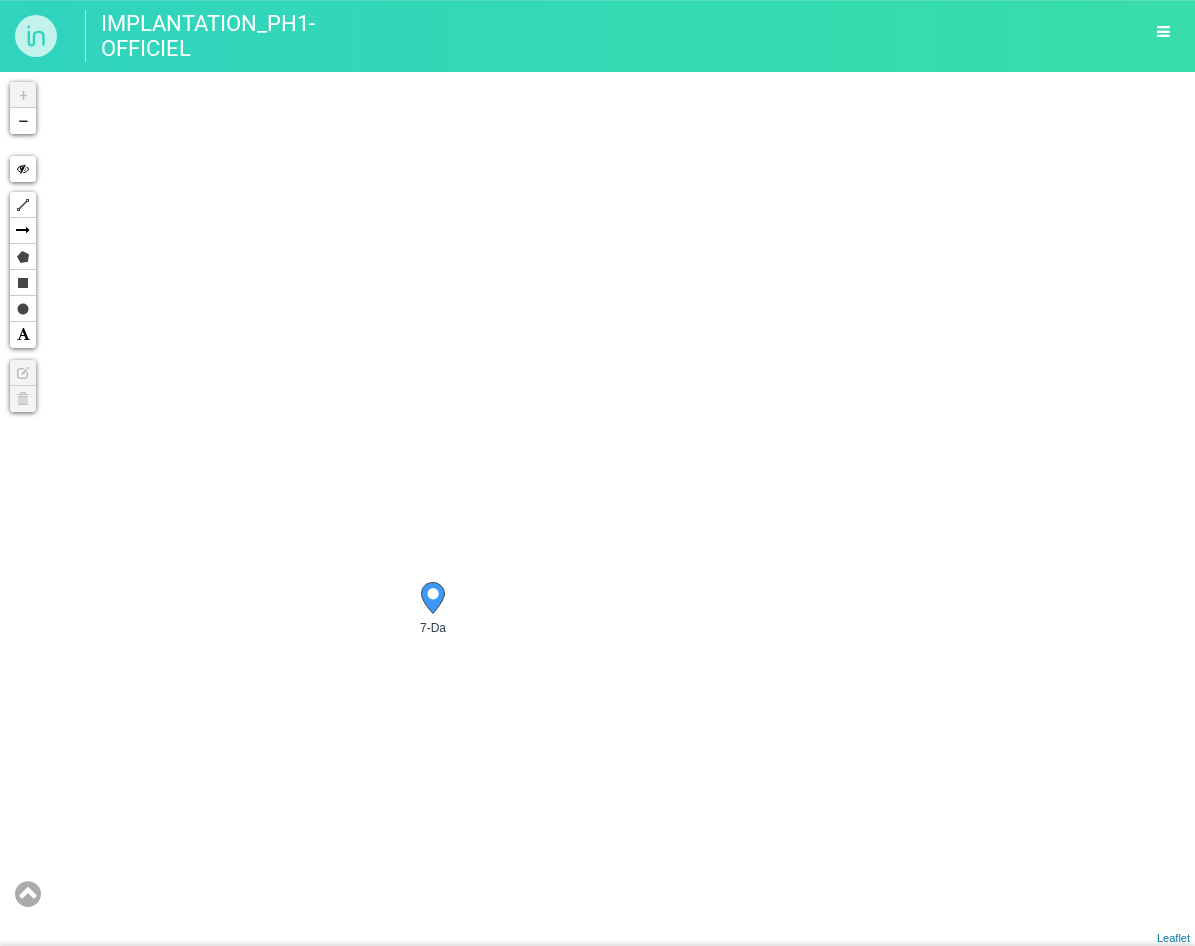 drag, startPoint x: 614, startPoint y: 441, endPoint x: 537, endPoint y: 519, distance: 109.60383 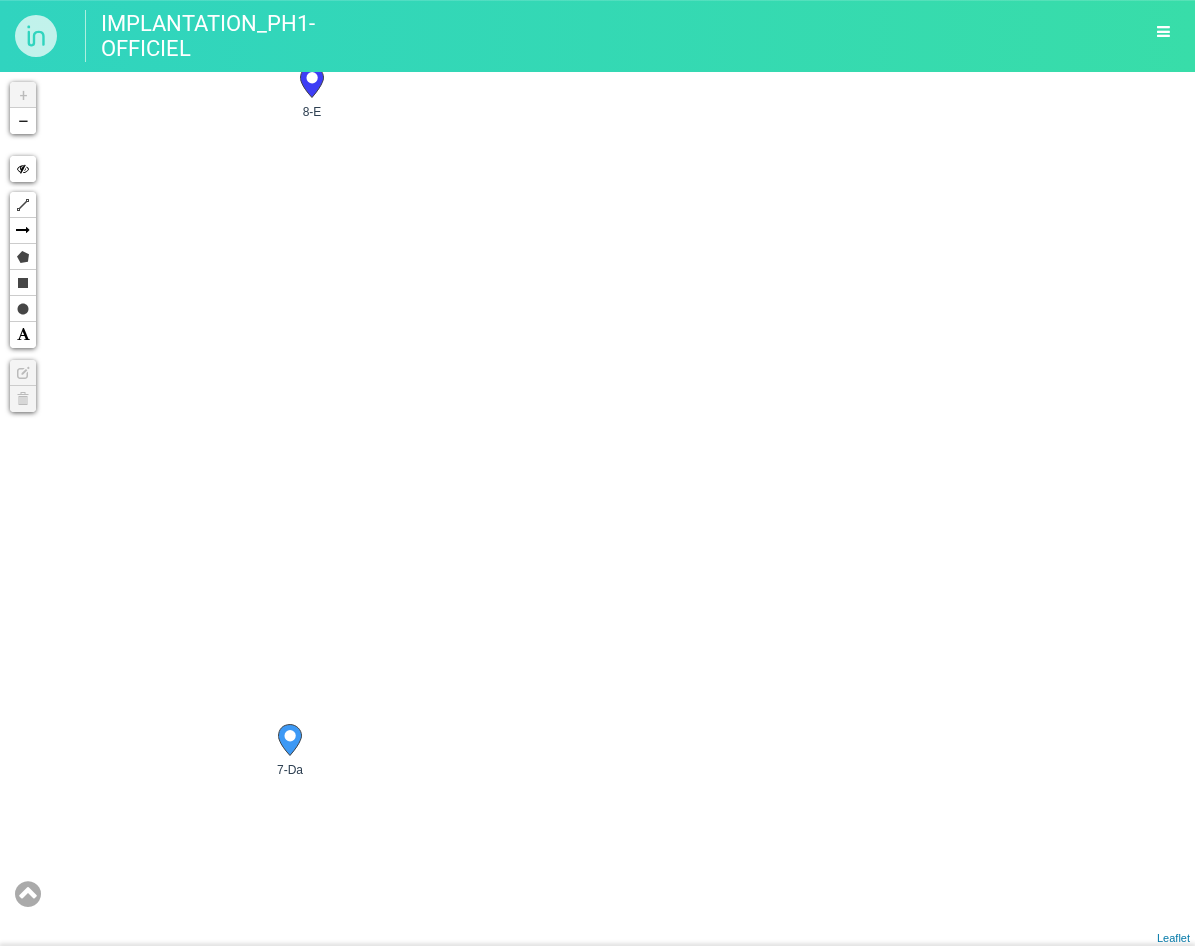 drag, startPoint x: 610, startPoint y: 391, endPoint x: 532, endPoint y: 481, distance: 119.096596 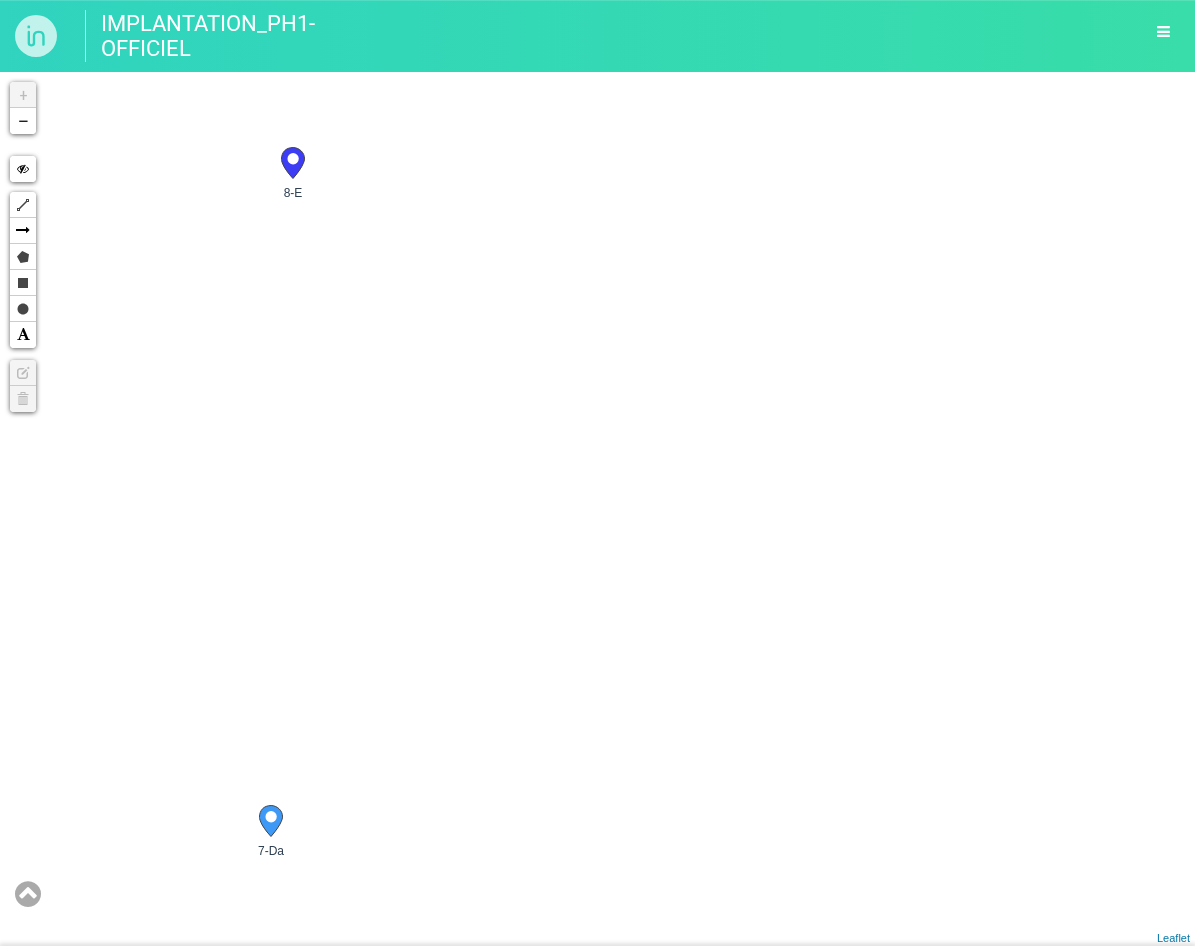 drag, startPoint x: 519, startPoint y: 316, endPoint x: 491, endPoint y: 414, distance: 101.92154 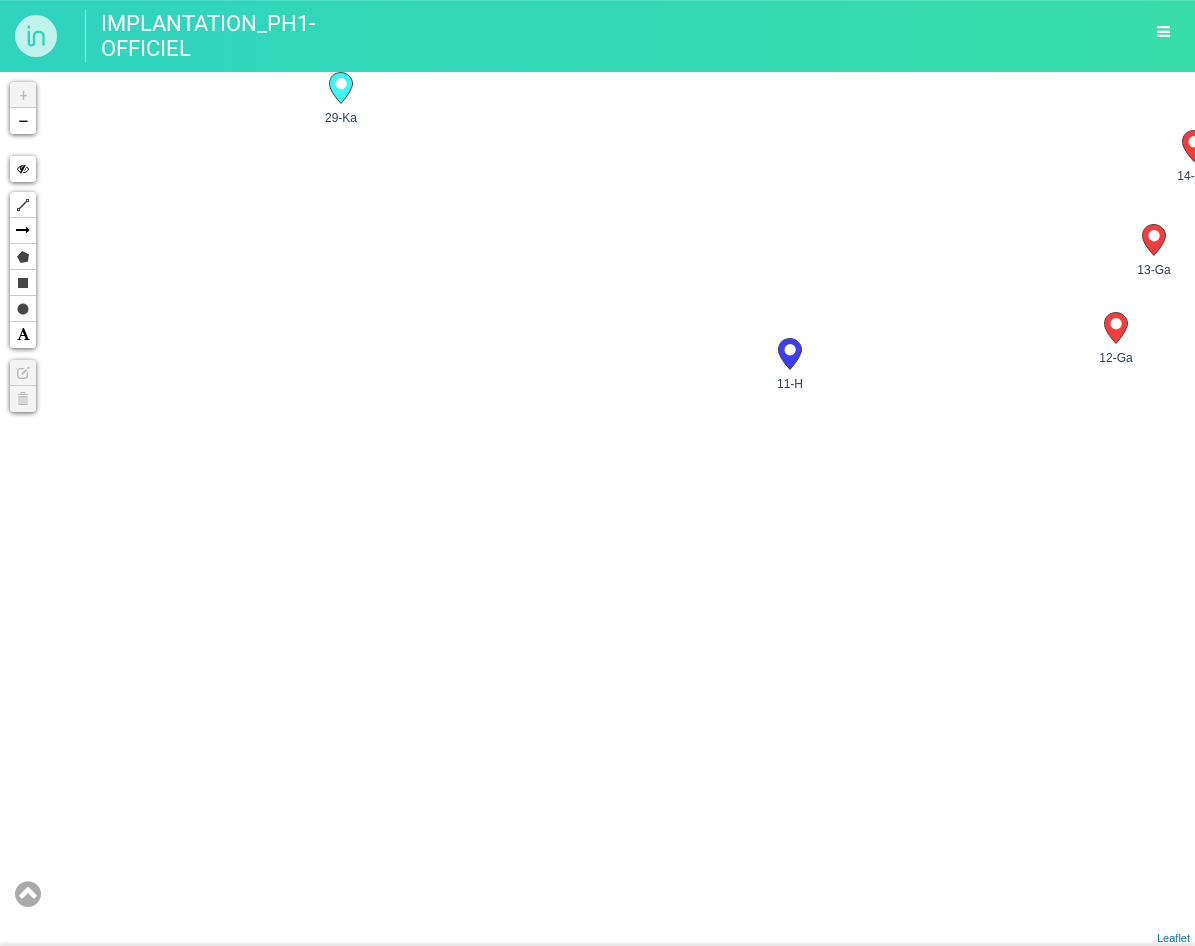 drag, startPoint x: 843, startPoint y: 228, endPoint x: 185, endPoint y: 676, distance: 796.03265 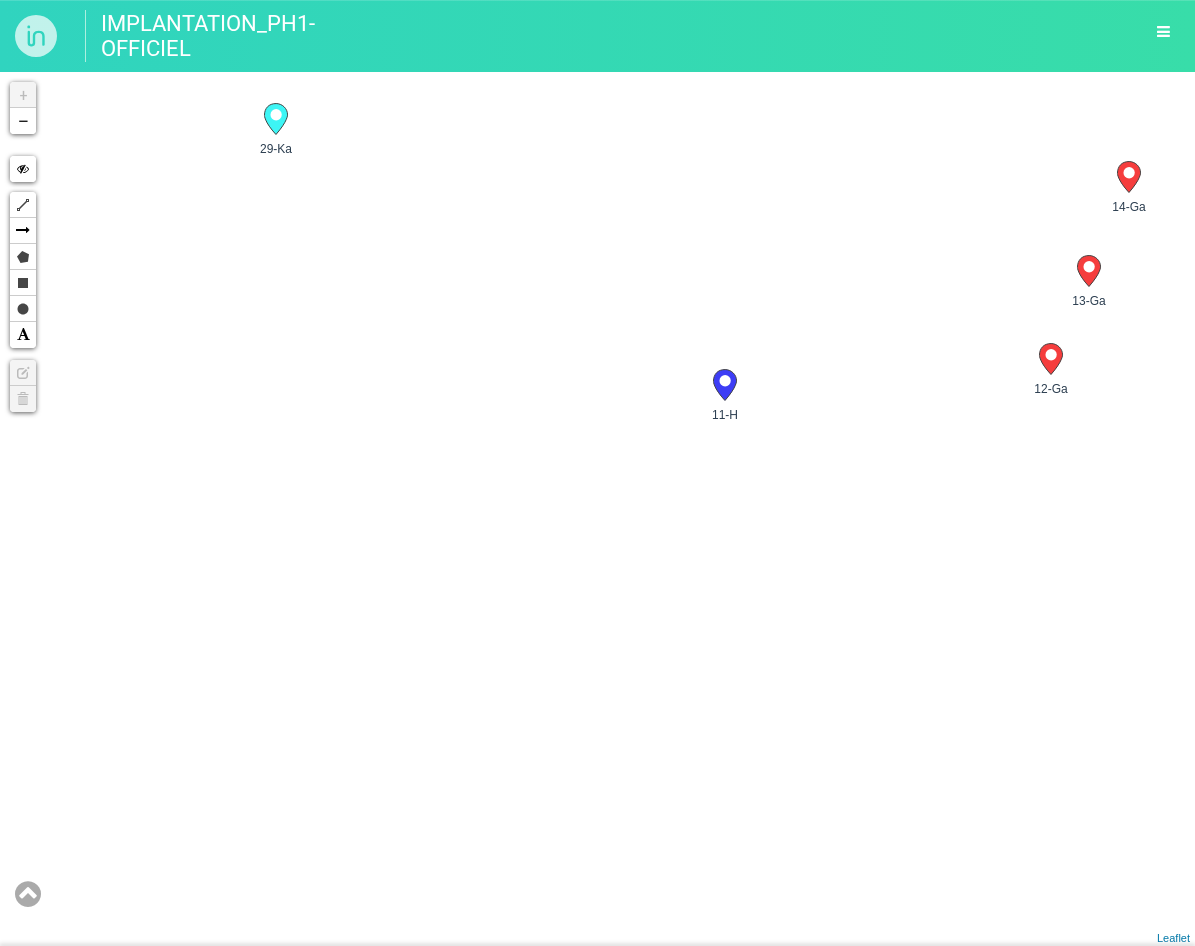 drag, startPoint x: 1069, startPoint y: 476, endPoint x: 821, endPoint y: 633, distance: 293.5183 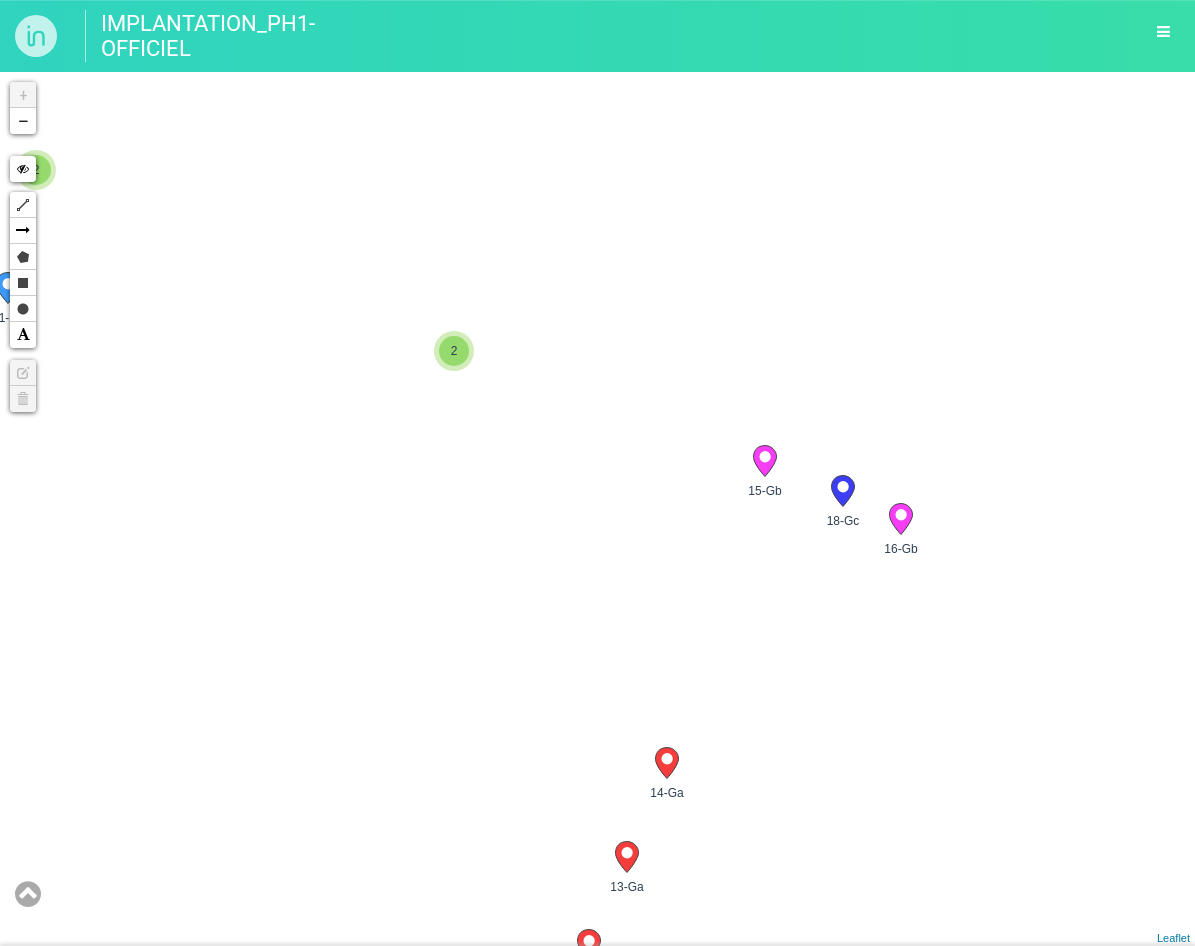 drag, startPoint x: 1069, startPoint y: 298, endPoint x: 808, endPoint y: 732, distance: 506.43558 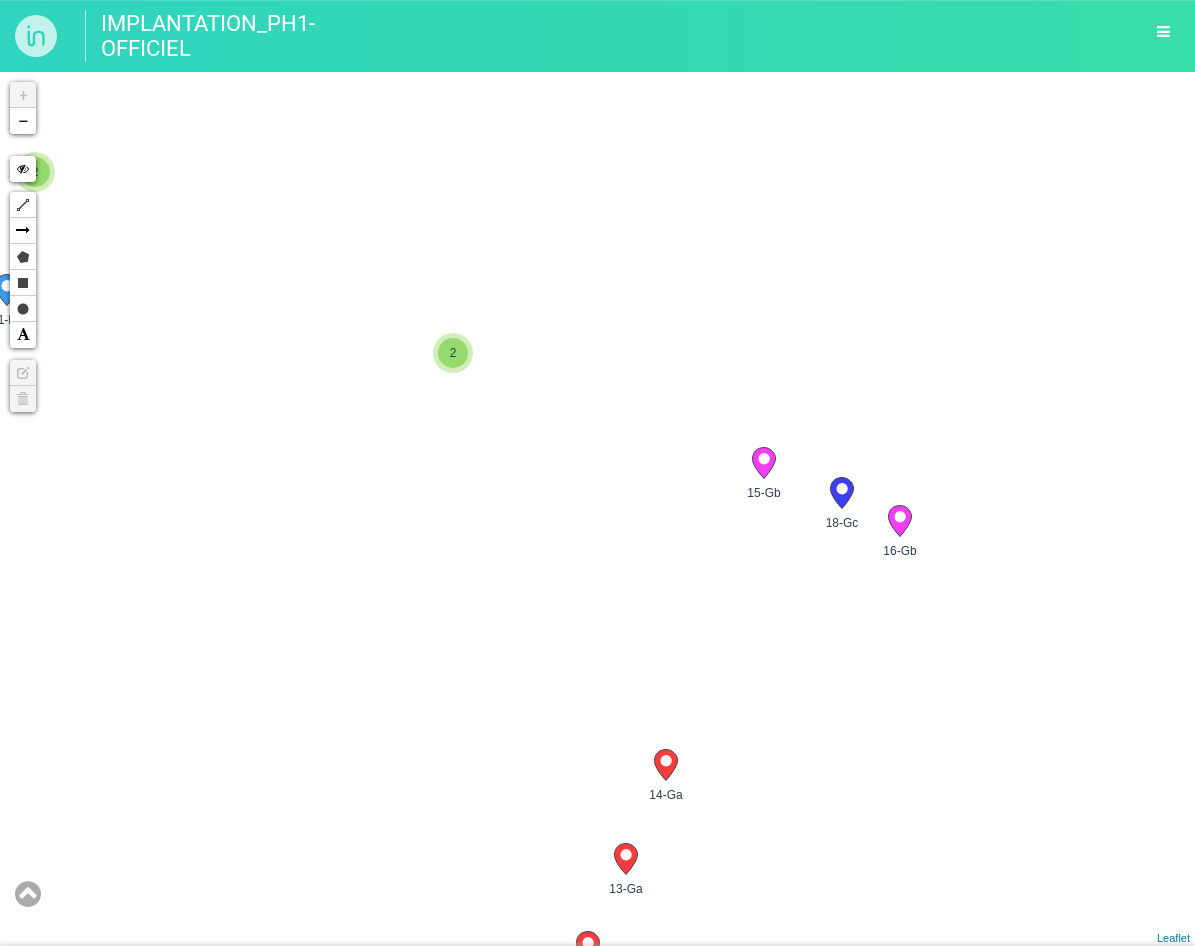 click on "8-E
11-H
12-Ga
13-Ga" at bounding box center [597, 509] 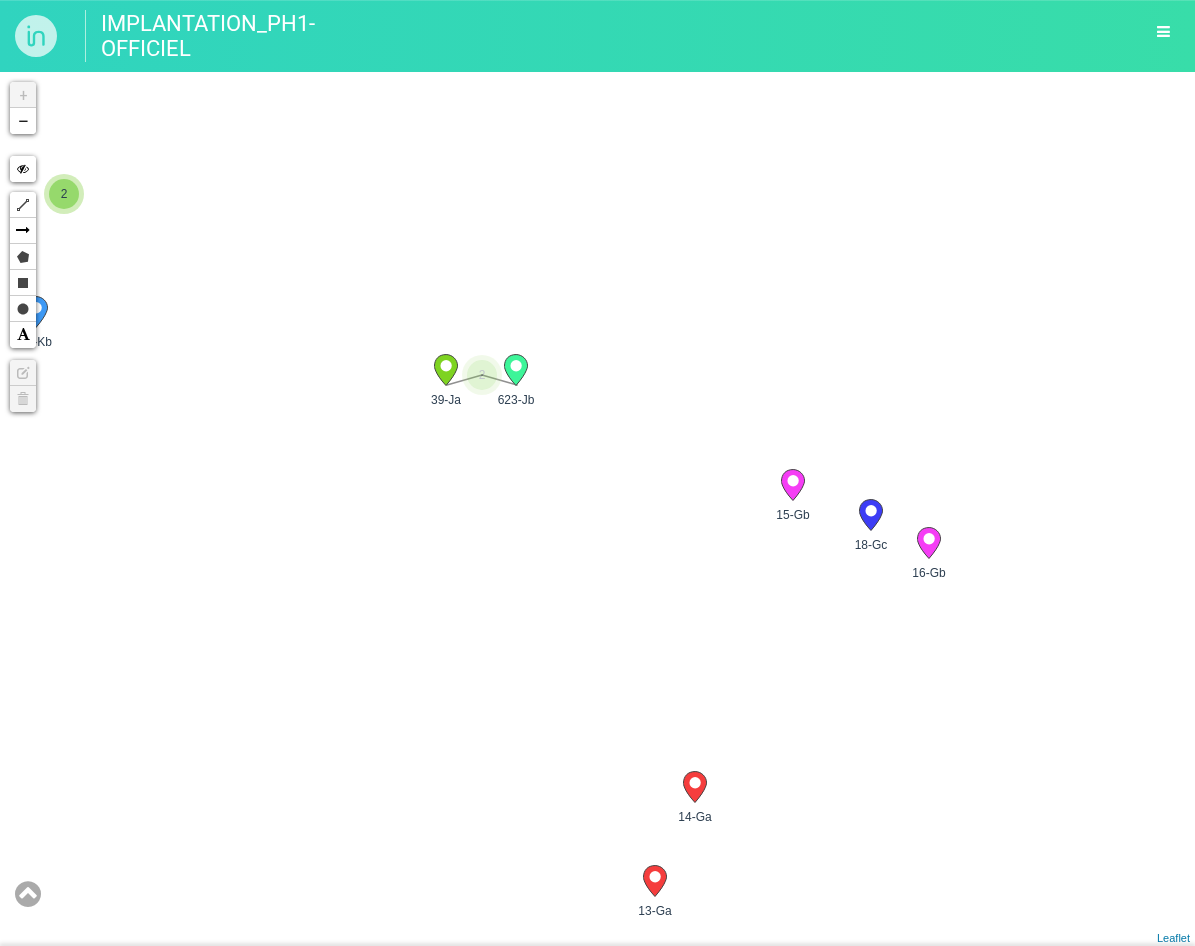 drag, startPoint x: 456, startPoint y: 554, endPoint x: 690, endPoint y: 612, distance: 241.0809 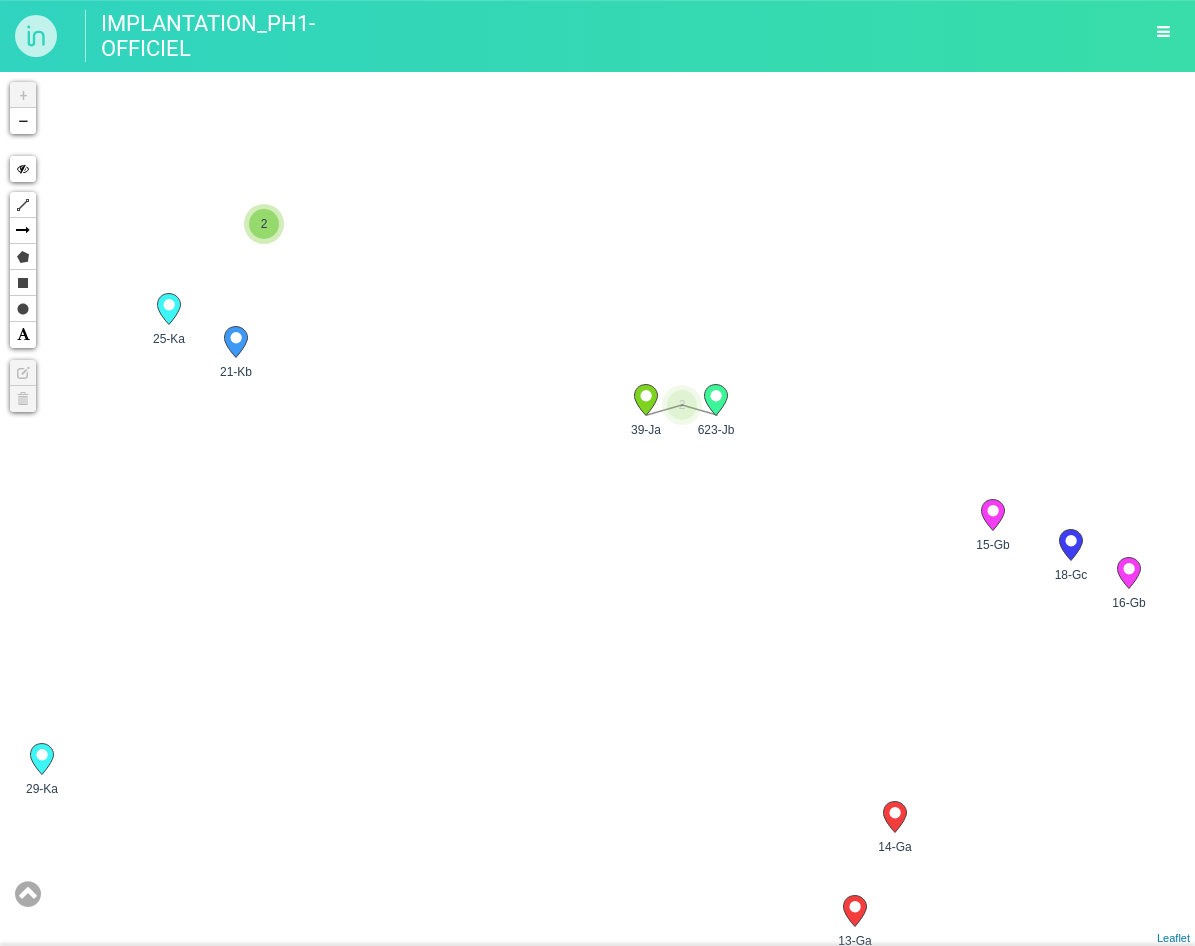 click on "2" at bounding box center (264, 224) 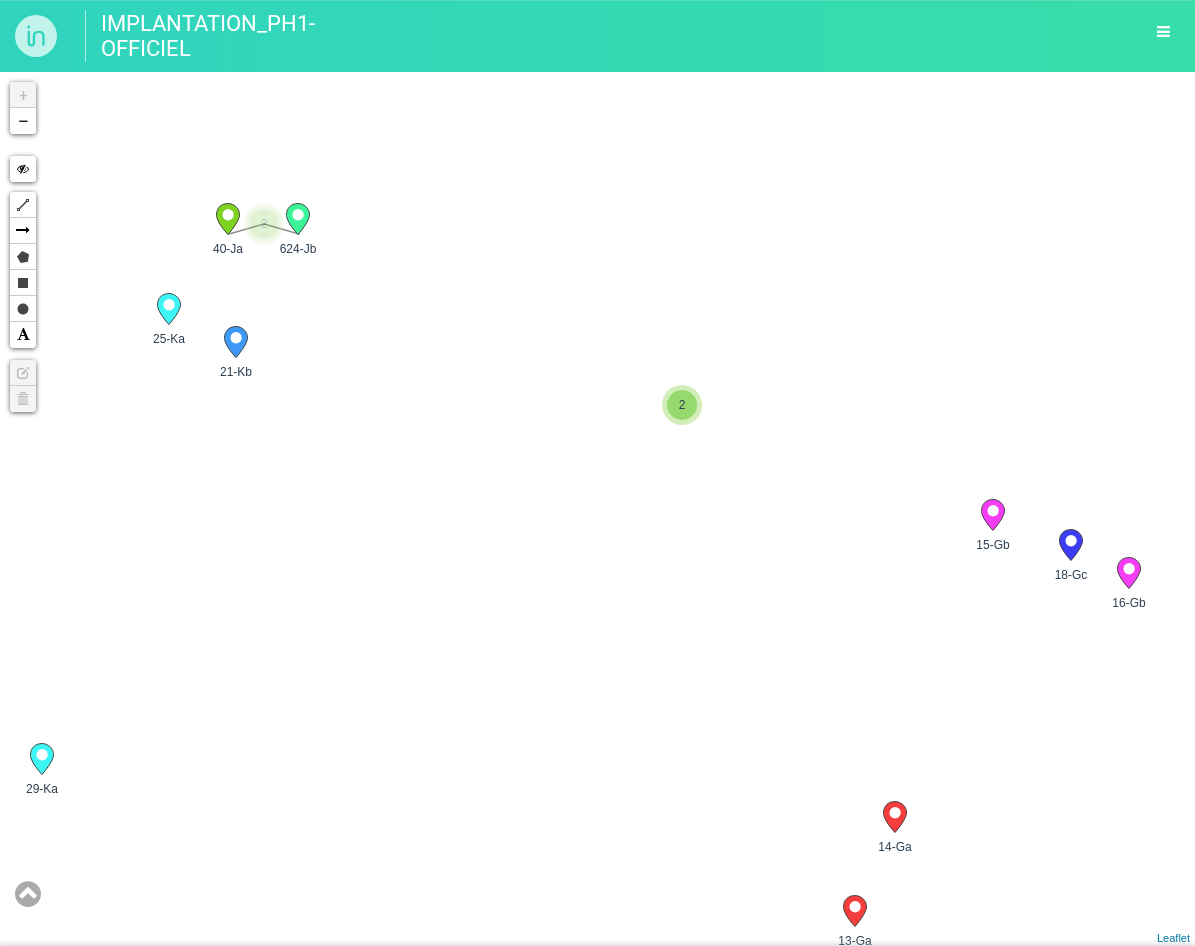 click on "2" at bounding box center (682, 405) 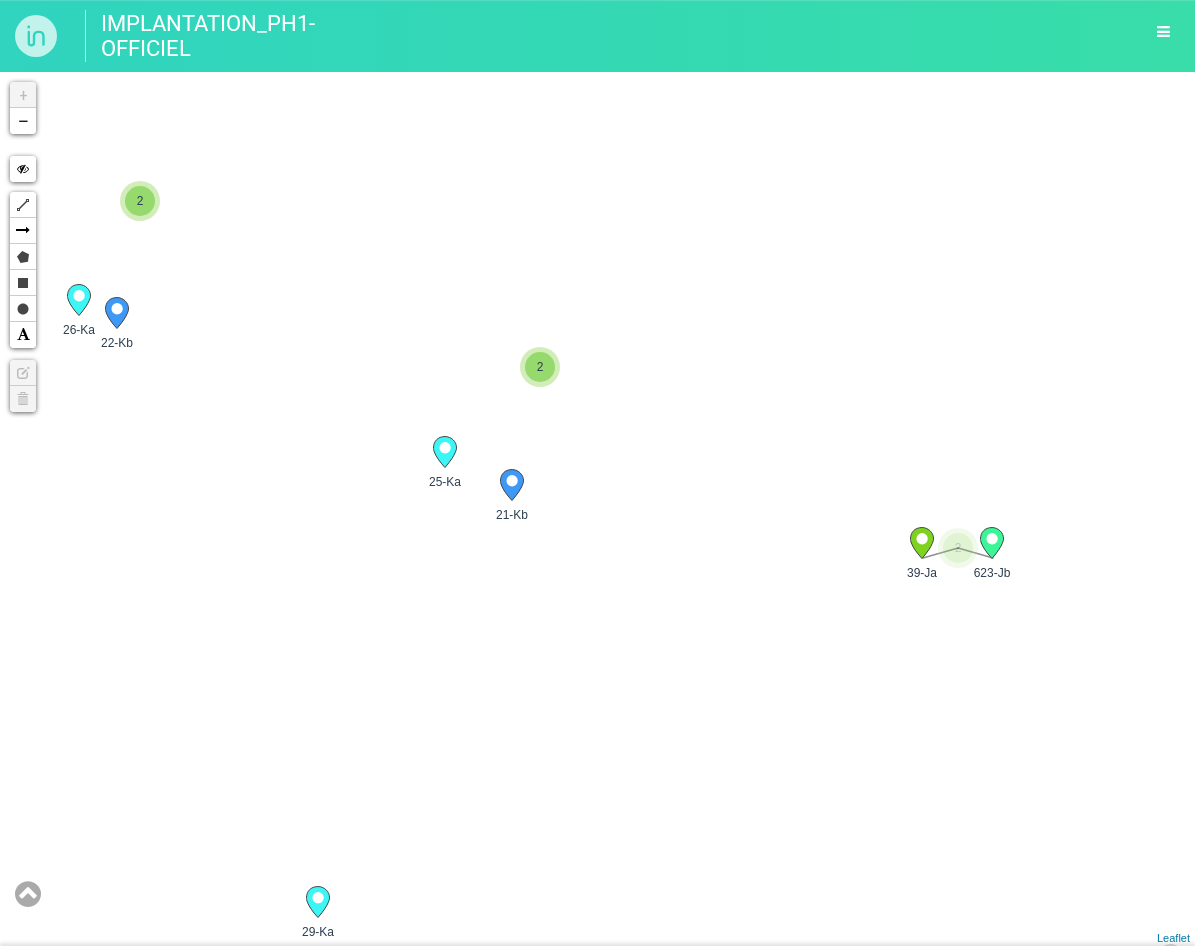 drag, startPoint x: 397, startPoint y: 443, endPoint x: 683, endPoint y: 595, distance: 323.8827 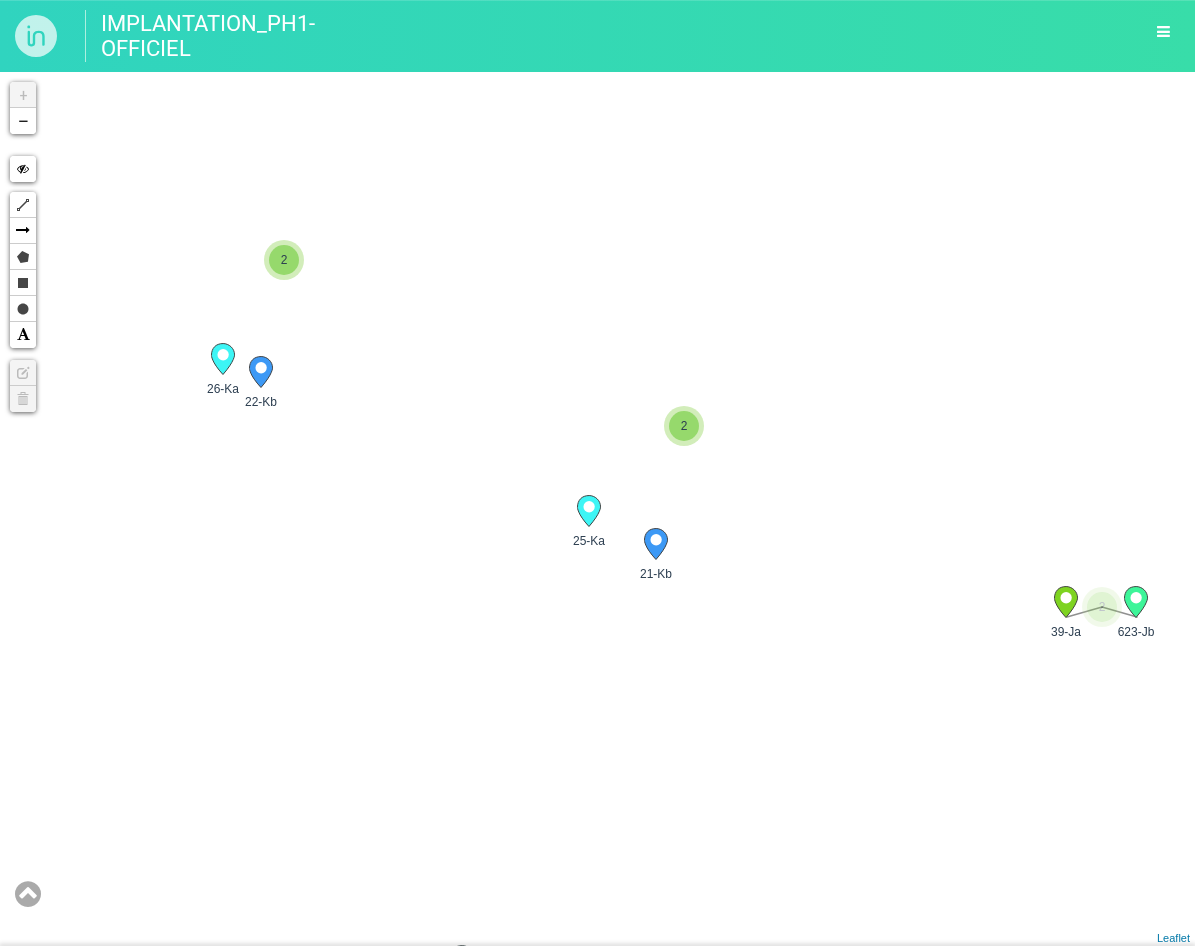 drag, startPoint x: 423, startPoint y: 622, endPoint x: 703, endPoint y: 682, distance: 286.3564 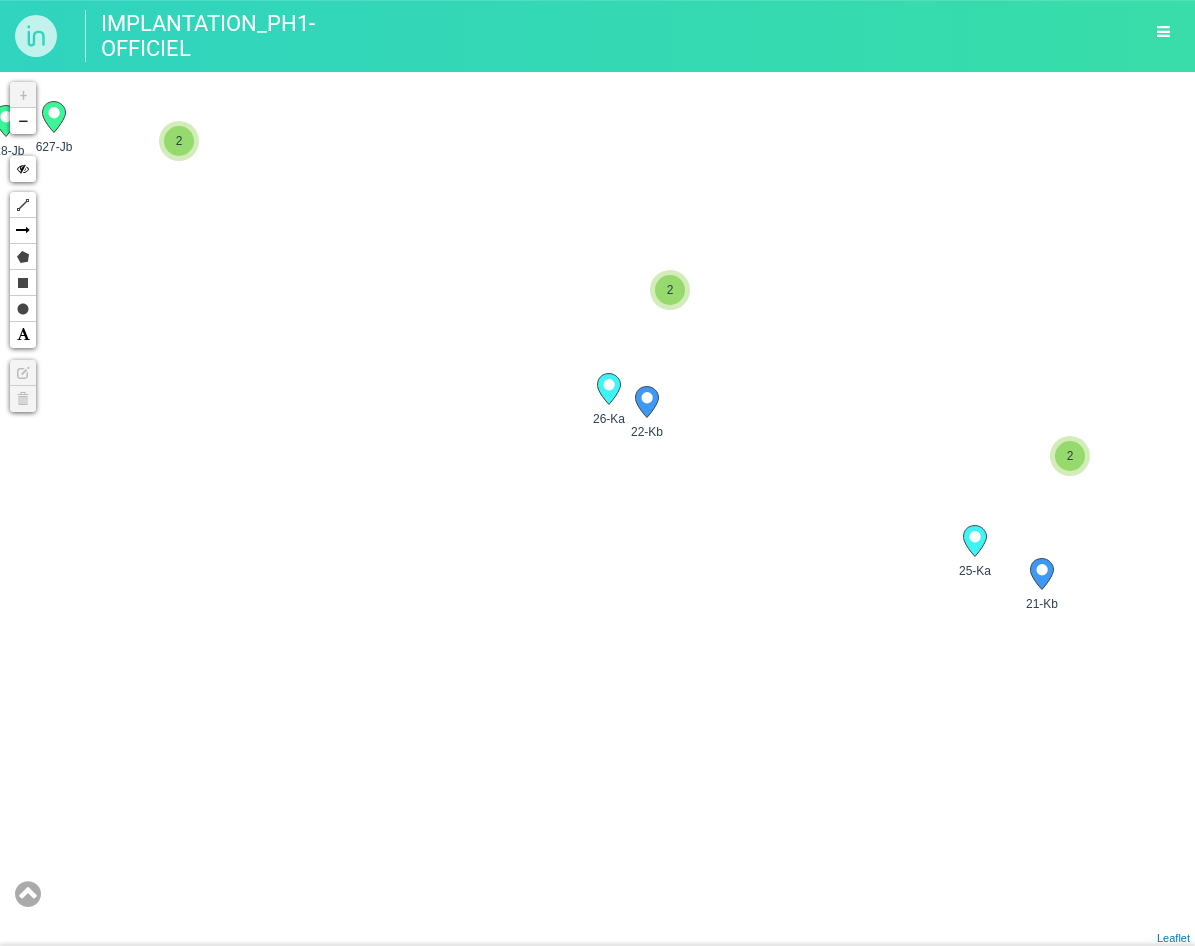 drag, startPoint x: 494, startPoint y: 609, endPoint x: 818, endPoint y: 615, distance: 324.05554 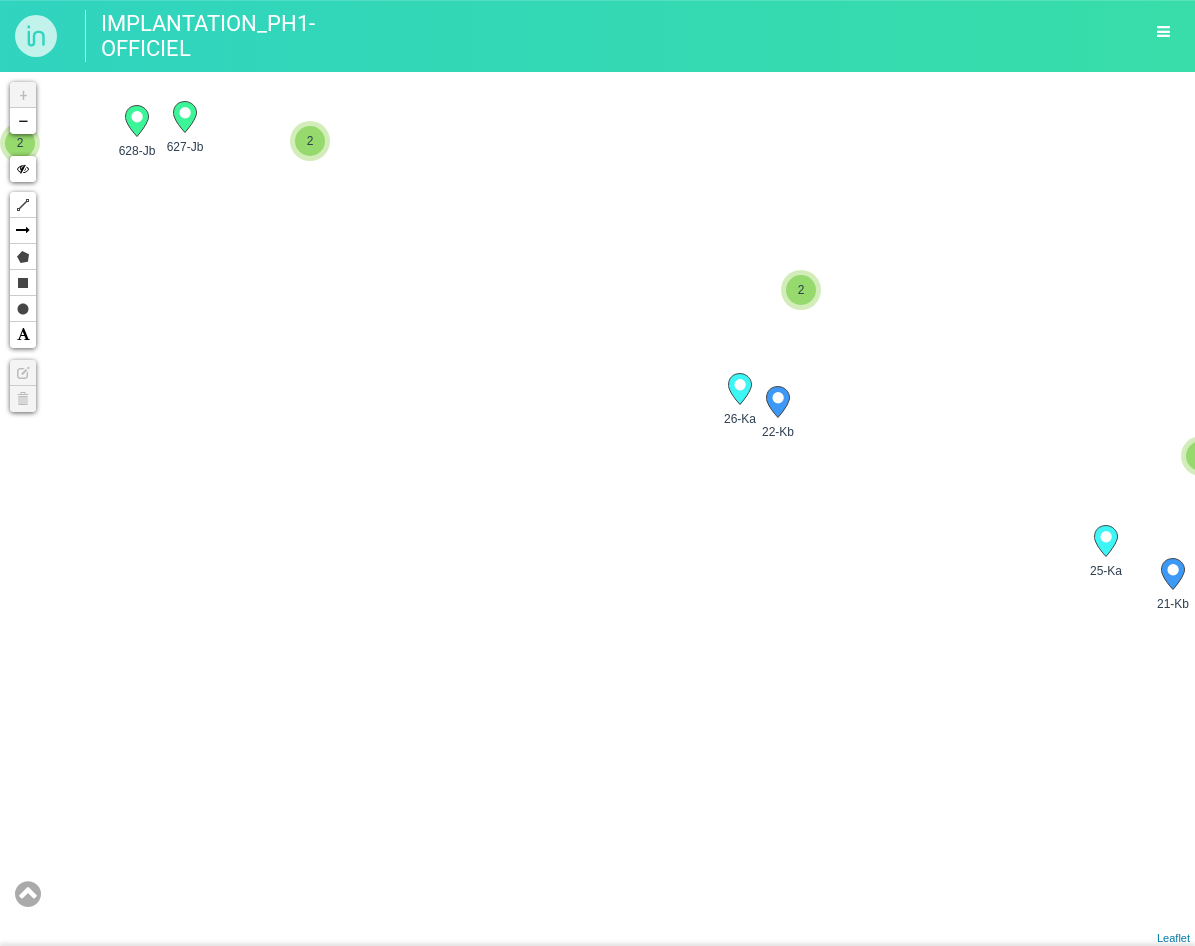 drag, startPoint x: 526, startPoint y: 611, endPoint x: 865, endPoint y: 616, distance: 339.03687 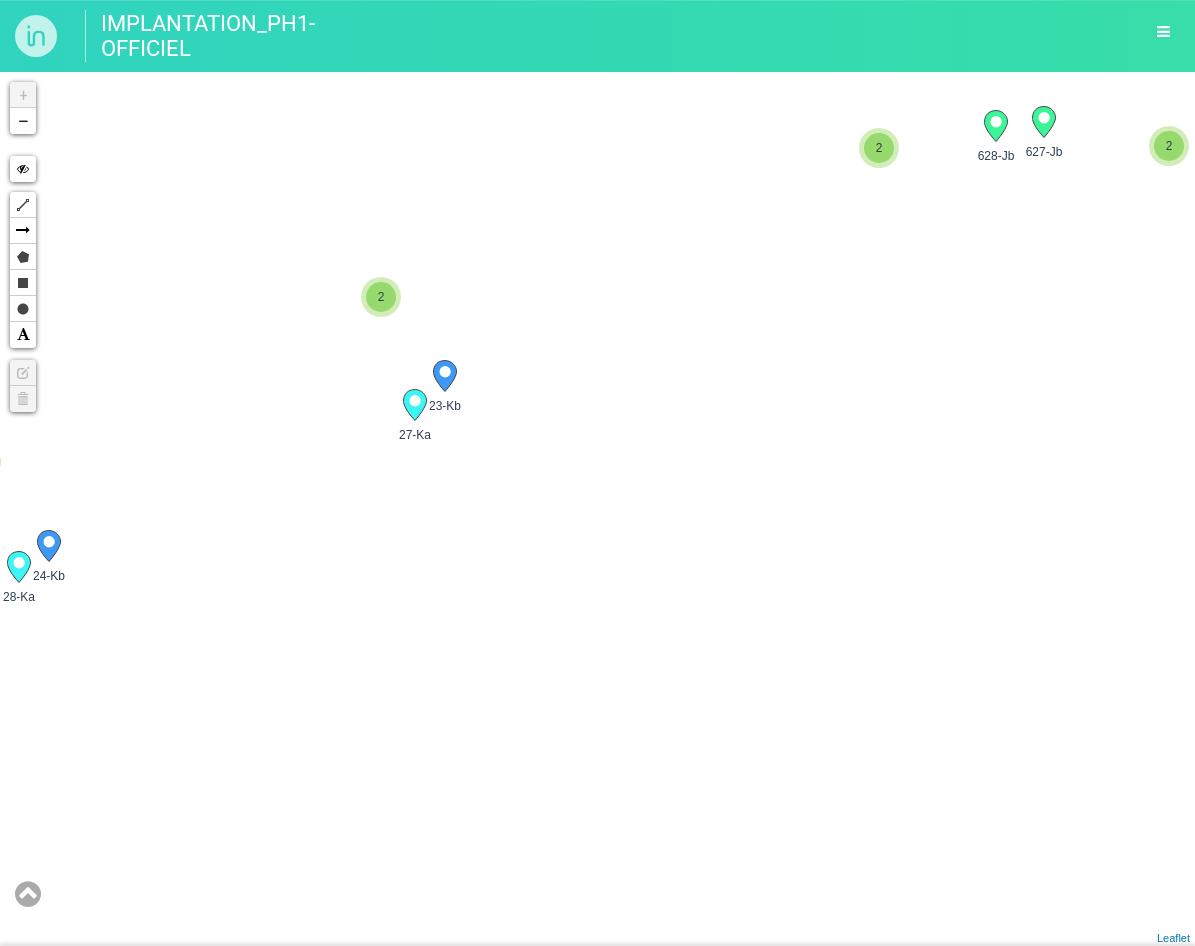 drag, startPoint x: 404, startPoint y: 622, endPoint x: 850, endPoint y: 622, distance: 446 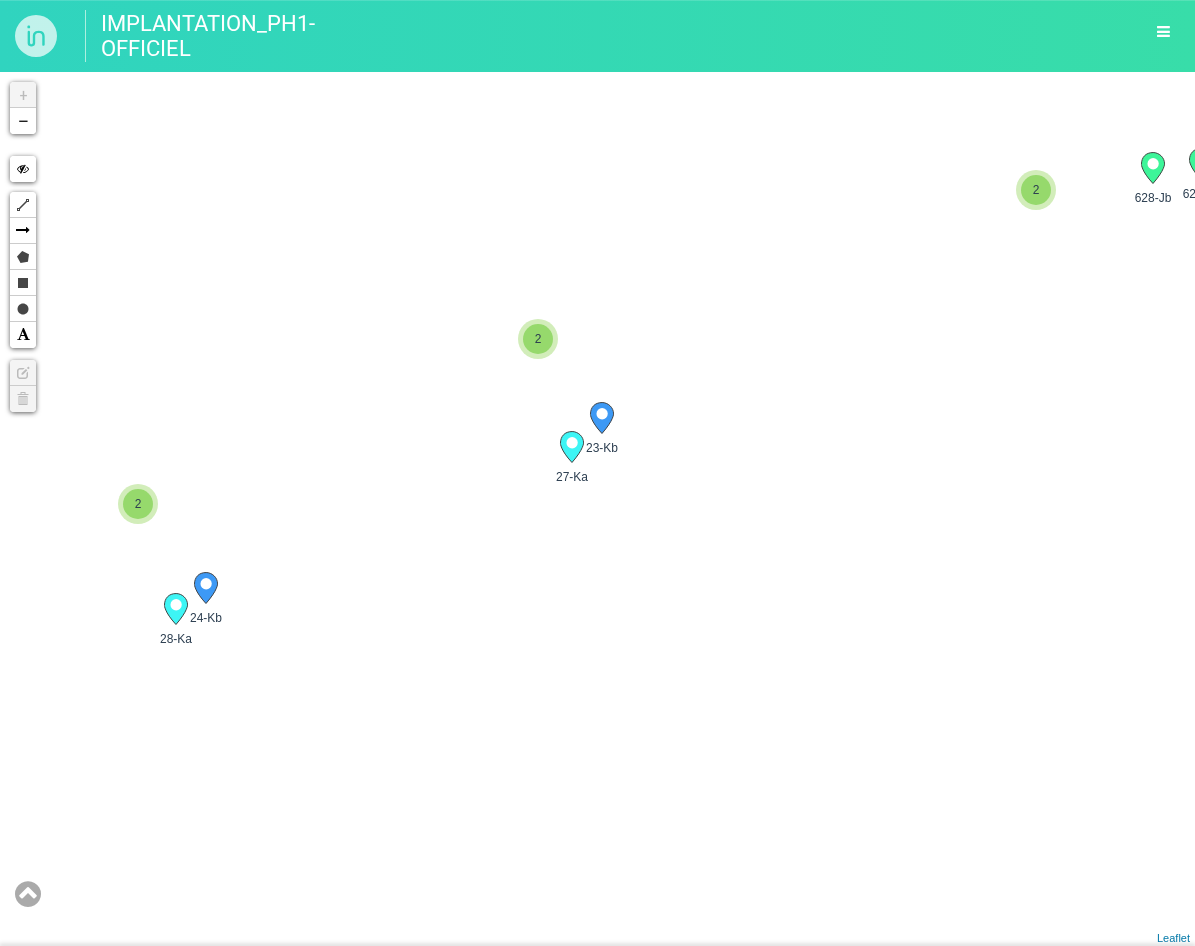 drag, startPoint x: 645, startPoint y: 668, endPoint x: 669, endPoint y: 677, distance: 25.632011 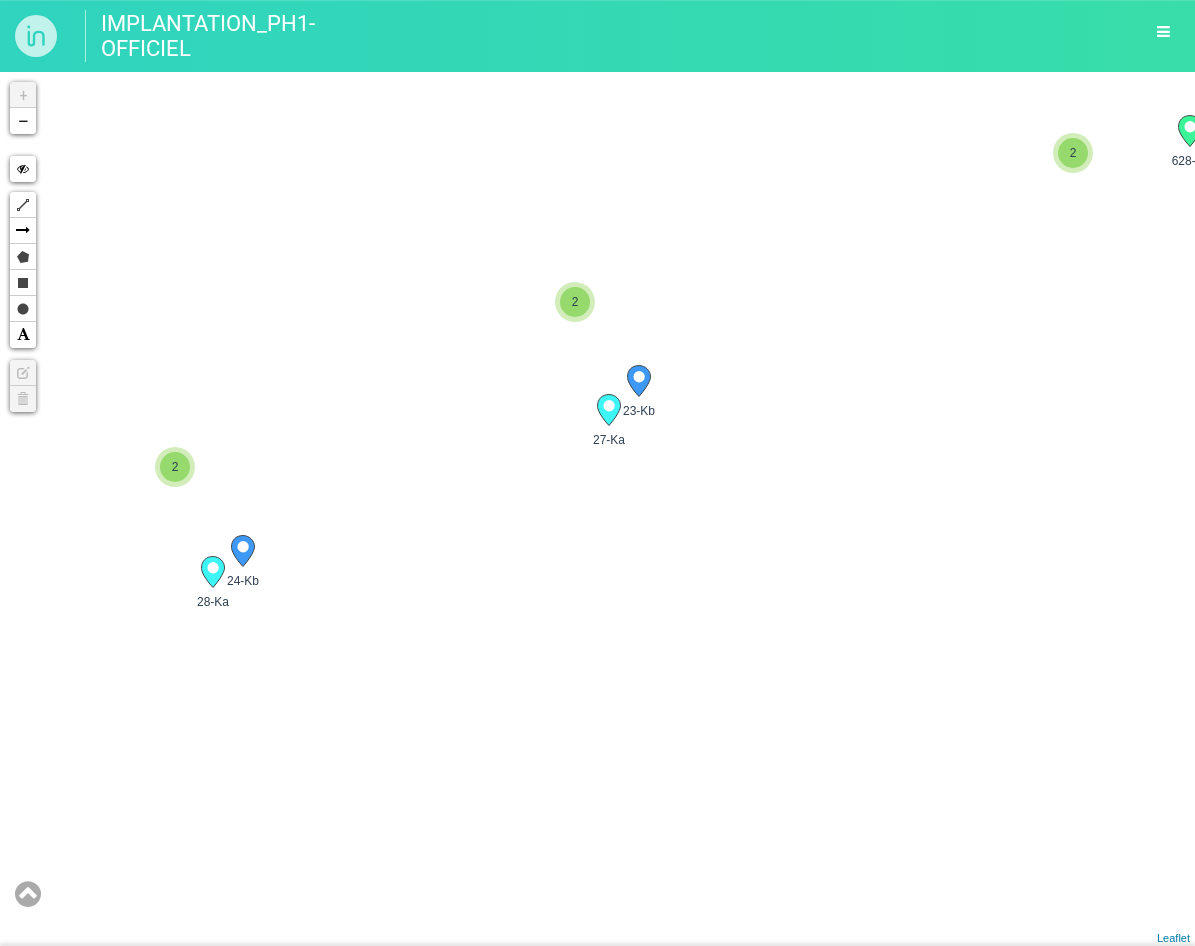 drag, startPoint x: 768, startPoint y: 717, endPoint x: 794, endPoint y: 689, distance: 38.209946 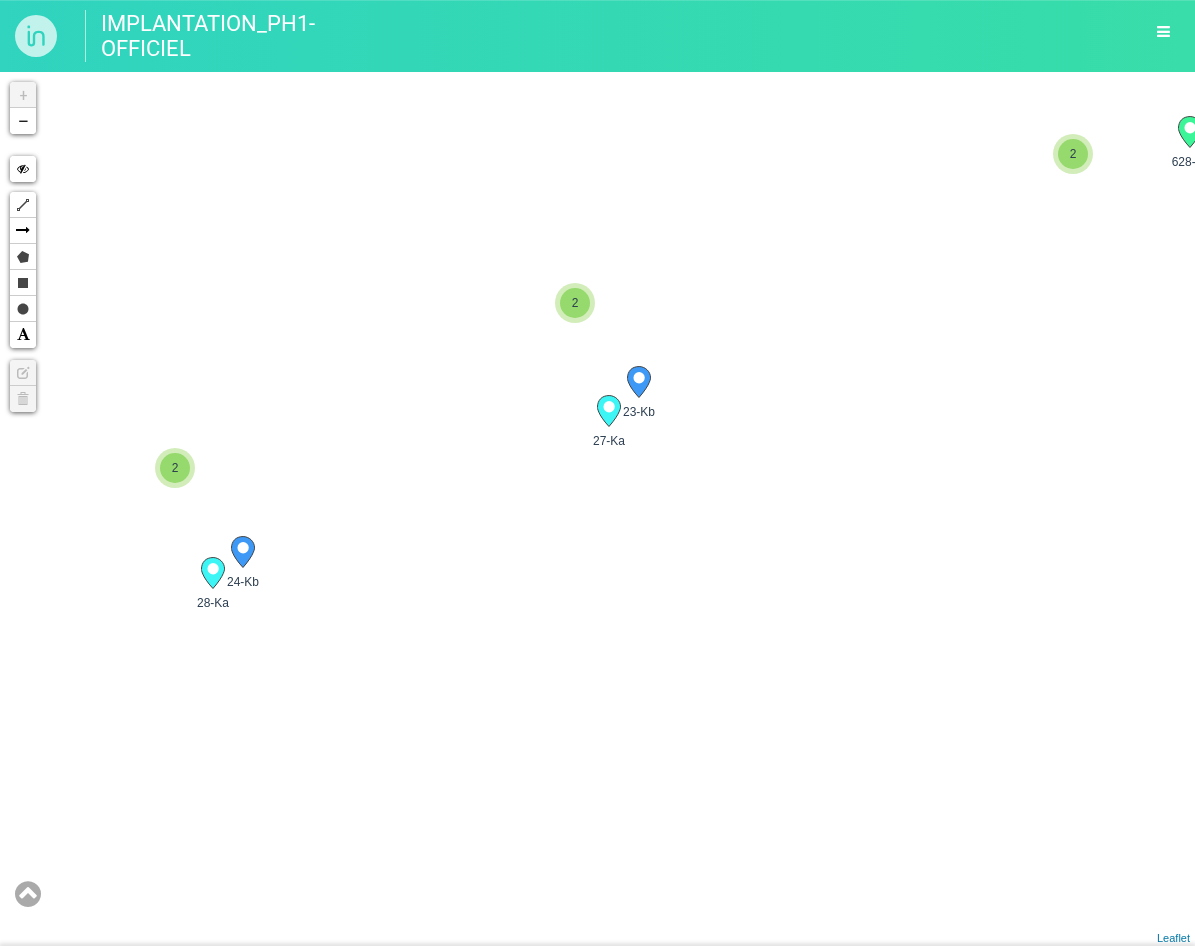 click 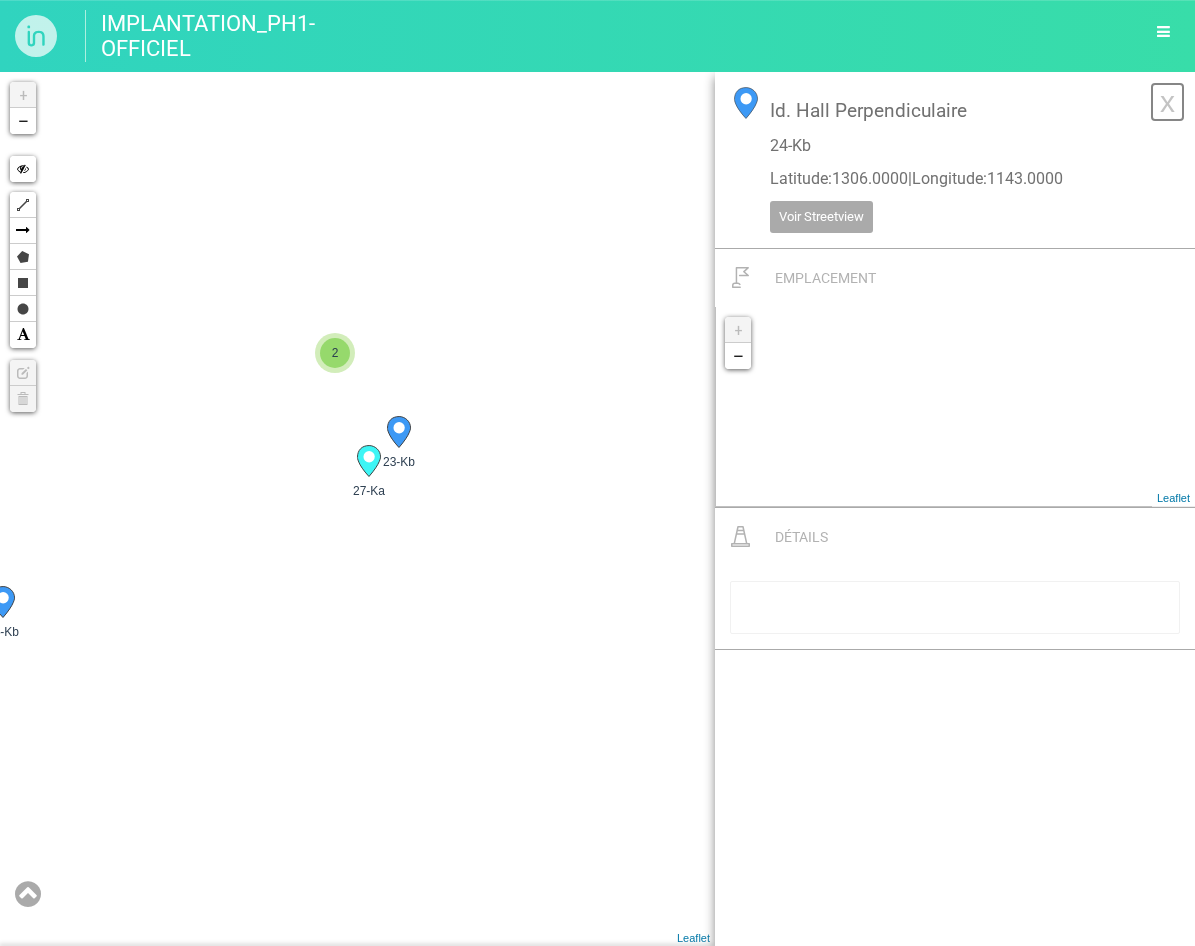 click on "x" at bounding box center (1167, 102) 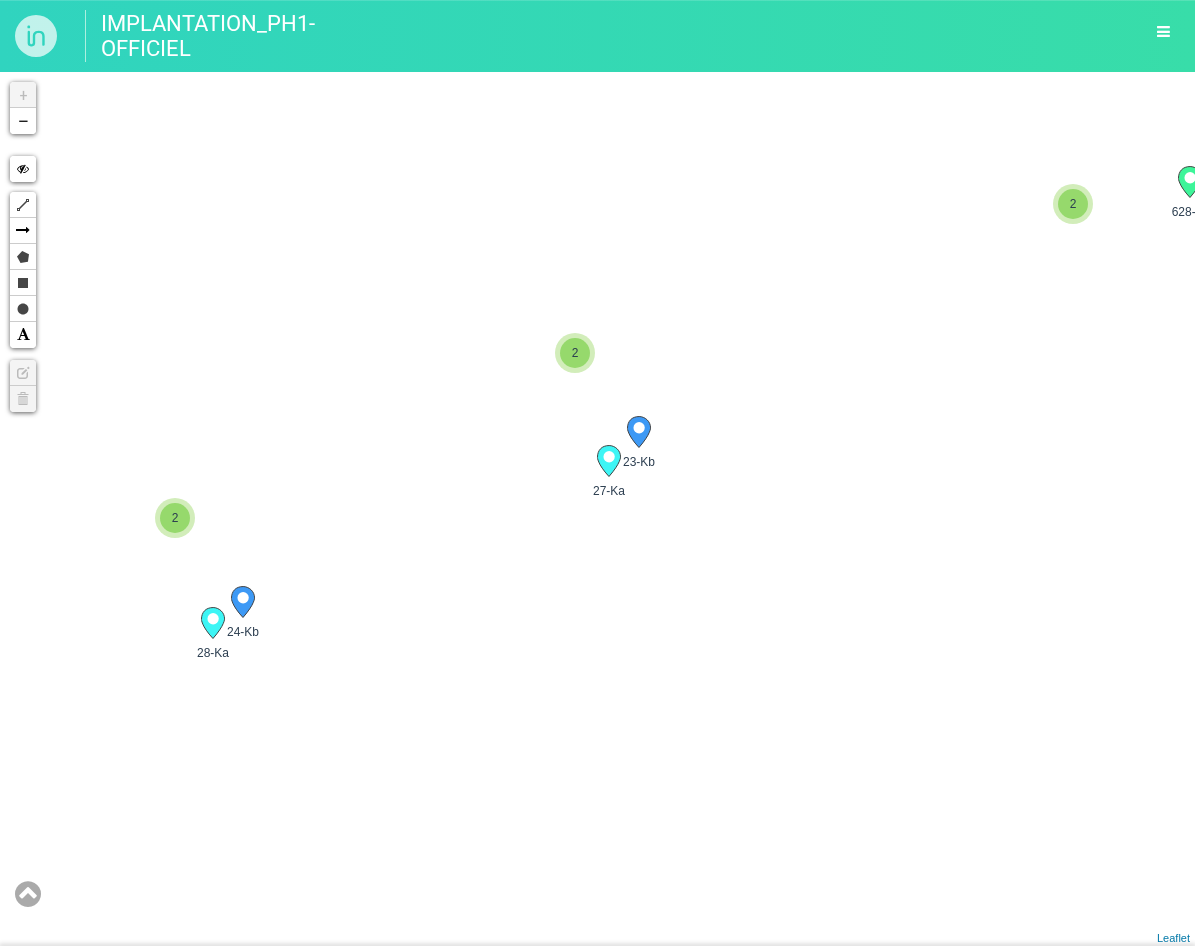 drag, startPoint x: 907, startPoint y: 537, endPoint x: 364, endPoint y: 524, distance: 543.1556 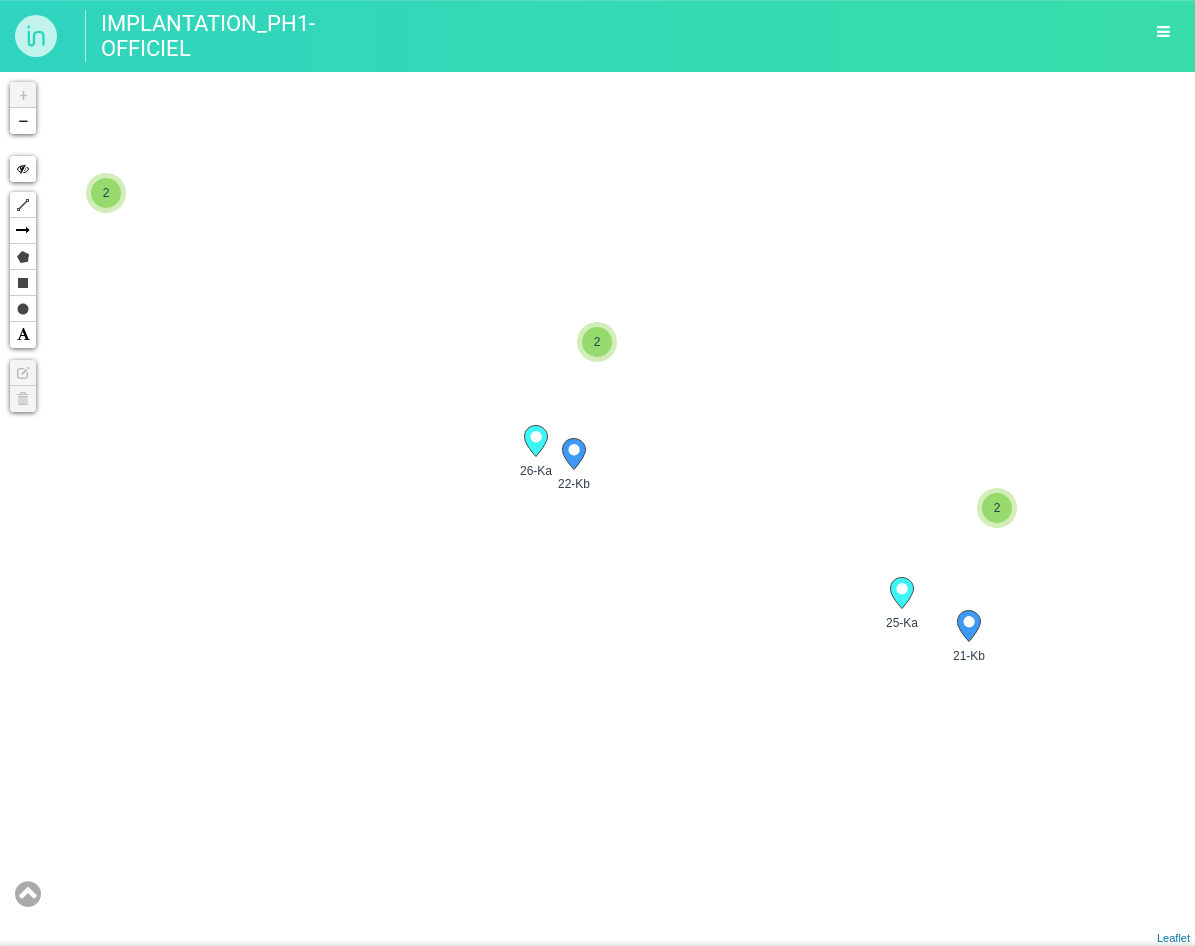 click on "22-Kb
23-Kb
24-Kb
21-Kb" at bounding box center [597, 509] 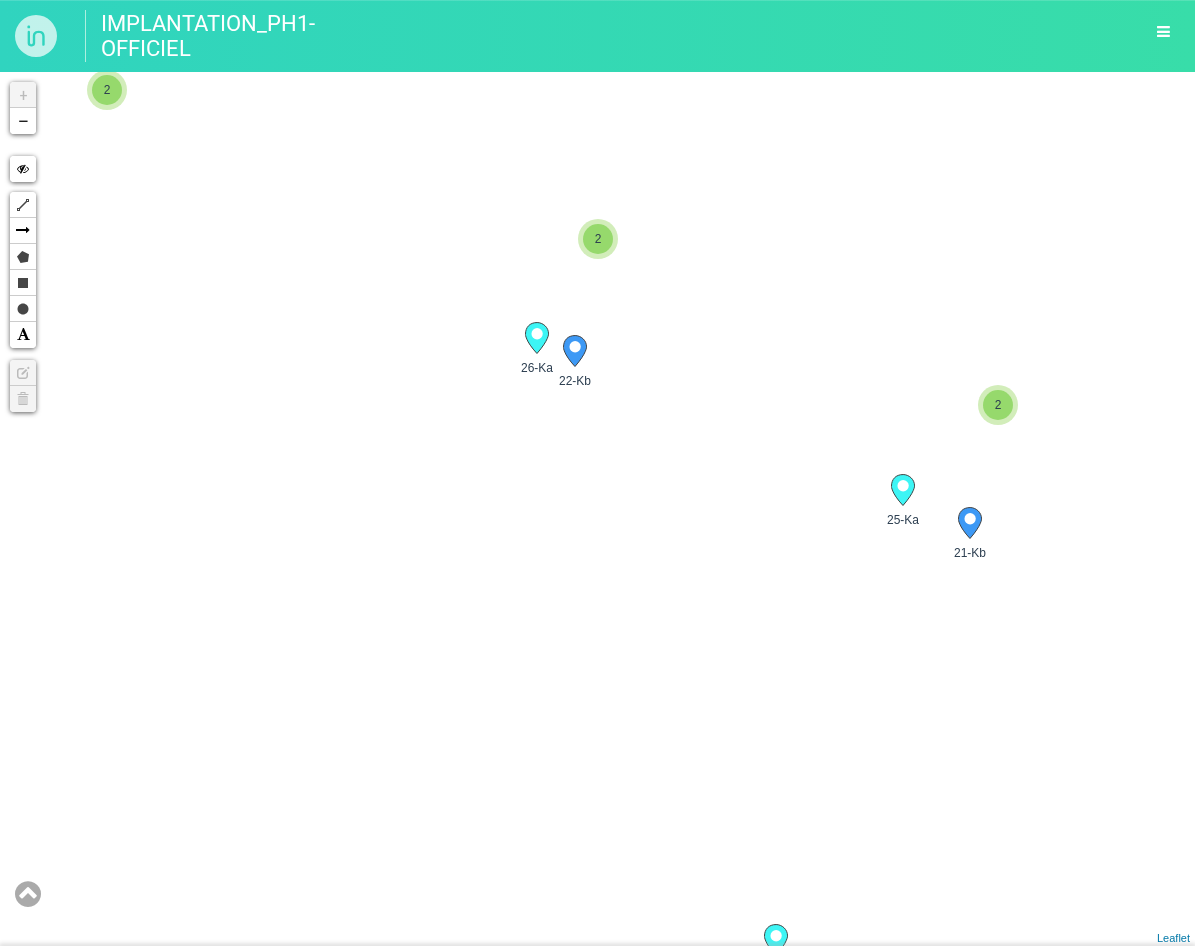 drag, startPoint x: 902, startPoint y: 706, endPoint x: 902, endPoint y: 582, distance: 124 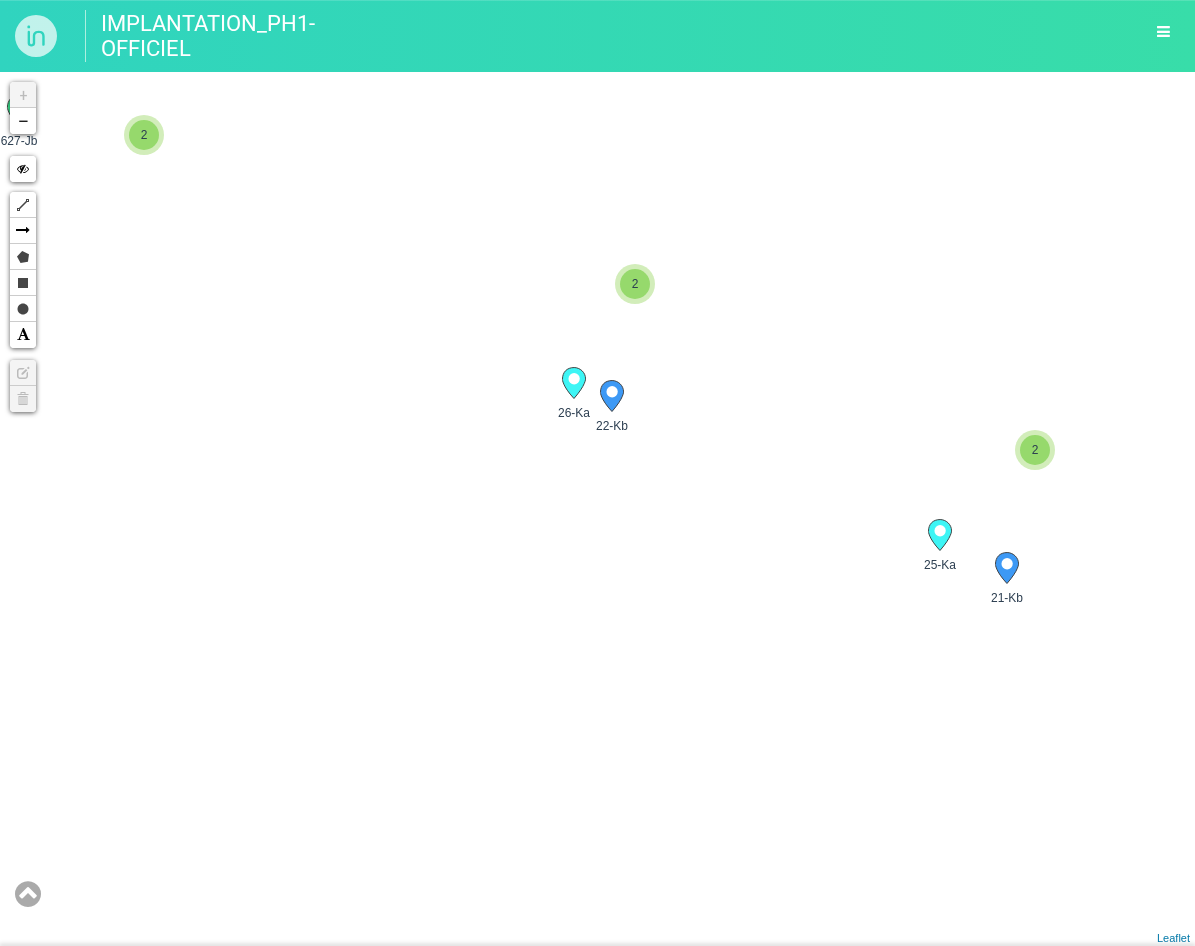 drag, startPoint x: 524, startPoint y: 533, endPoint x: 431, endPoint y: 394, distance: 167.24234 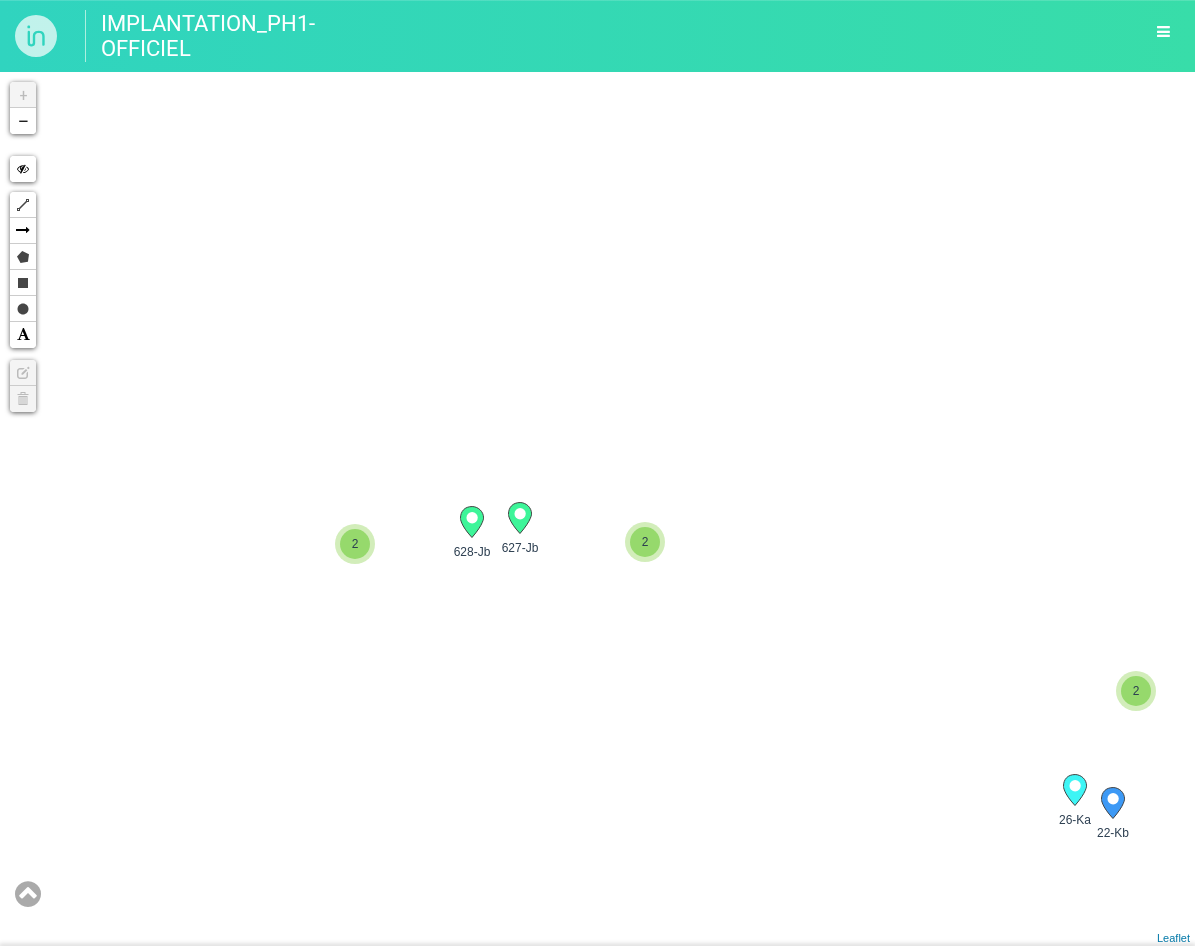 drag, startPoint x: 397, startPoint y: 380, endPoint x: 838, endPoint y: 524, distance: 463.91486 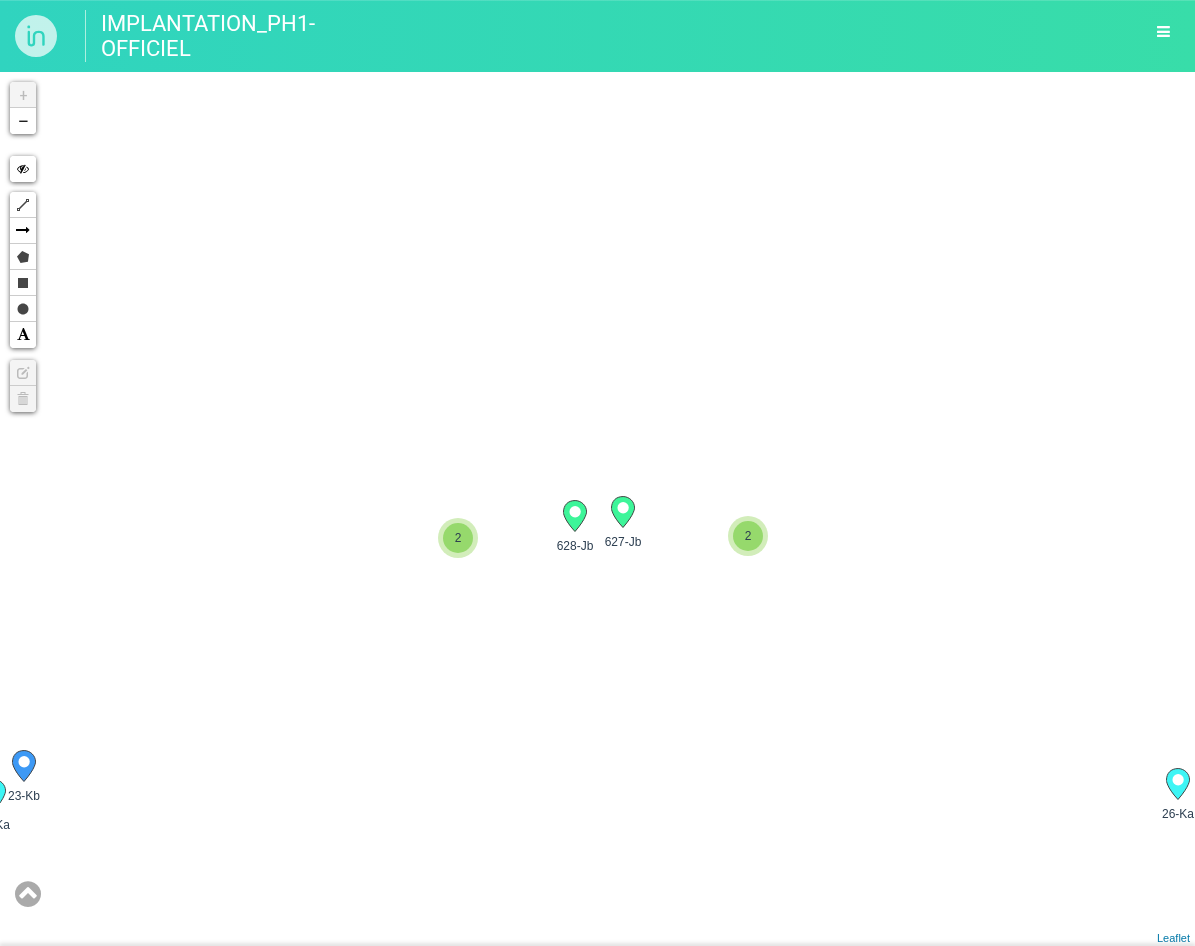 click on "2" at bounding box center (748, 536) 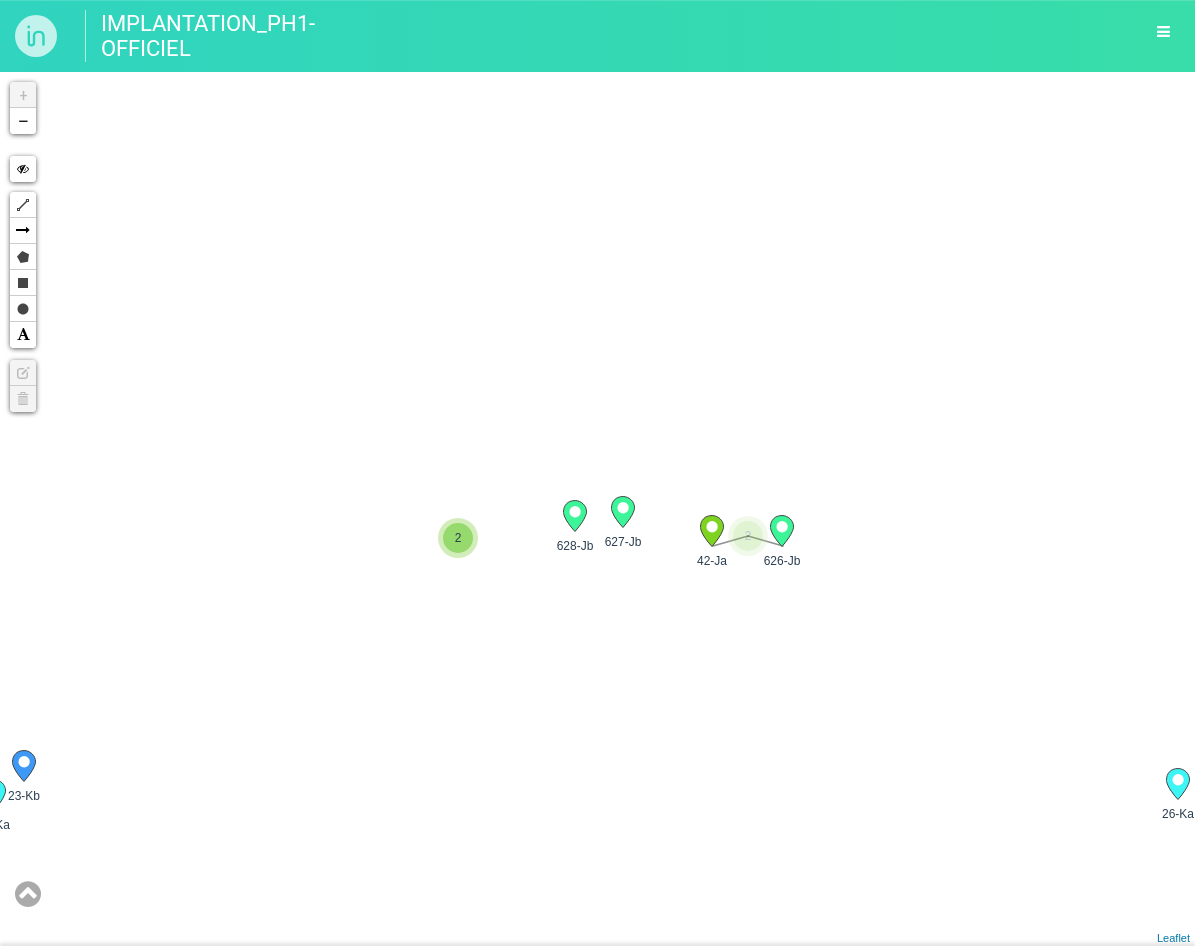 click on "2" at bounding box center [458, 538] 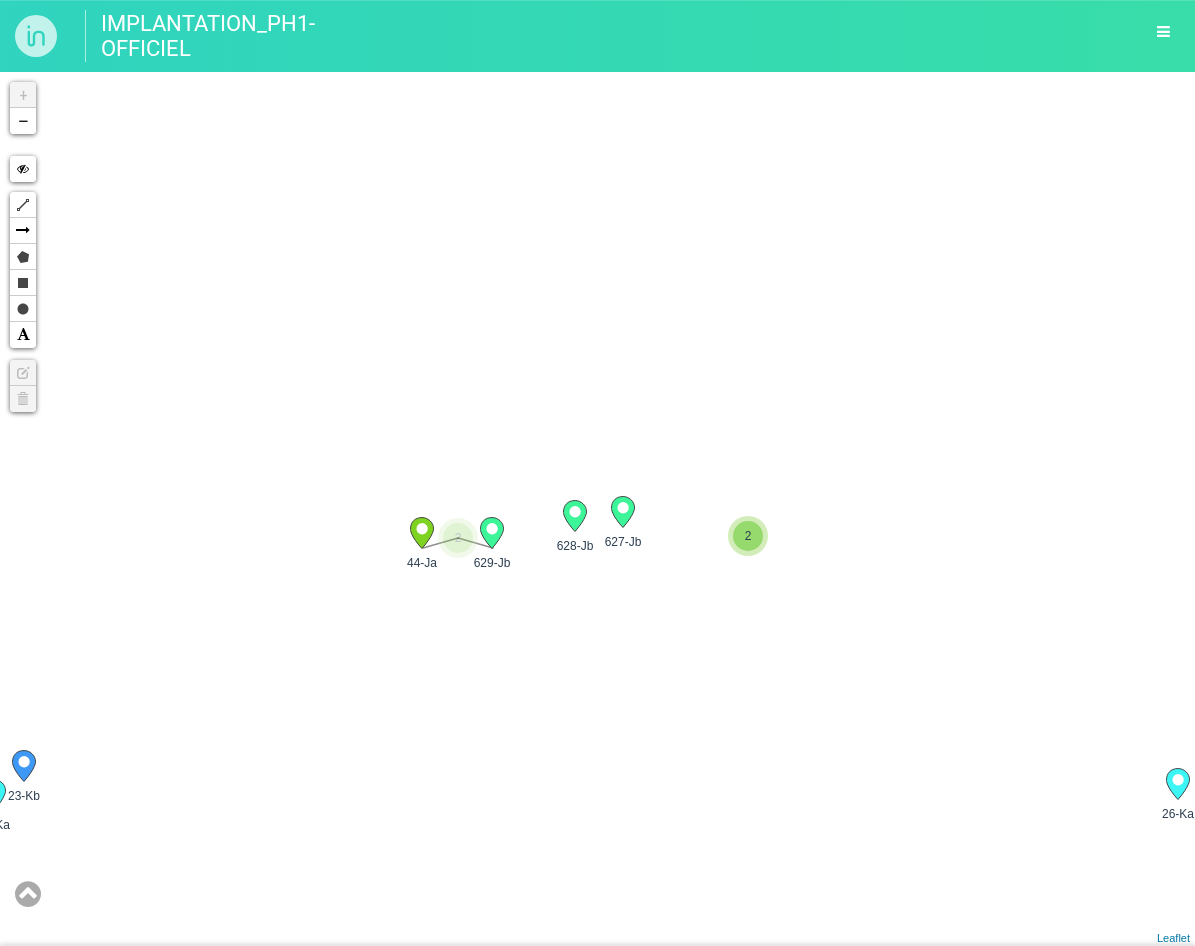 click 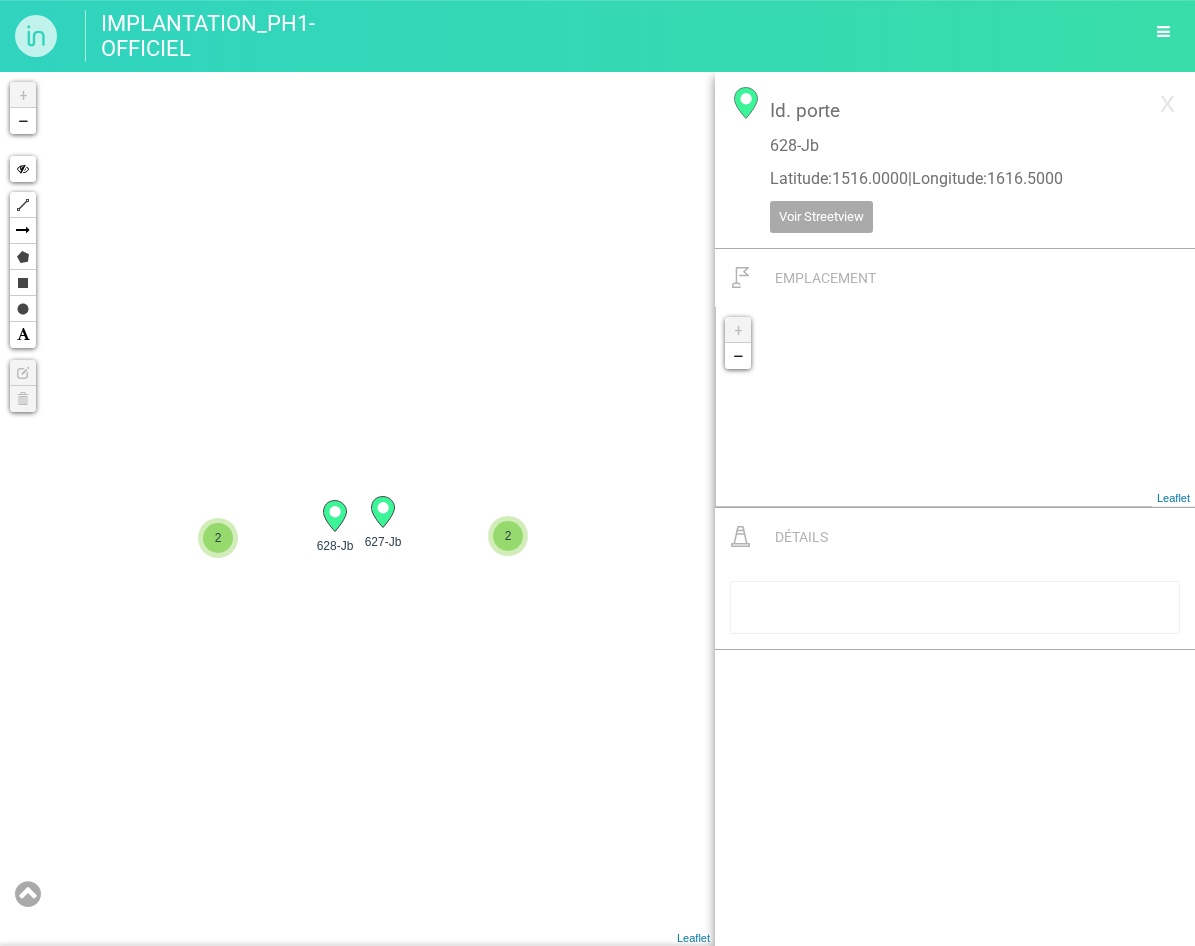 click on "2" at bounding box center (218, 538) 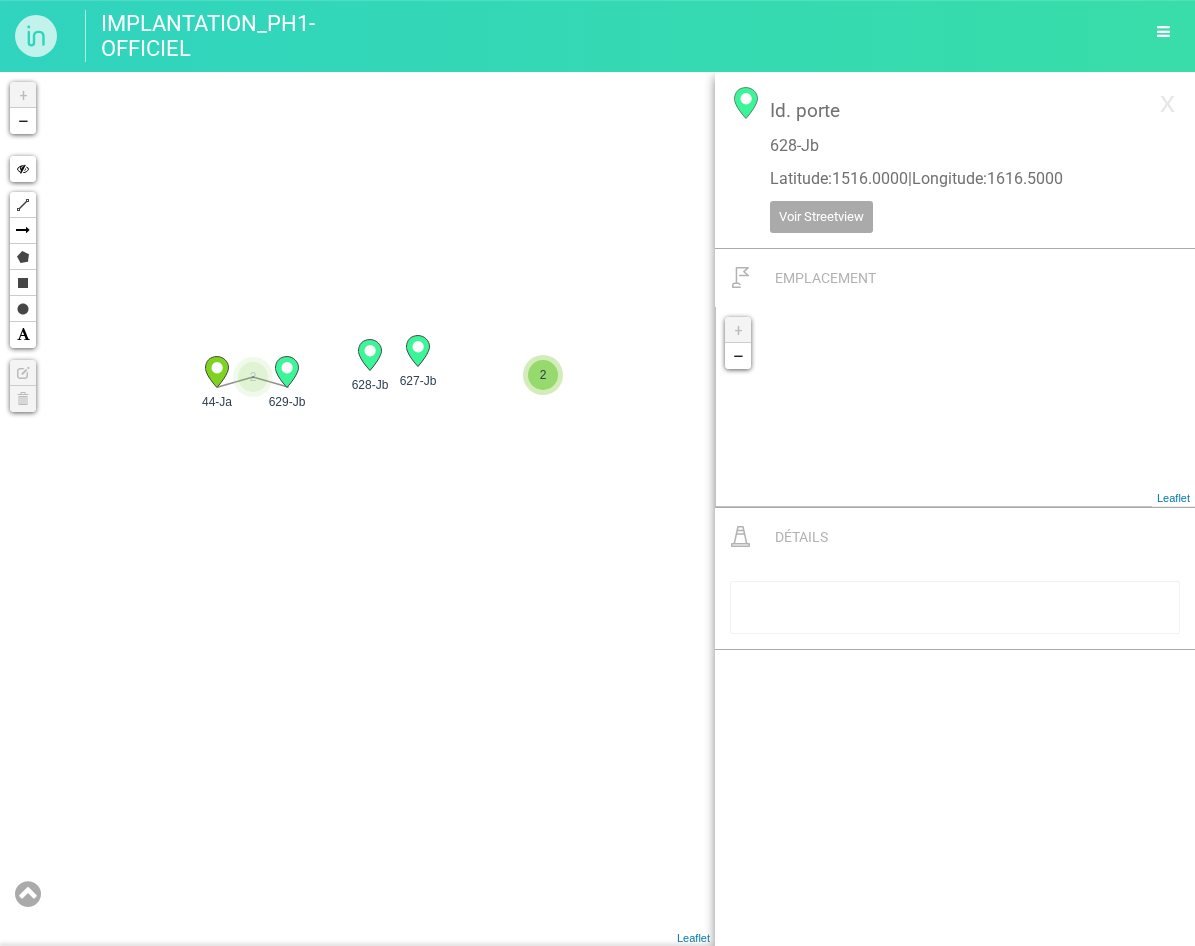 drag, startPoint x: 397, startPoint y: 662, endPoint x: 435, endPoint y: 507, distance: 159.5901 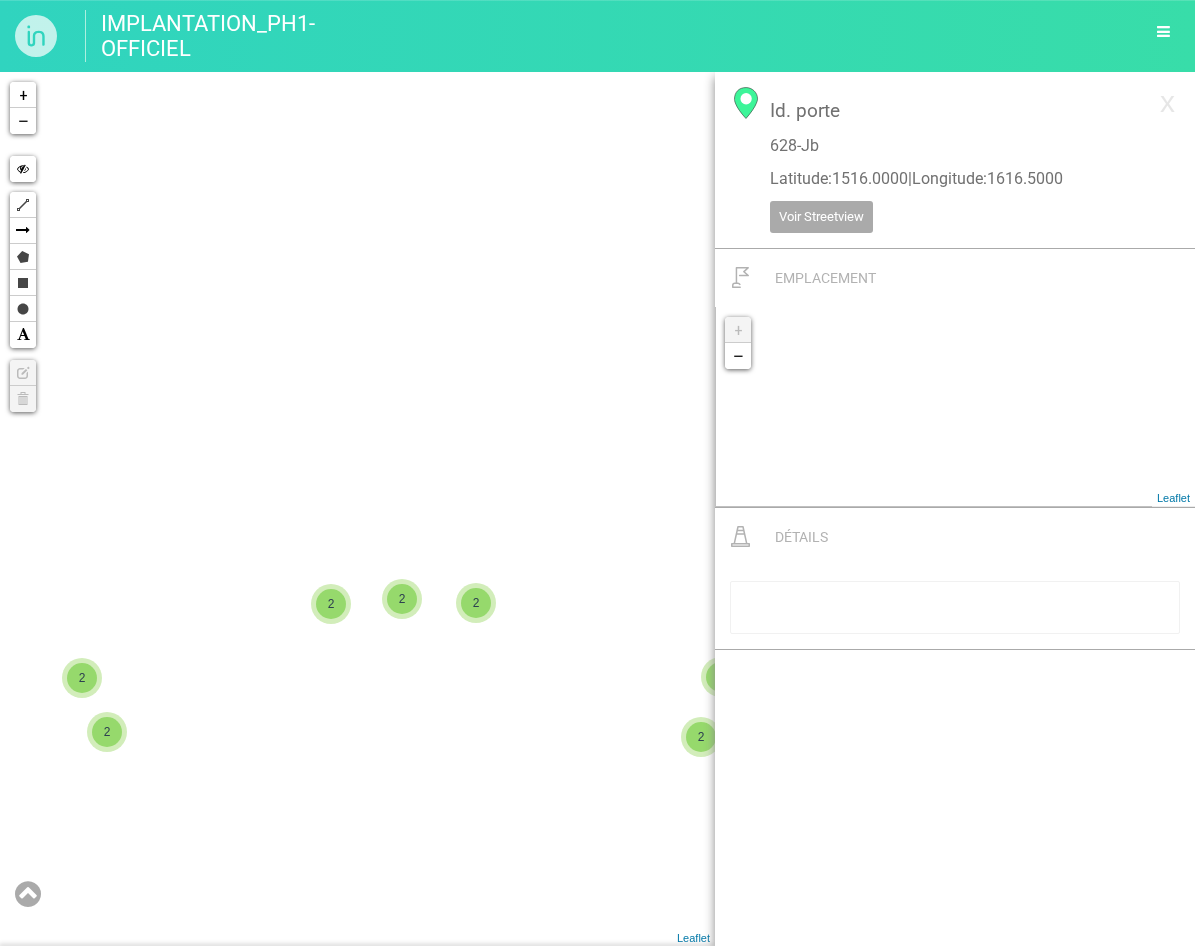 drag, startPoint x: 412, startPoint y: 277, endPoint x: 419, endPoint y: 647, distance: 370.06622 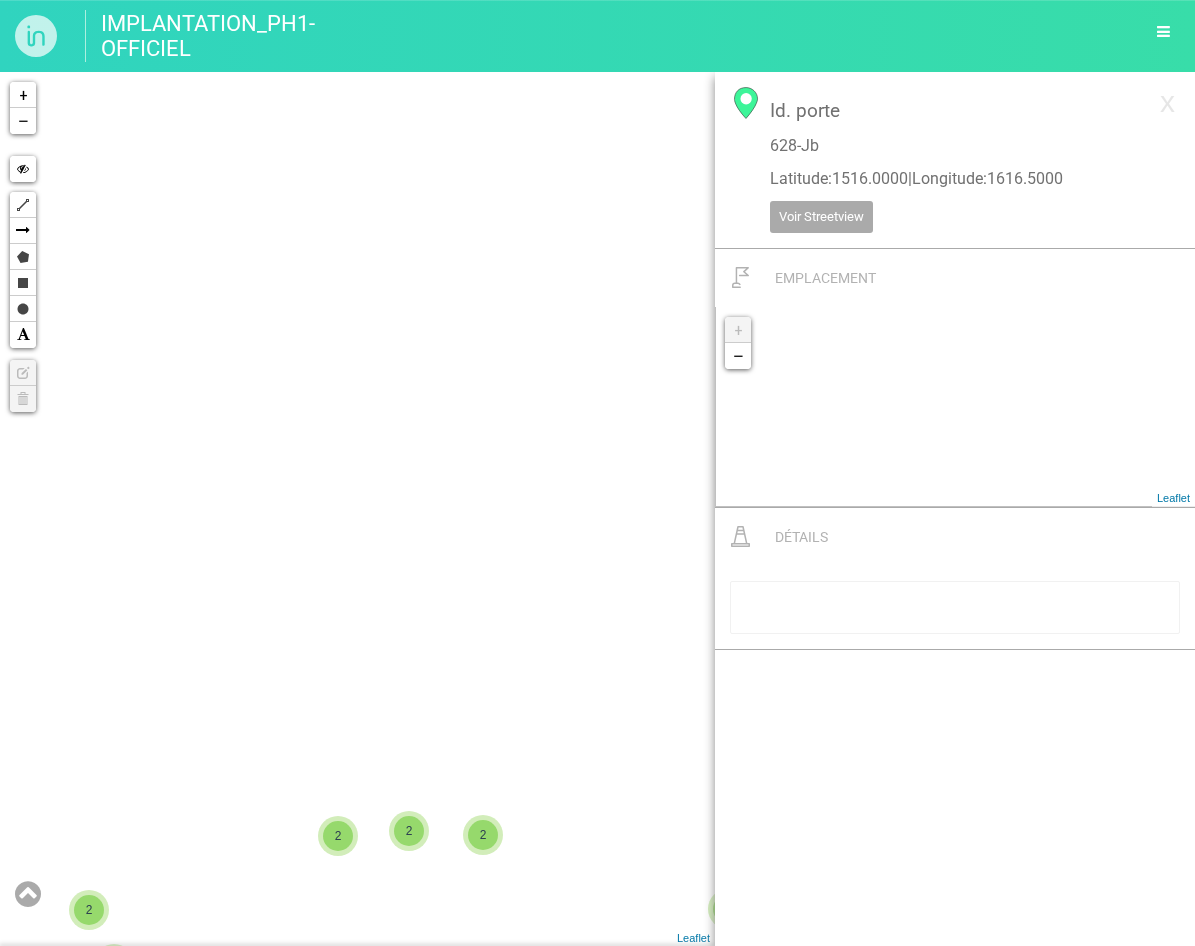 drag, startPoint x: 388, startPoint y: 164, endPoint x: 450, endPoint y: 498, distance: 339.70575 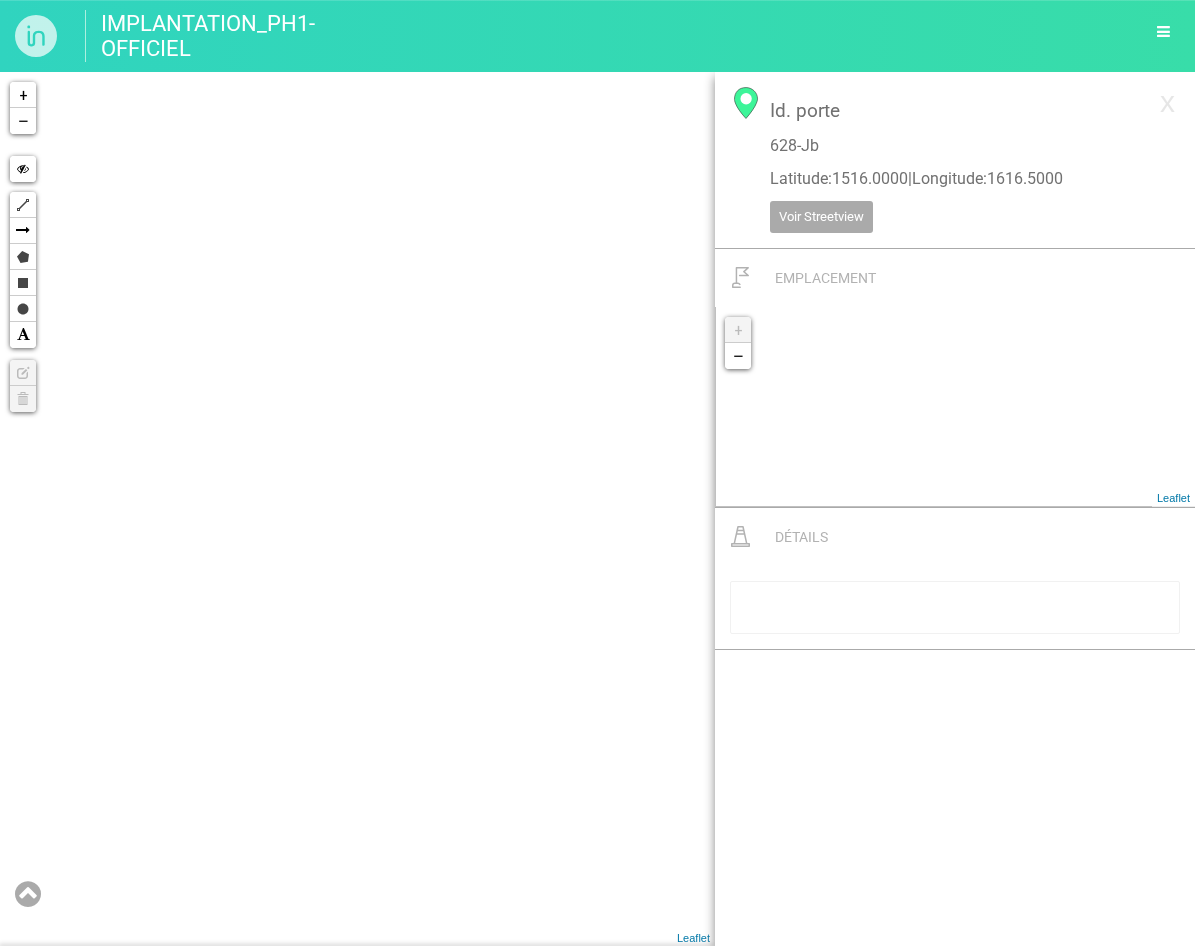 drag, startPoint x: 463, startPoint y: 584, endPoint x: 463, endPoint y: 615, distance: 31 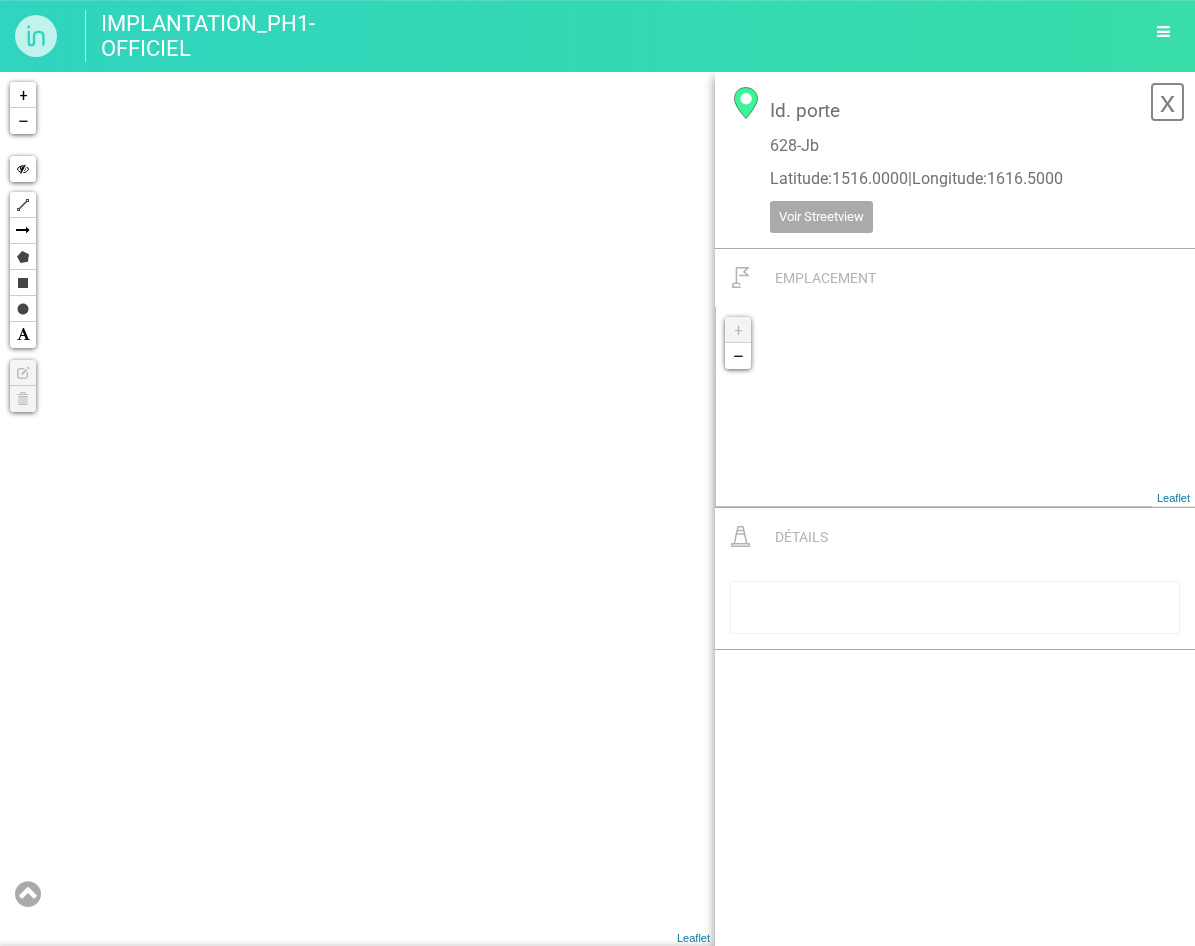 click on "x" at bounding box center [1167, 102] 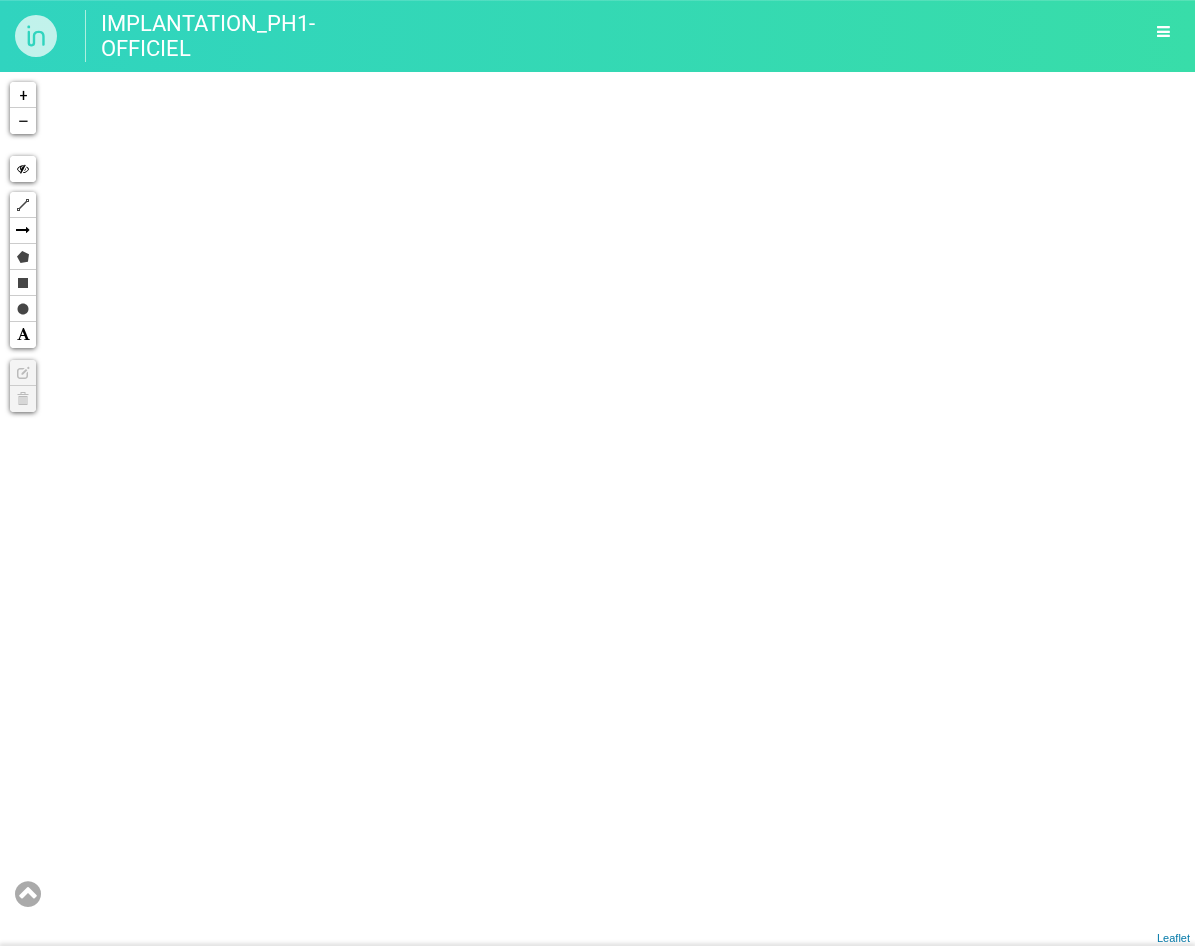 click at bounding box center (28, 894) 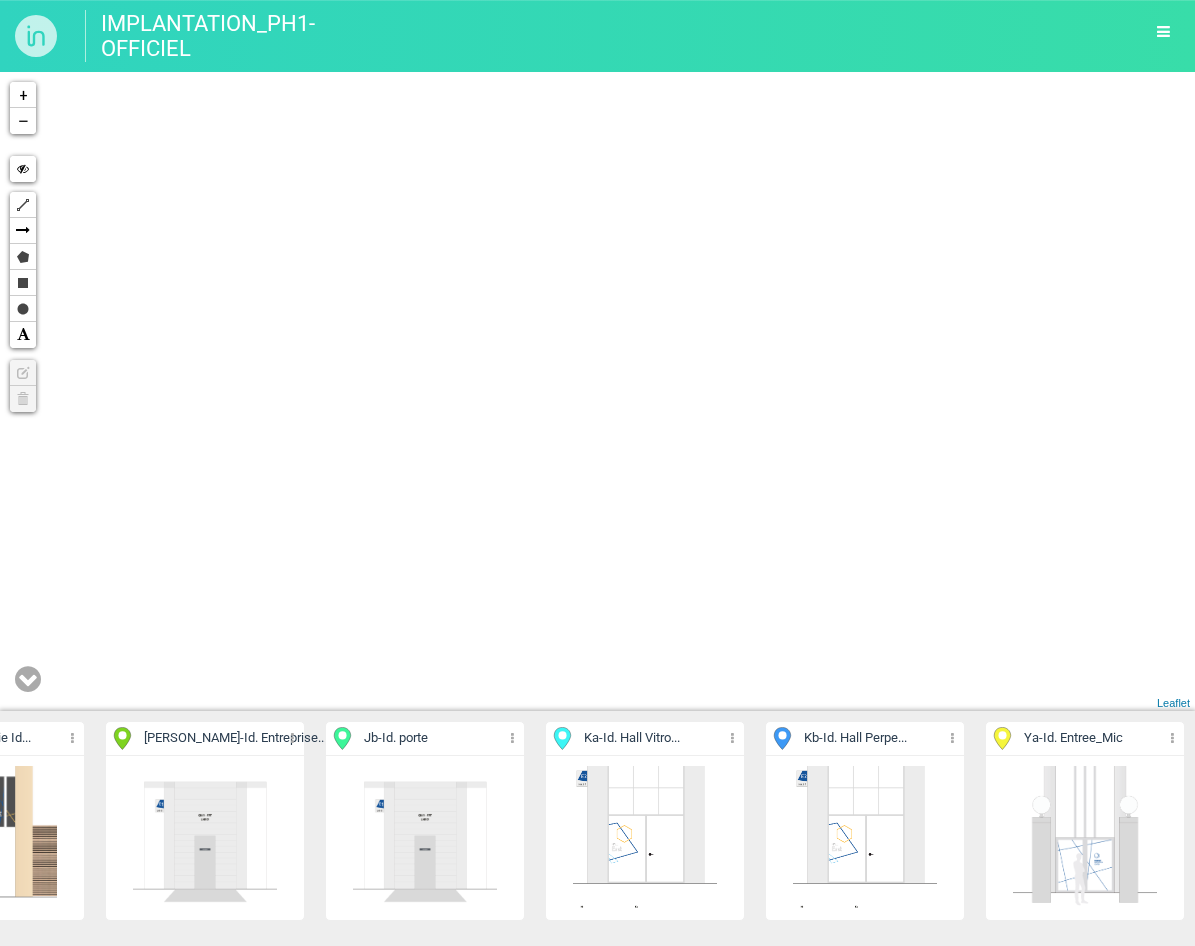 click at bounding box center (1085, 838) 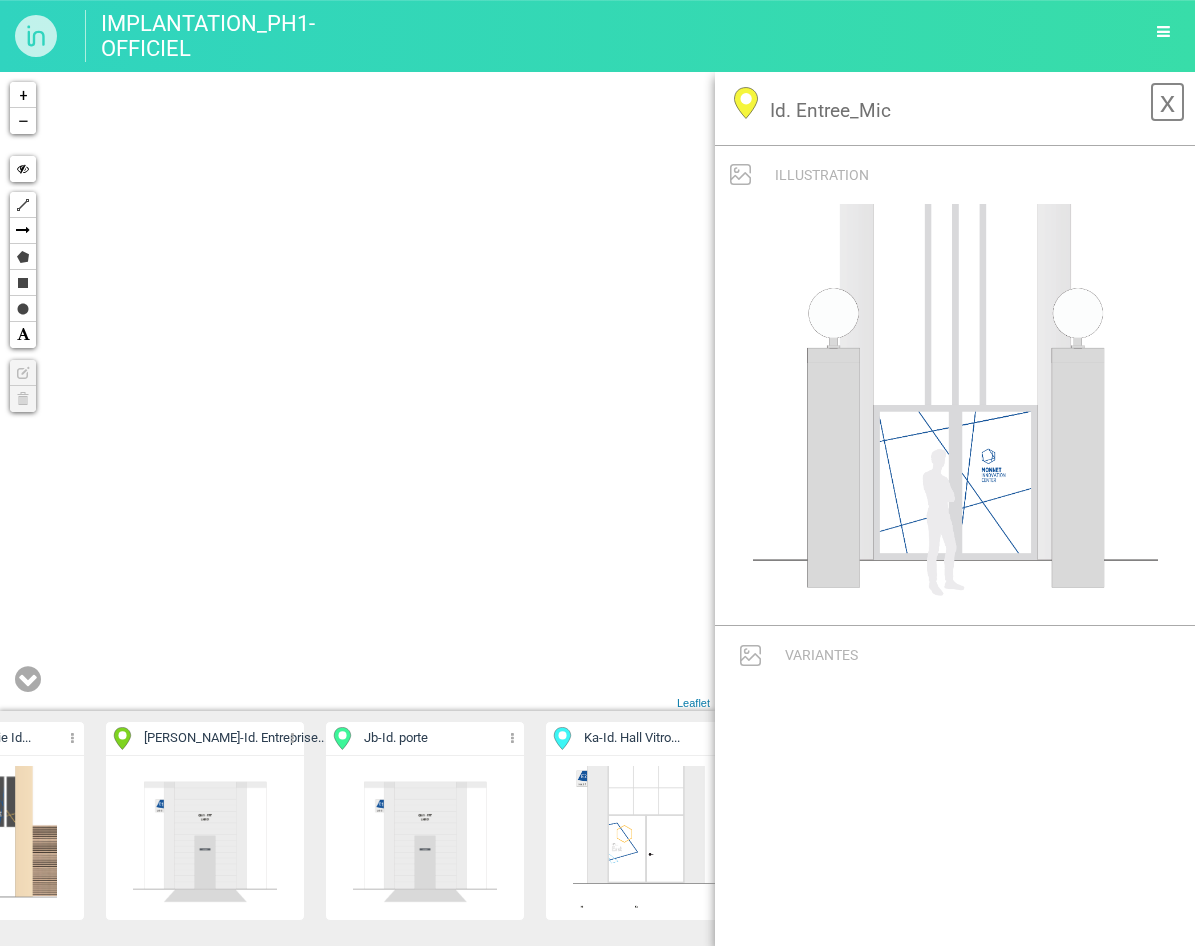 click on "x" at bounding box center [1167, 102] 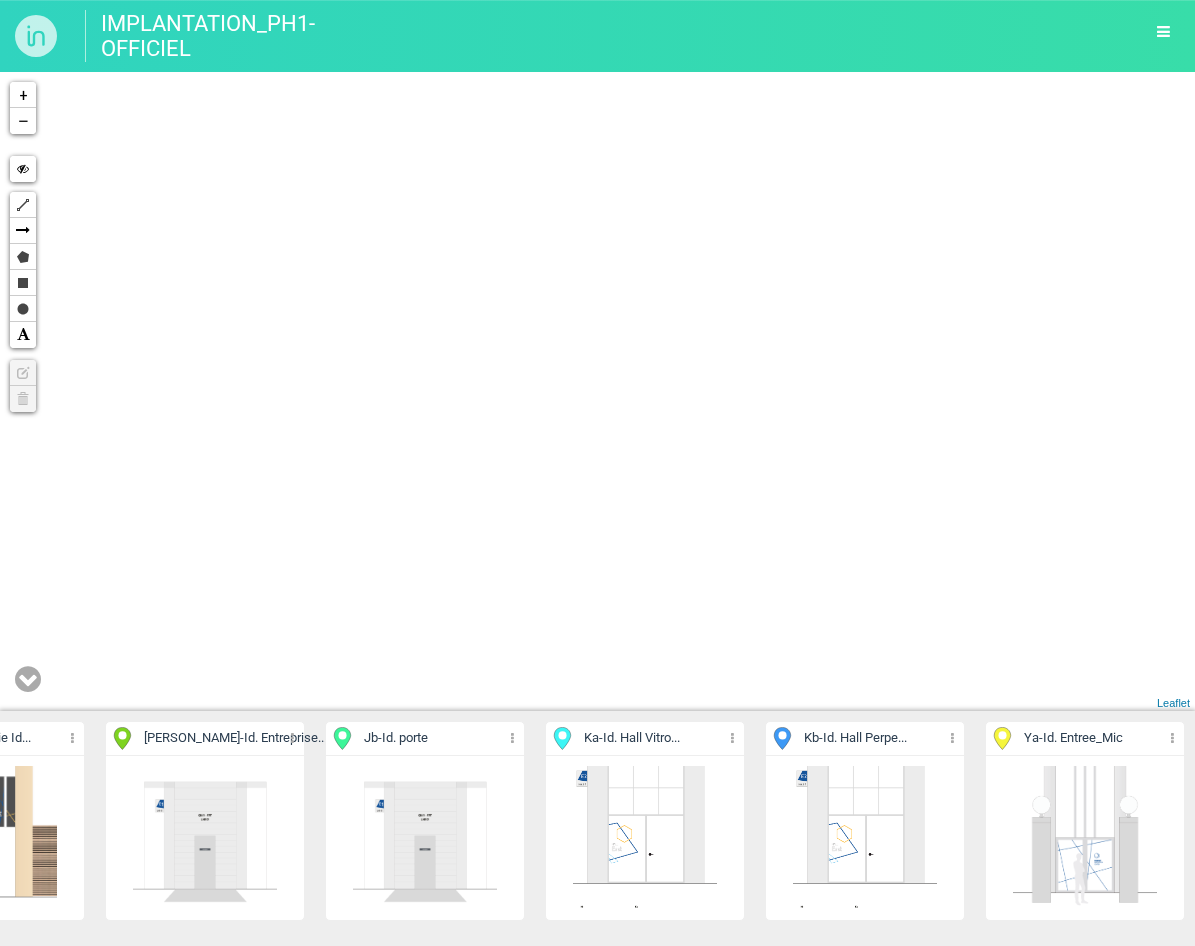 click at bounding box center [1172, 738] 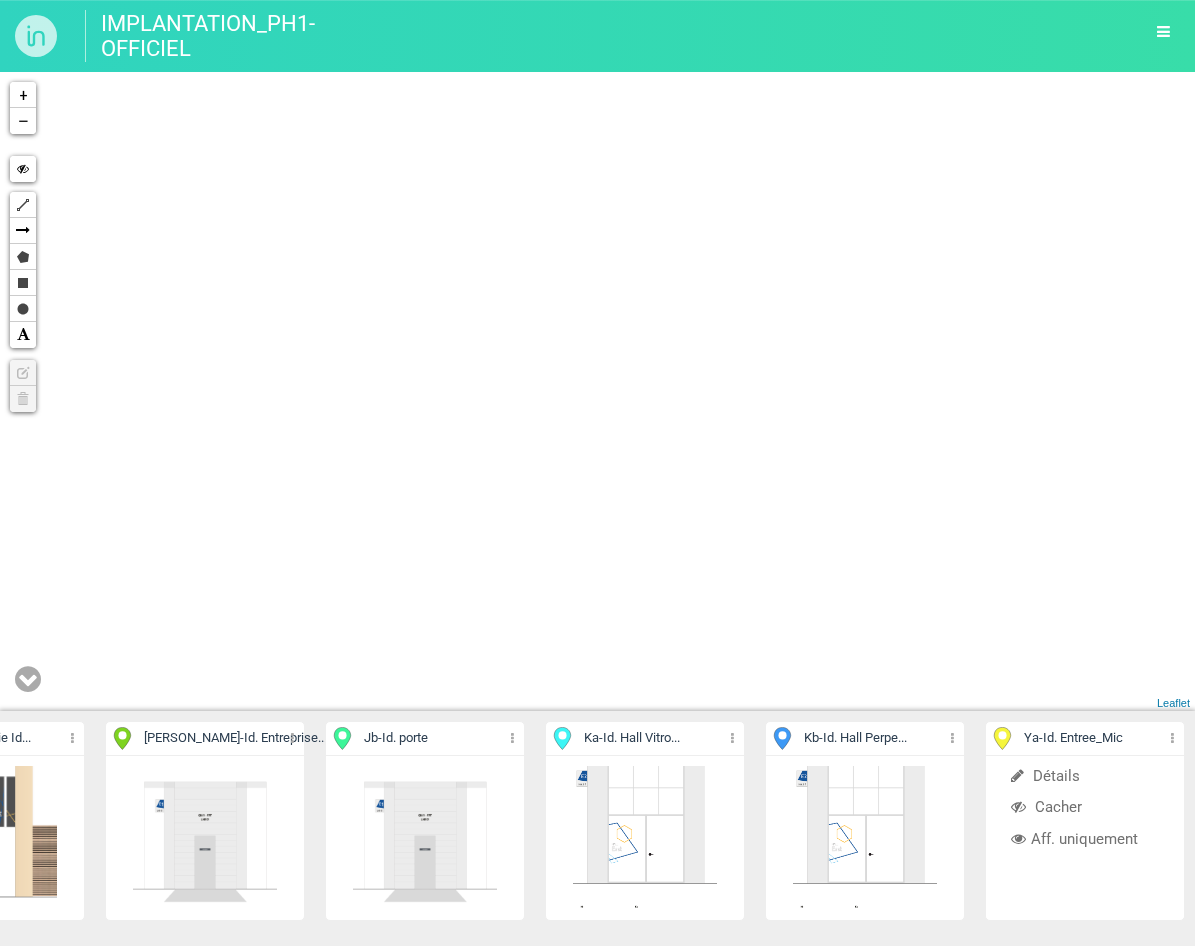 click on "Aff. uniquement" at bounding box center (1085, 839) 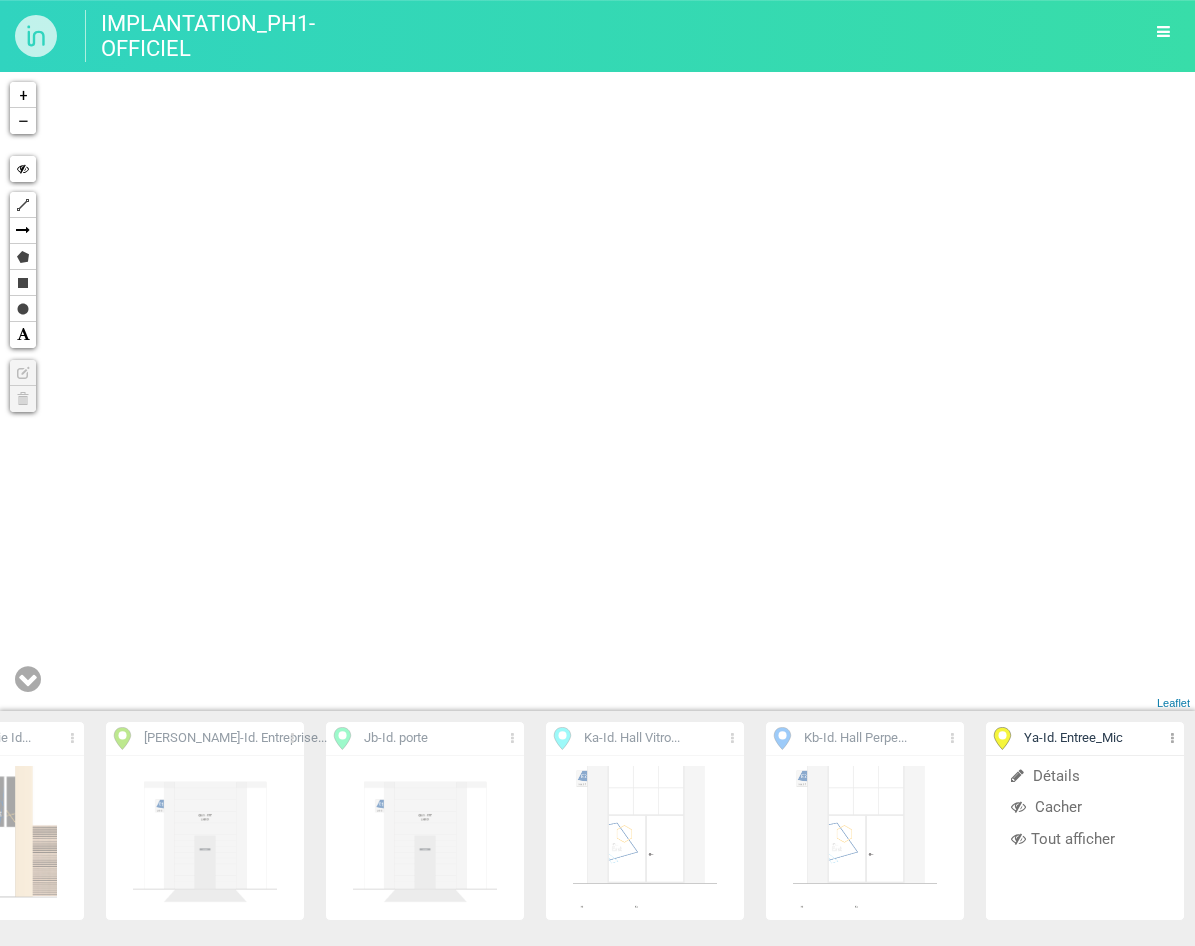 drag, startPoint x: 774, startPoint y: 356, endPoint x: 711, endPoint y: 687, distance: 336.94214 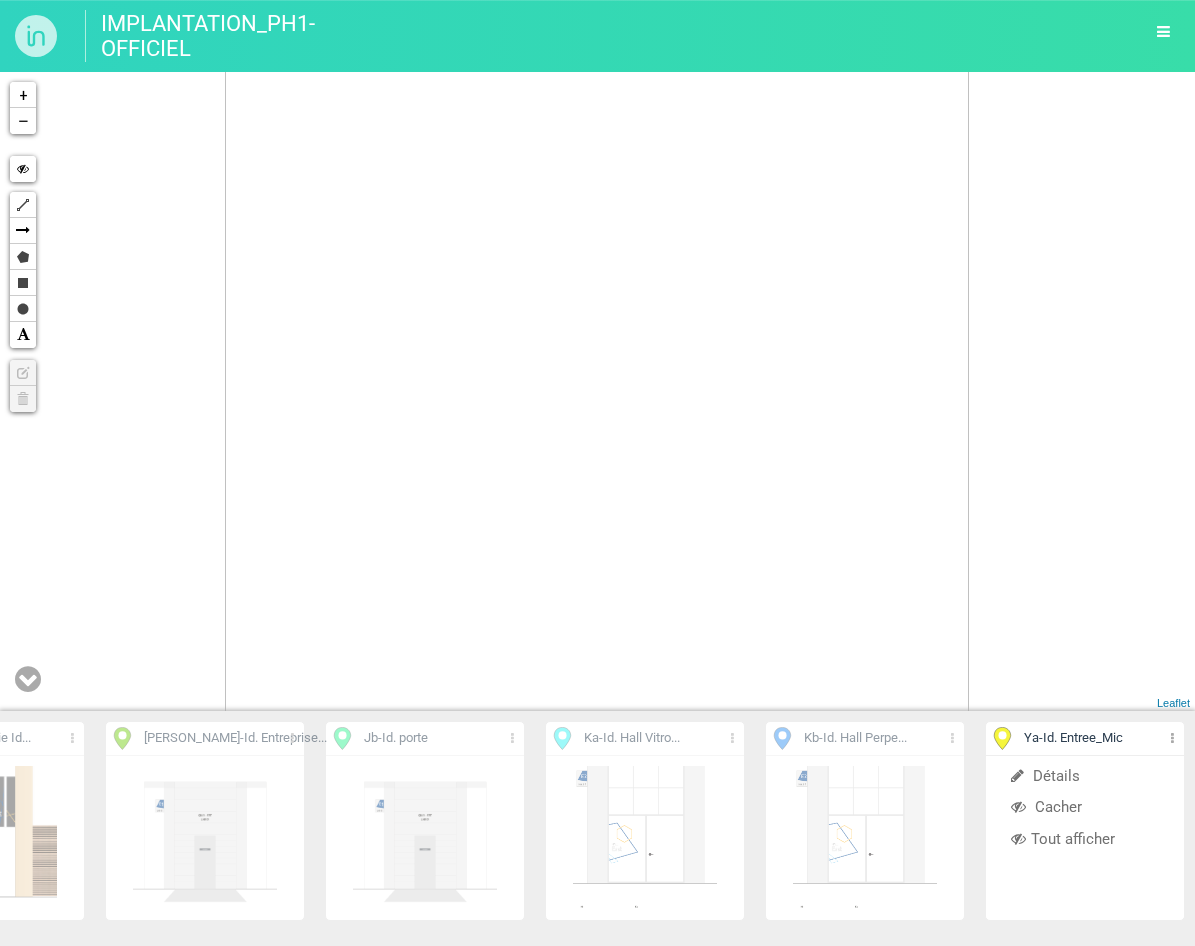 drag, startPoint x: 692, startPoint y: 311, endPoint x: 692, endPoint y: 450, distance: 139 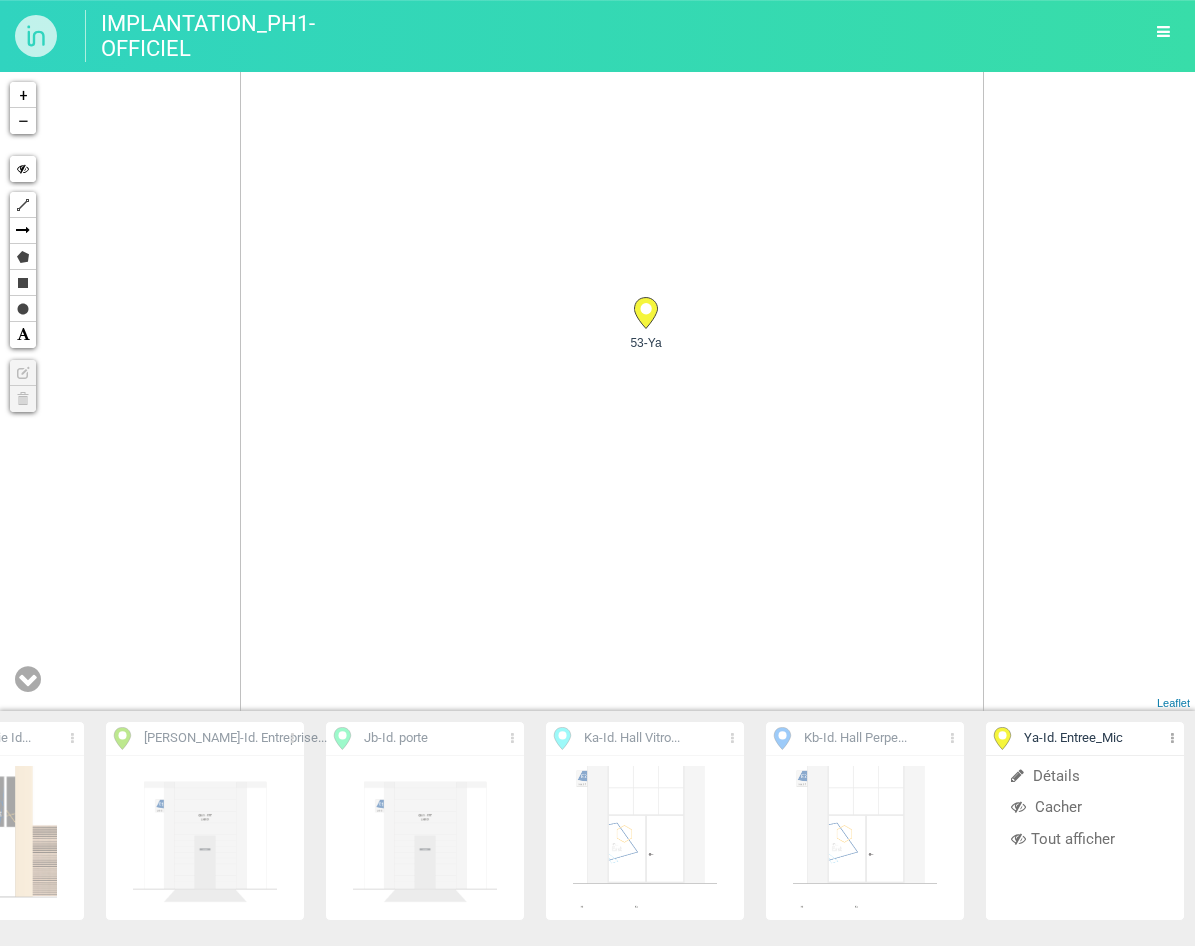 drag, startPoint x: 692, startPoint y: 229, endPoint x: 709, endPoint y: 477, distance: 248.58199 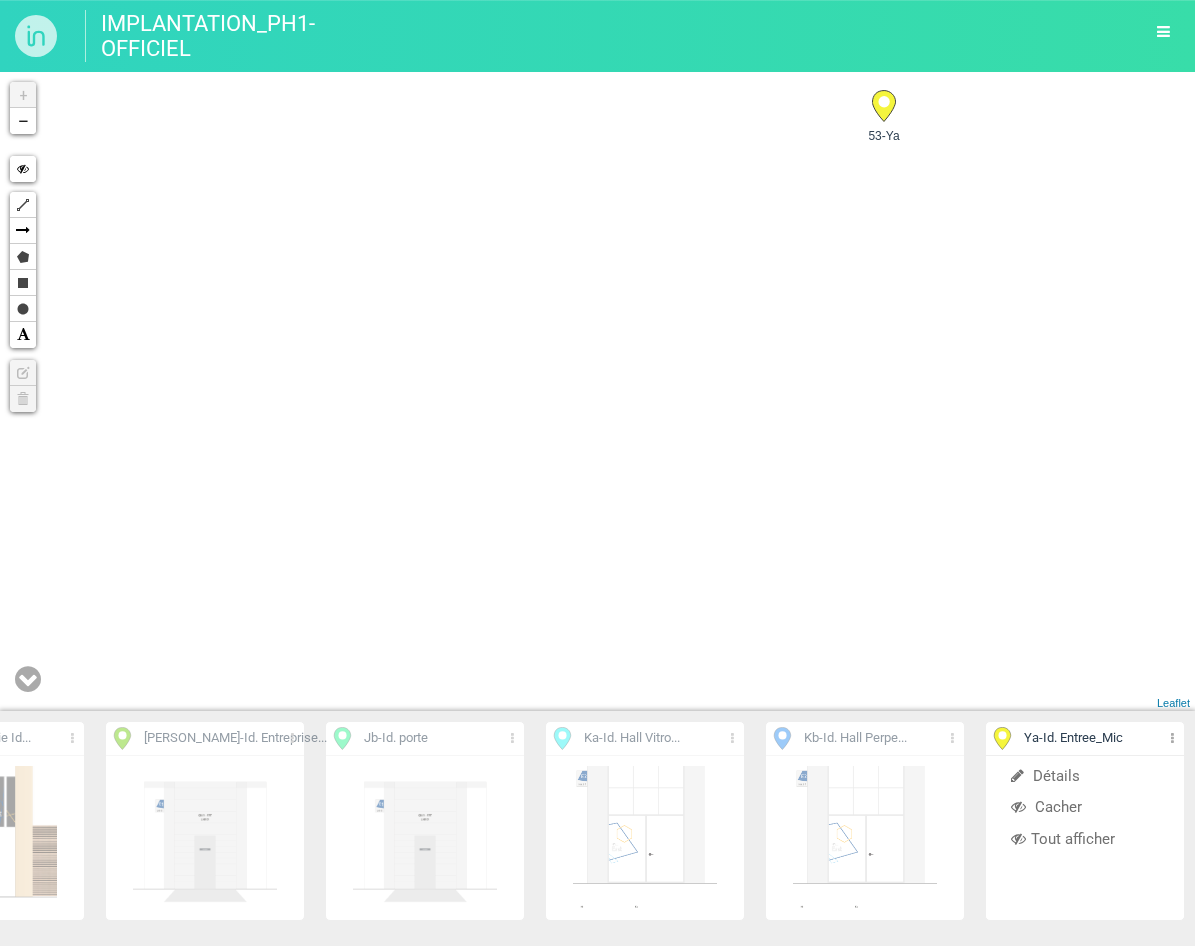 drag, startPoint x: 617, startPoint y: 513, endPoint x: 706, endPoint y: 480, distance: 94.92102 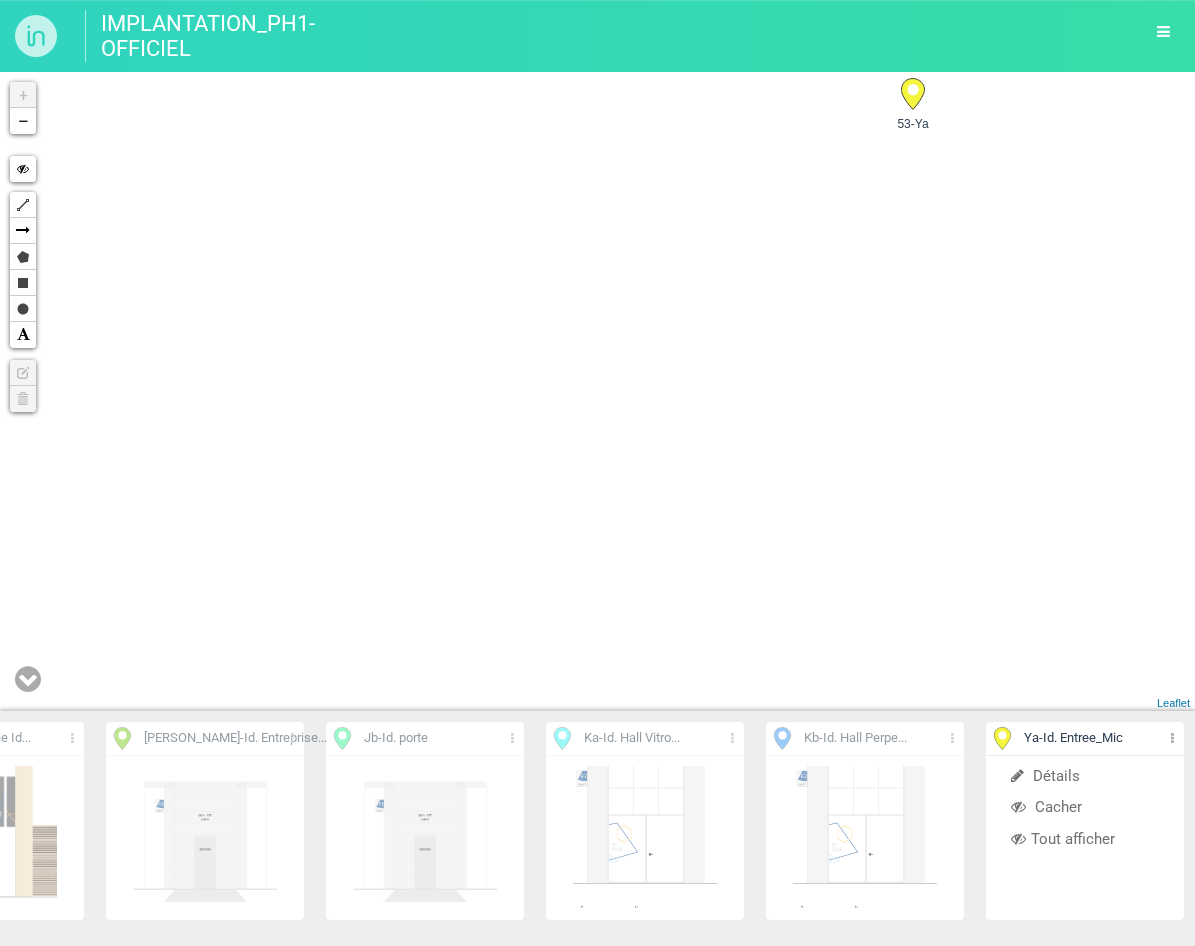 click on "Tout afficher" at bounding box center [1085, 839] 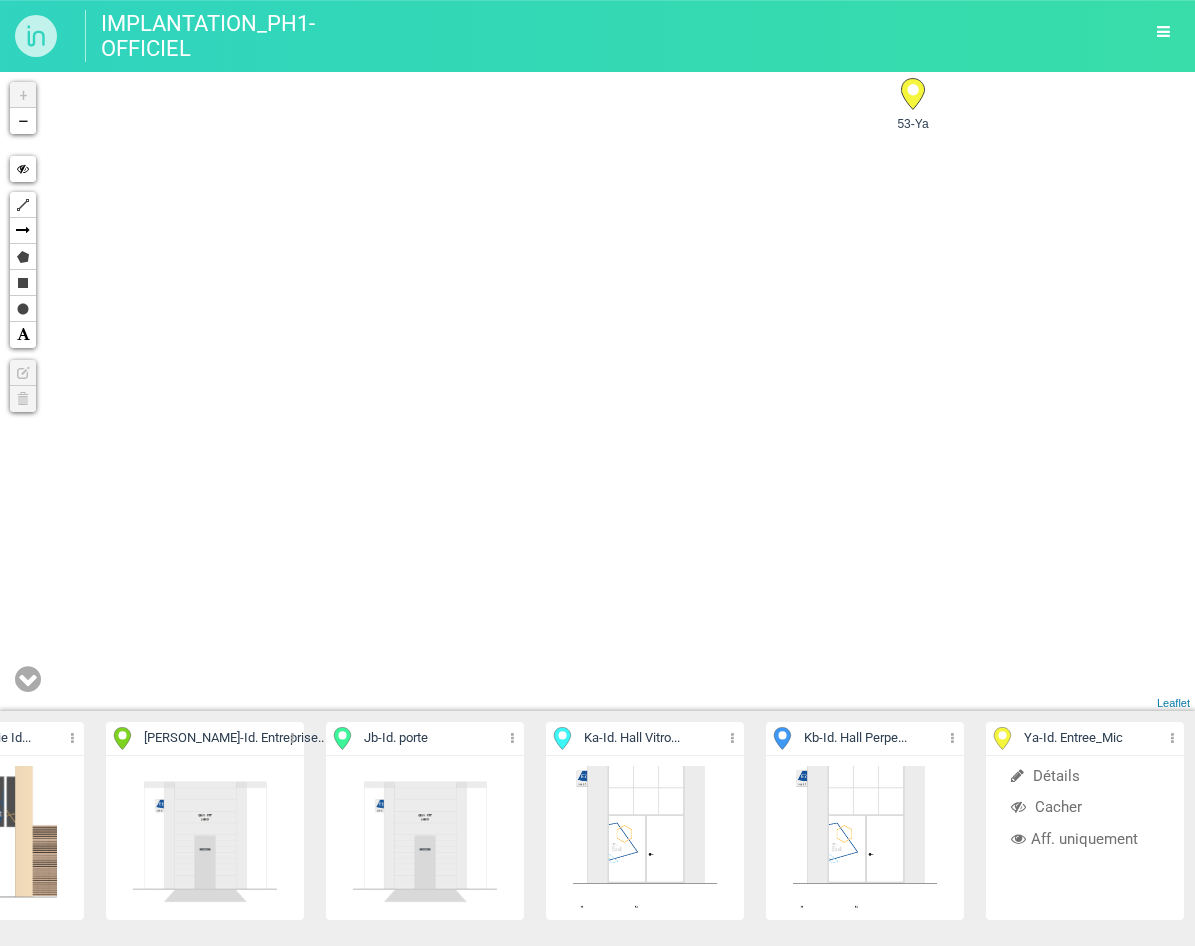 click at bounding box center [28, 679] 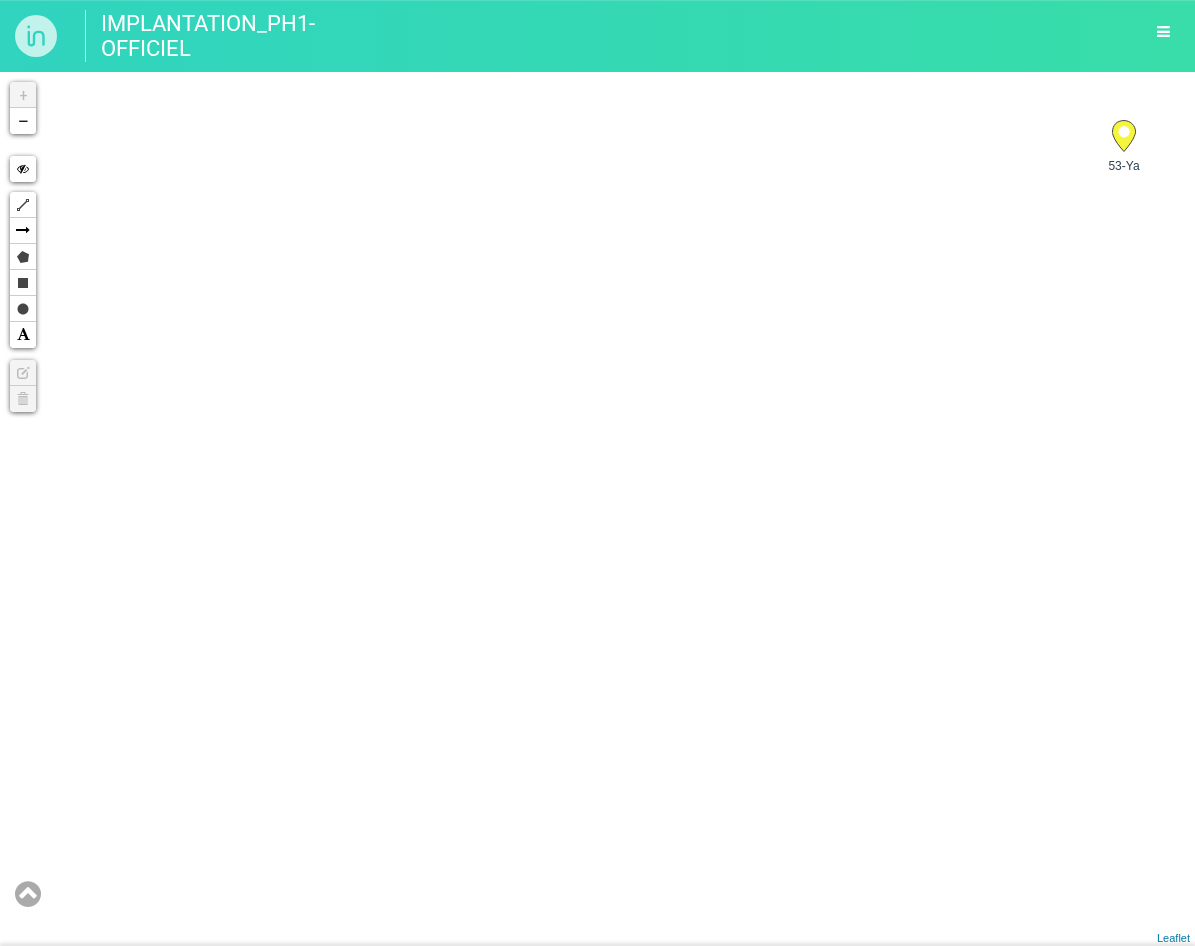 drag, startPoint x: 274, startPoint y: 631, endPoint x: 487, endPoint y: 623, distance: 213.15018 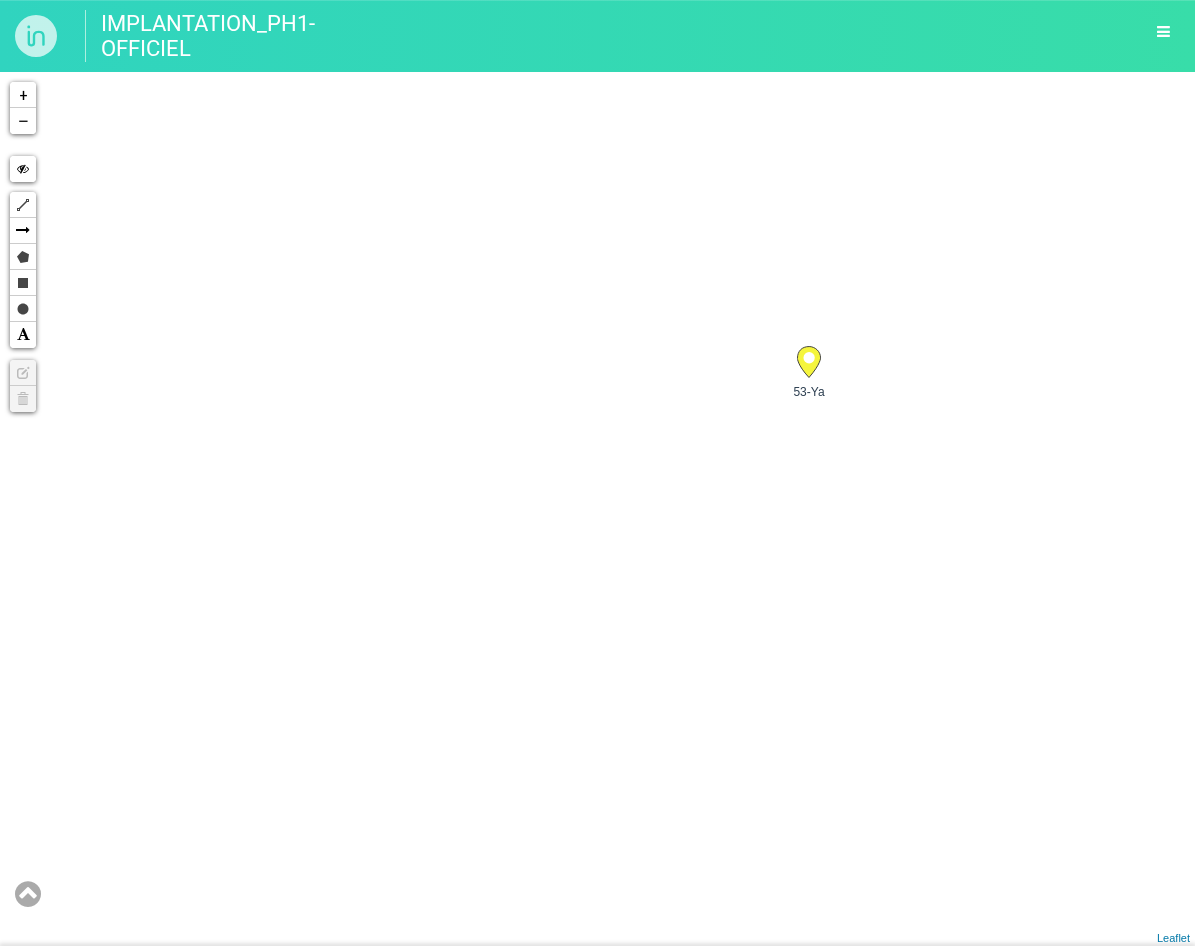 drag, startPoint x: 498, startPoint y: 574, endPoint x: 470, endPoint y: 471, distance: 106.738 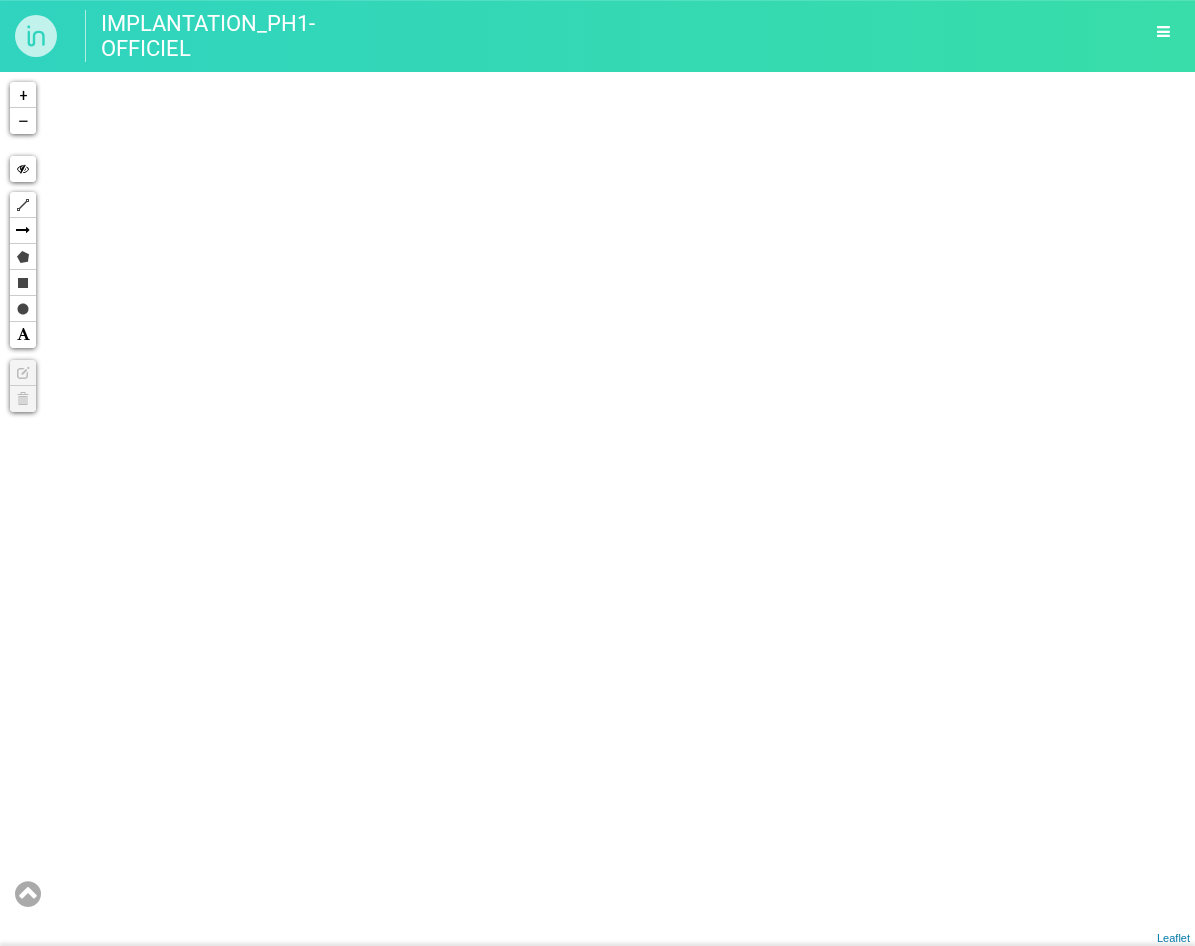 drag, startPoint x: 459, startPoint y: 691, endPoint x: 470, endPoint y: 404, distance: 287.21072 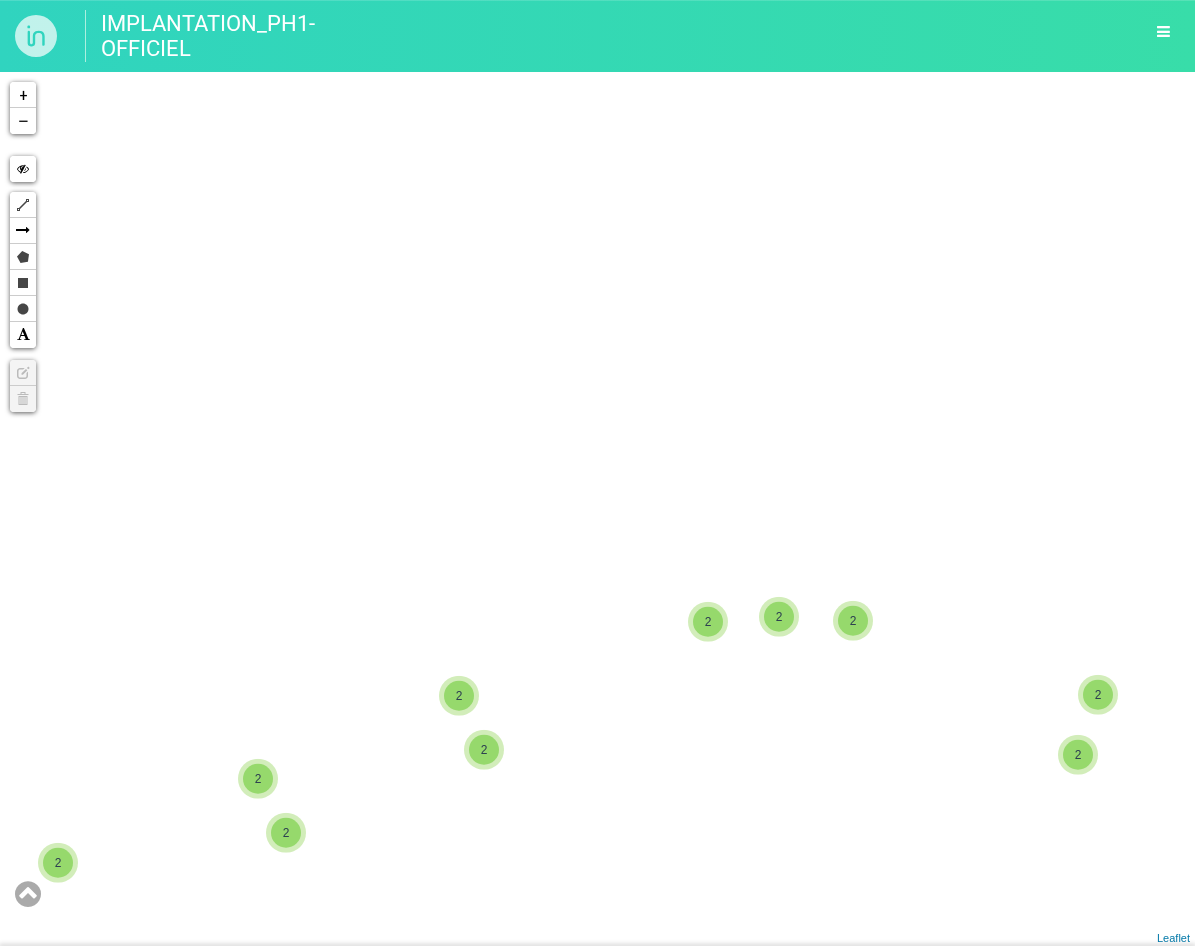 click on "633-Ja
622-Ka 2
30-Ka 2 2 2 2 2
29-Ka 2 2
25-Ka 2" at bounding box center (597, 509) 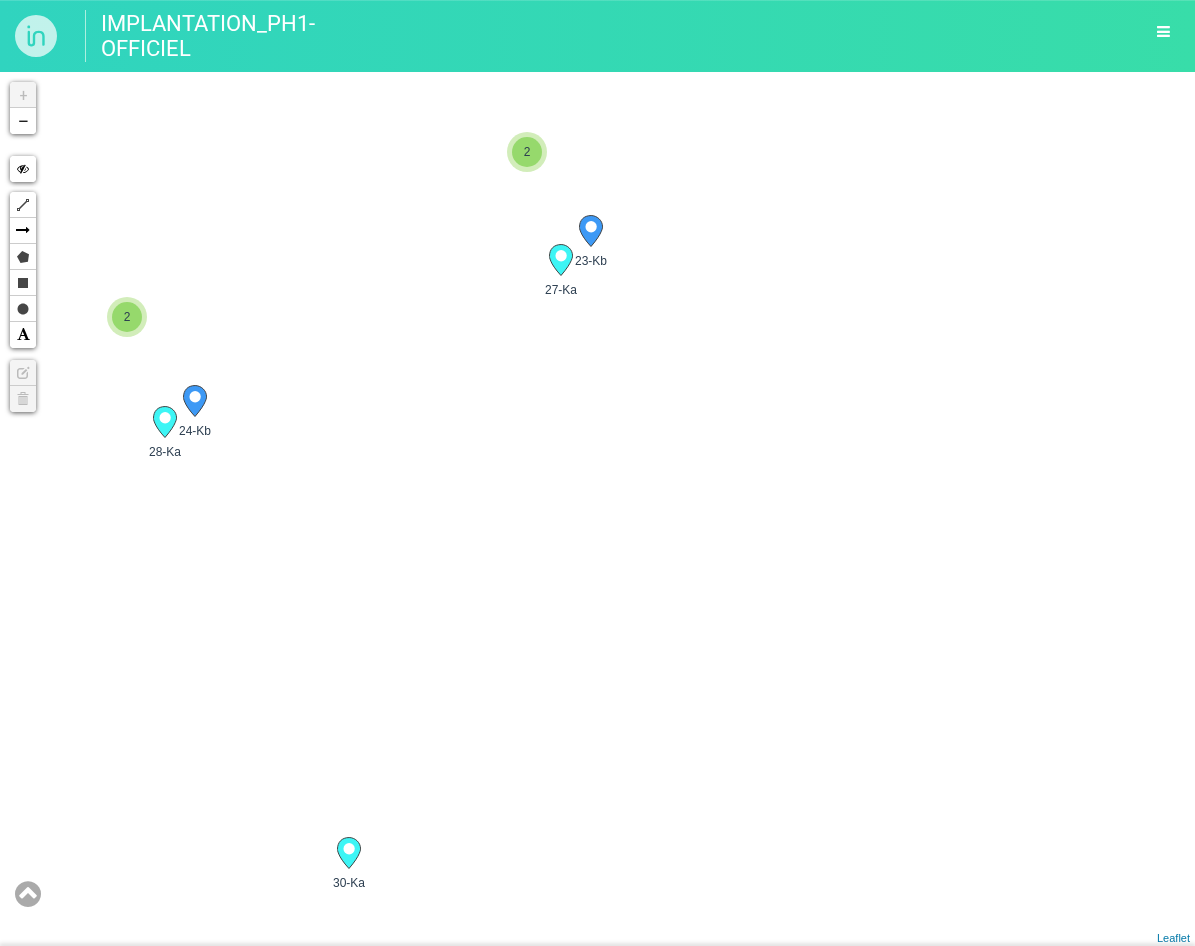 drag, startPoint x: 376, startPoint y: 504, endPoint x: 589, endPoint y: 525, distance: 214.03271 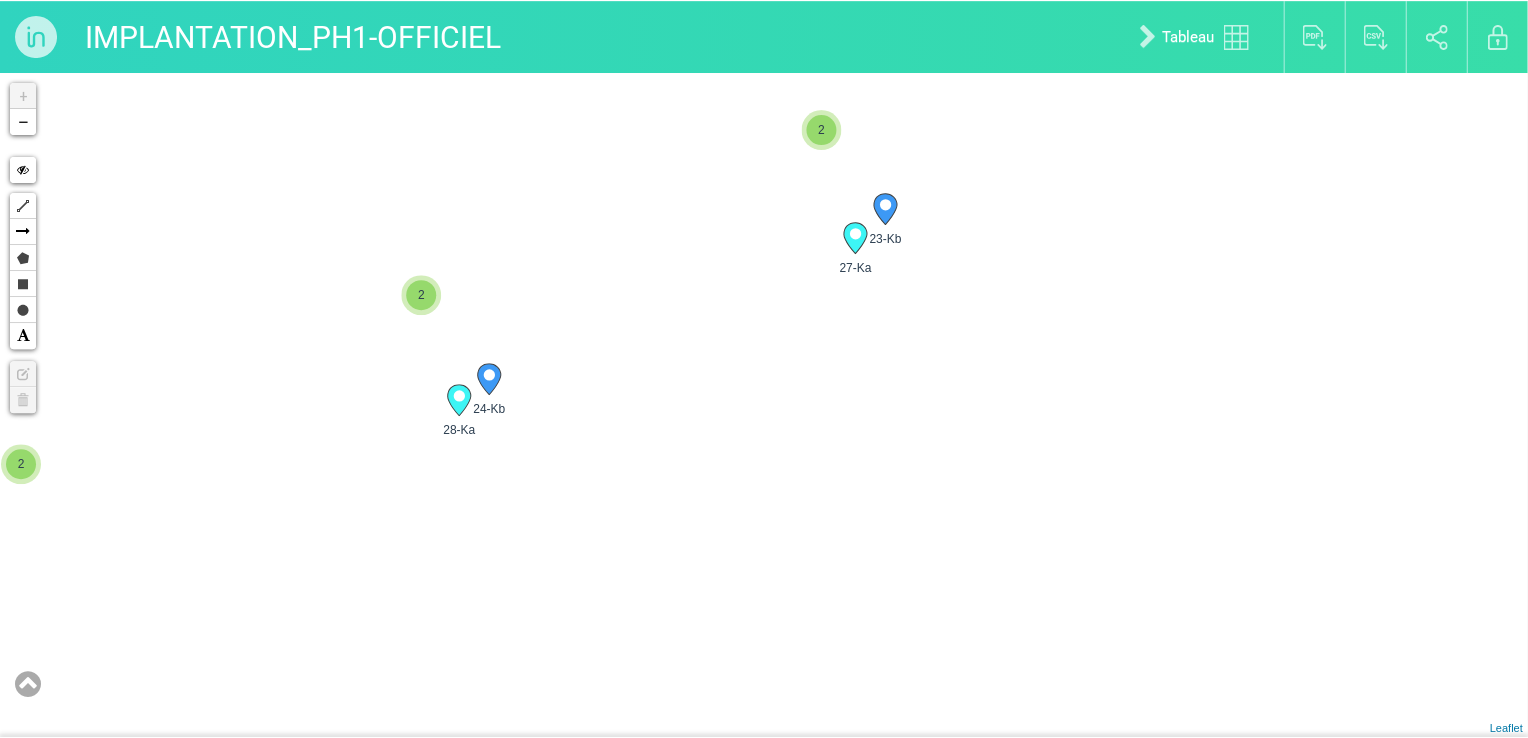 scroll, scrollTop: 0, scrollLeft: 1552, axis: horizontal 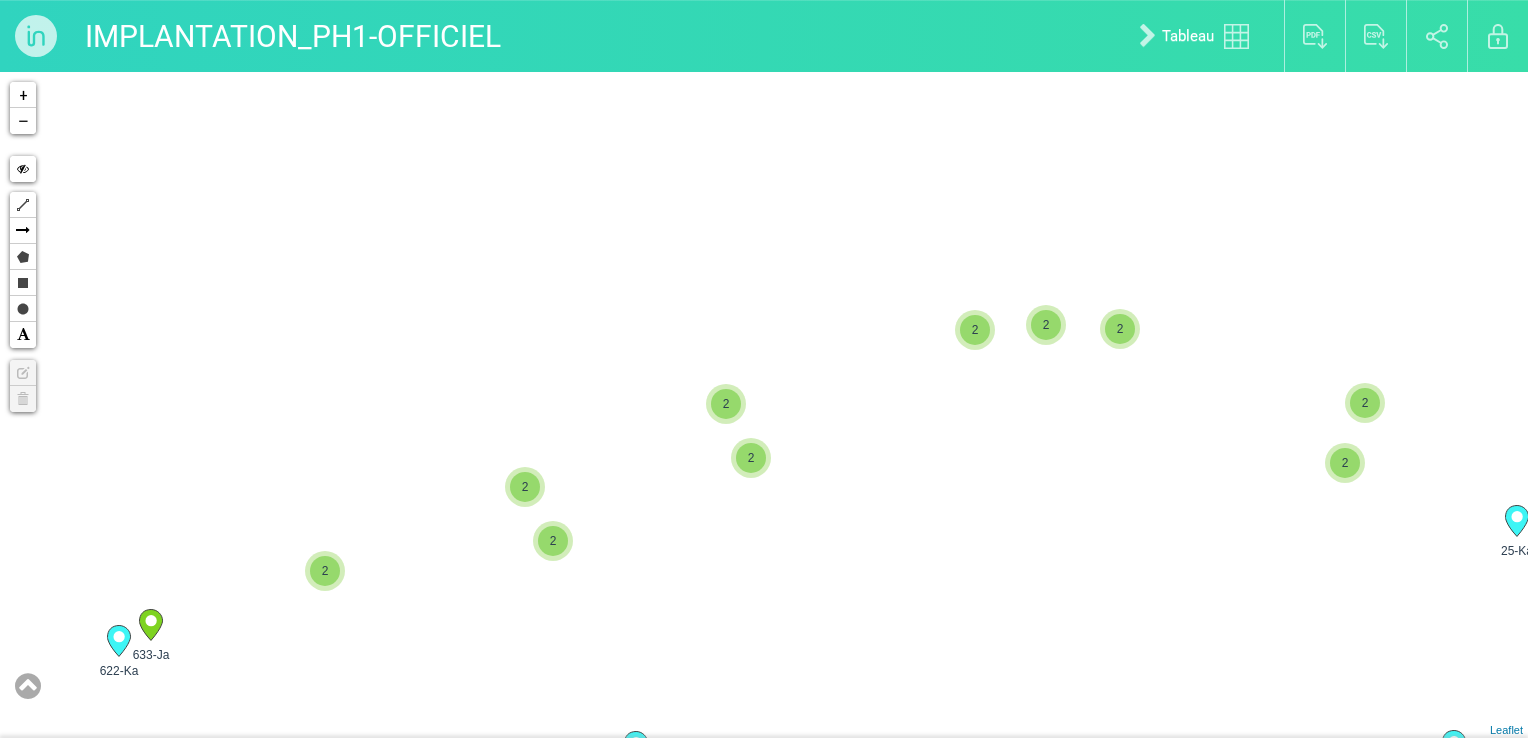 drag, startPoint x: 1051, startPoint y: 525, endPoint x: 1006, endPoint y: 566, distance: 60.876926 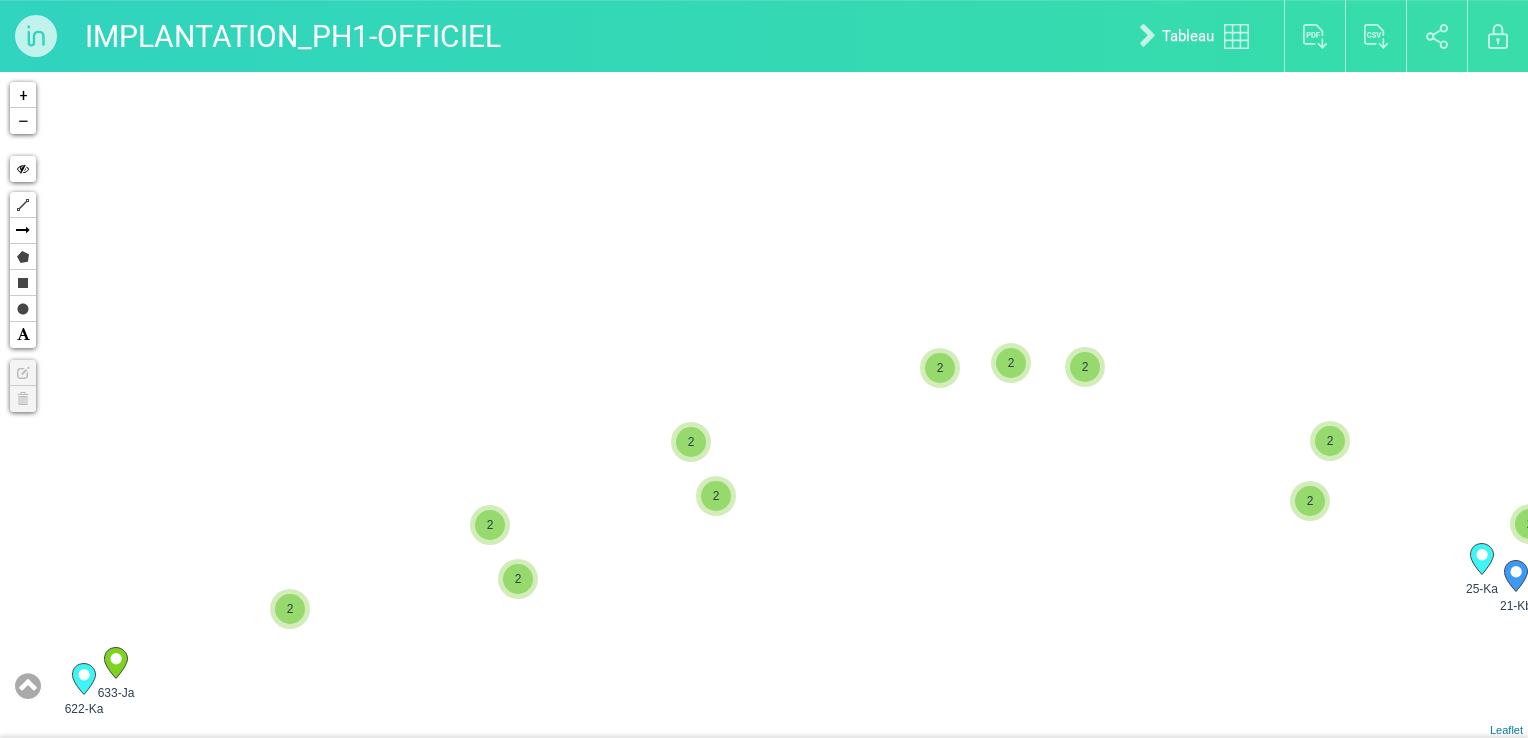 drag, startPoint x: 1056, startPoint y: 408, endPoint x: 930, endPoint y: 504, distance: 158.40454 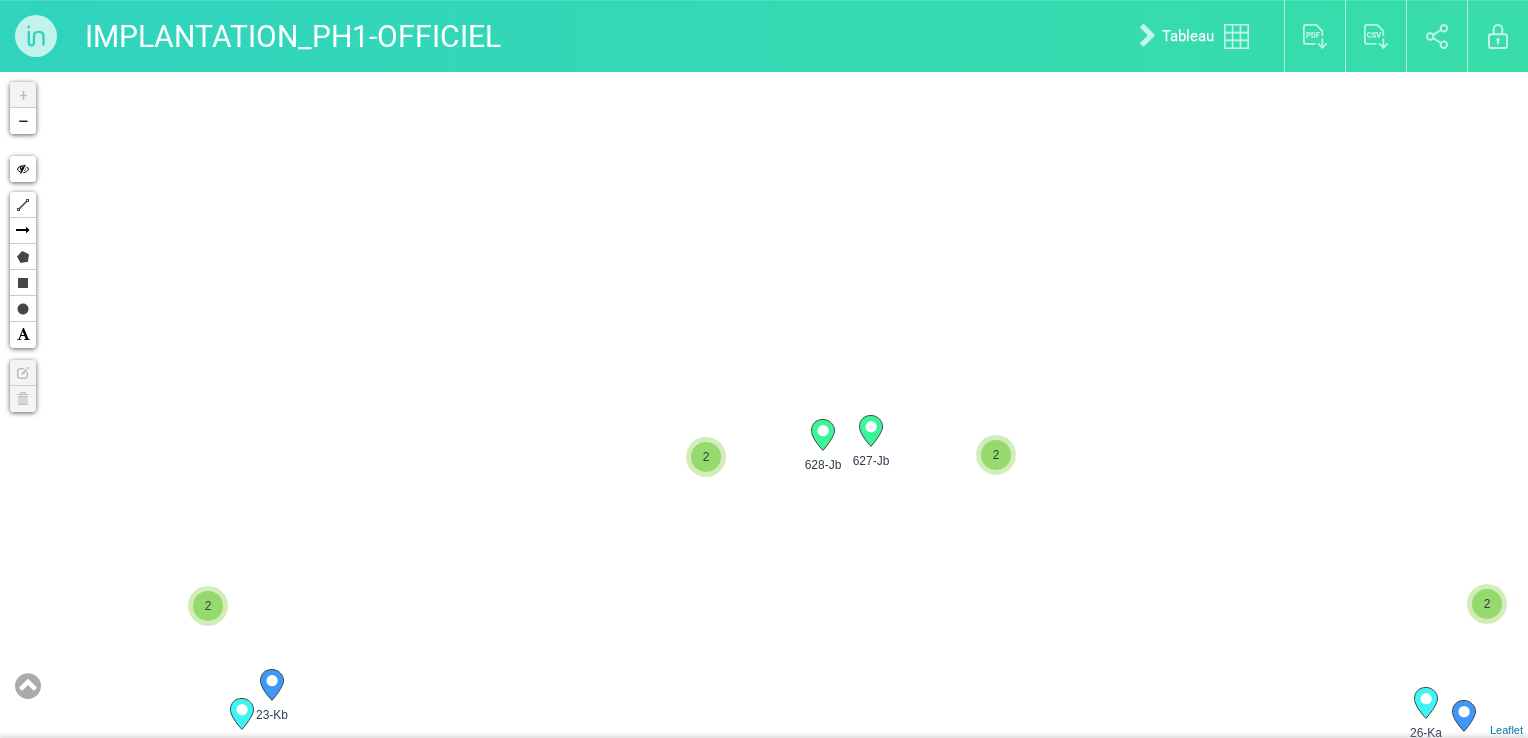 drag, startPoint x: 898, startPoint y: 470, endPoint x: 894, endPoint y: 547, distance: 77.10383 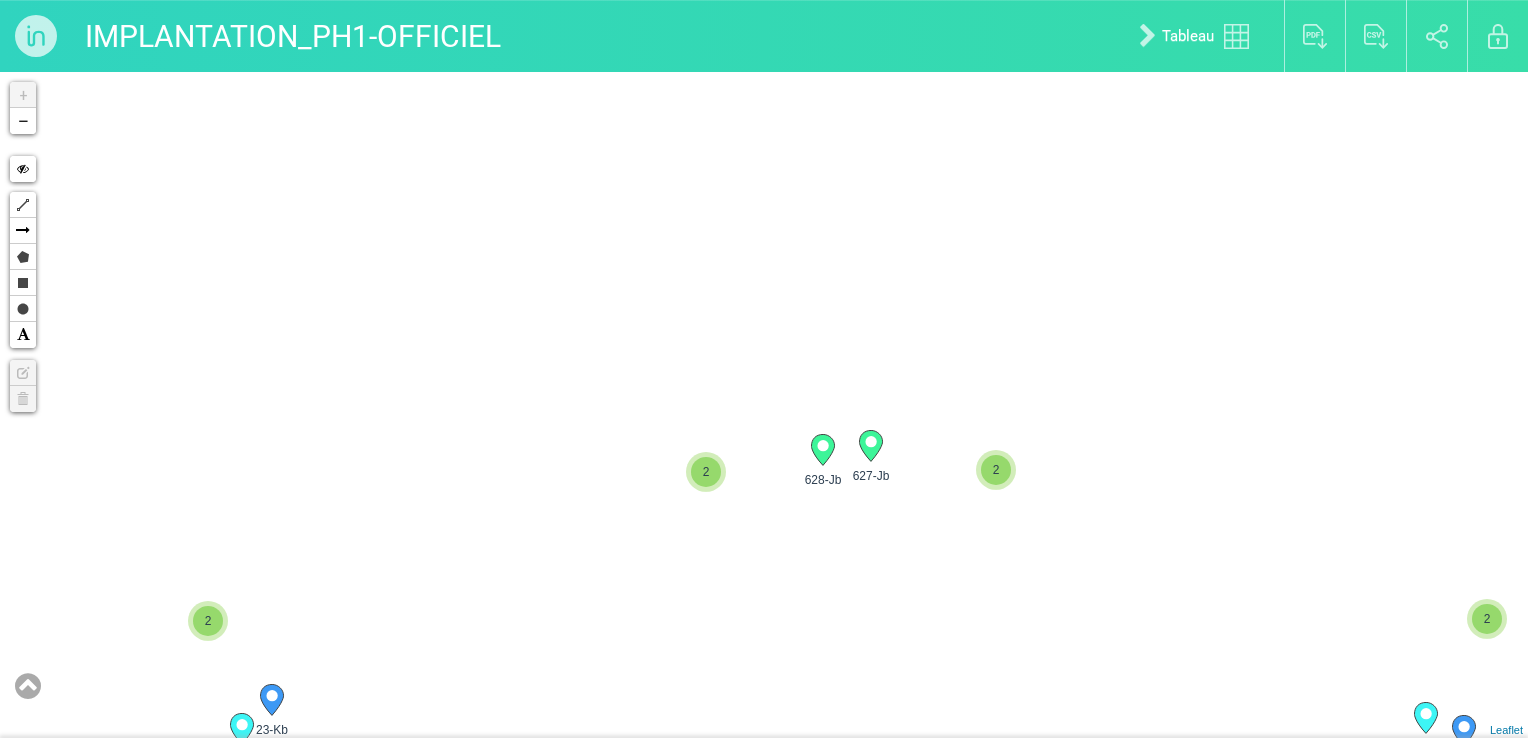 click on "2" at bounding box center (706, 472) 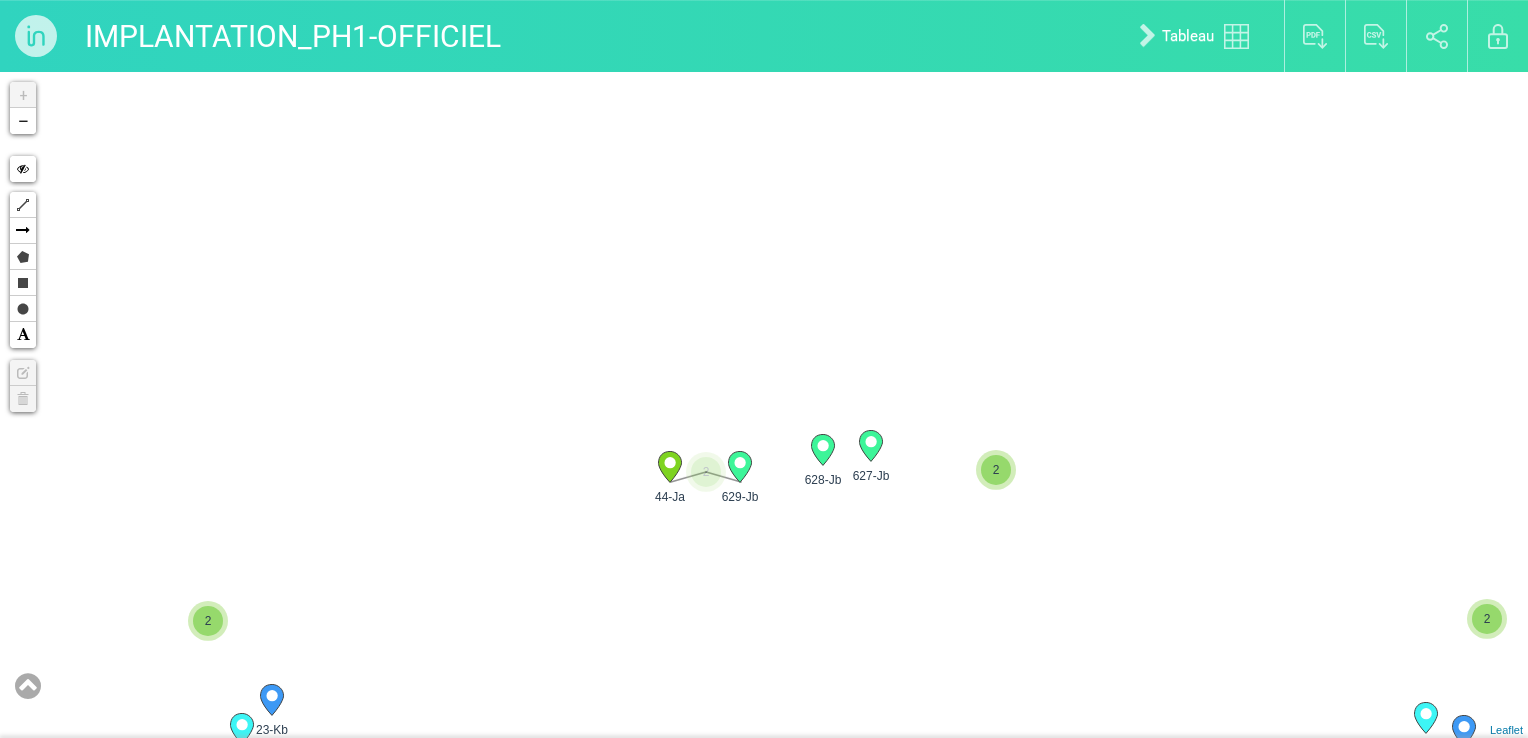 drag, startPoint x: 486, startPoint y: 458, endPoint x: 1004, endPoint y: 371, distance: 525.2552 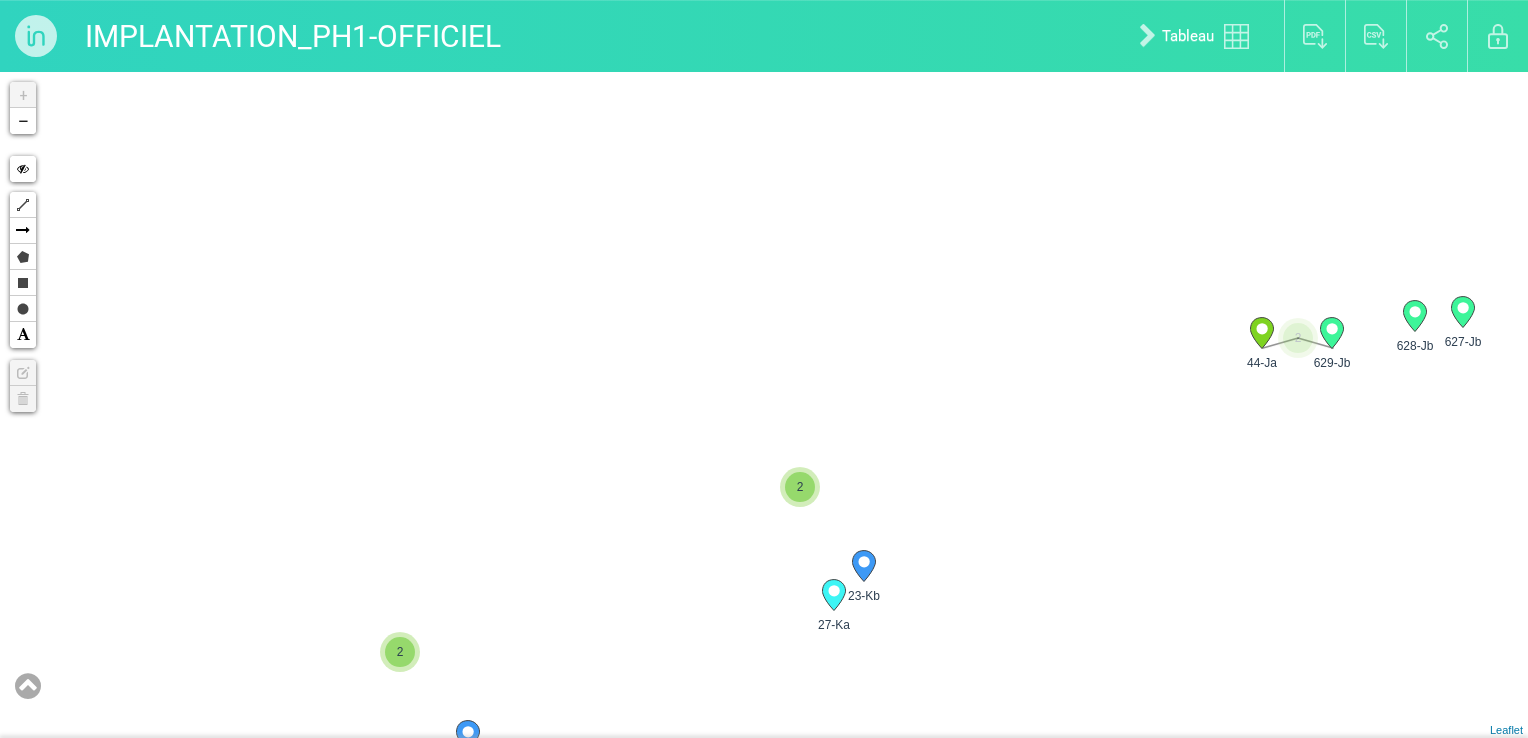 drag, startPoint x: 590, startPoint y: 523, endPoint x: 1058, endPoint y: 248, distance: 542.8158 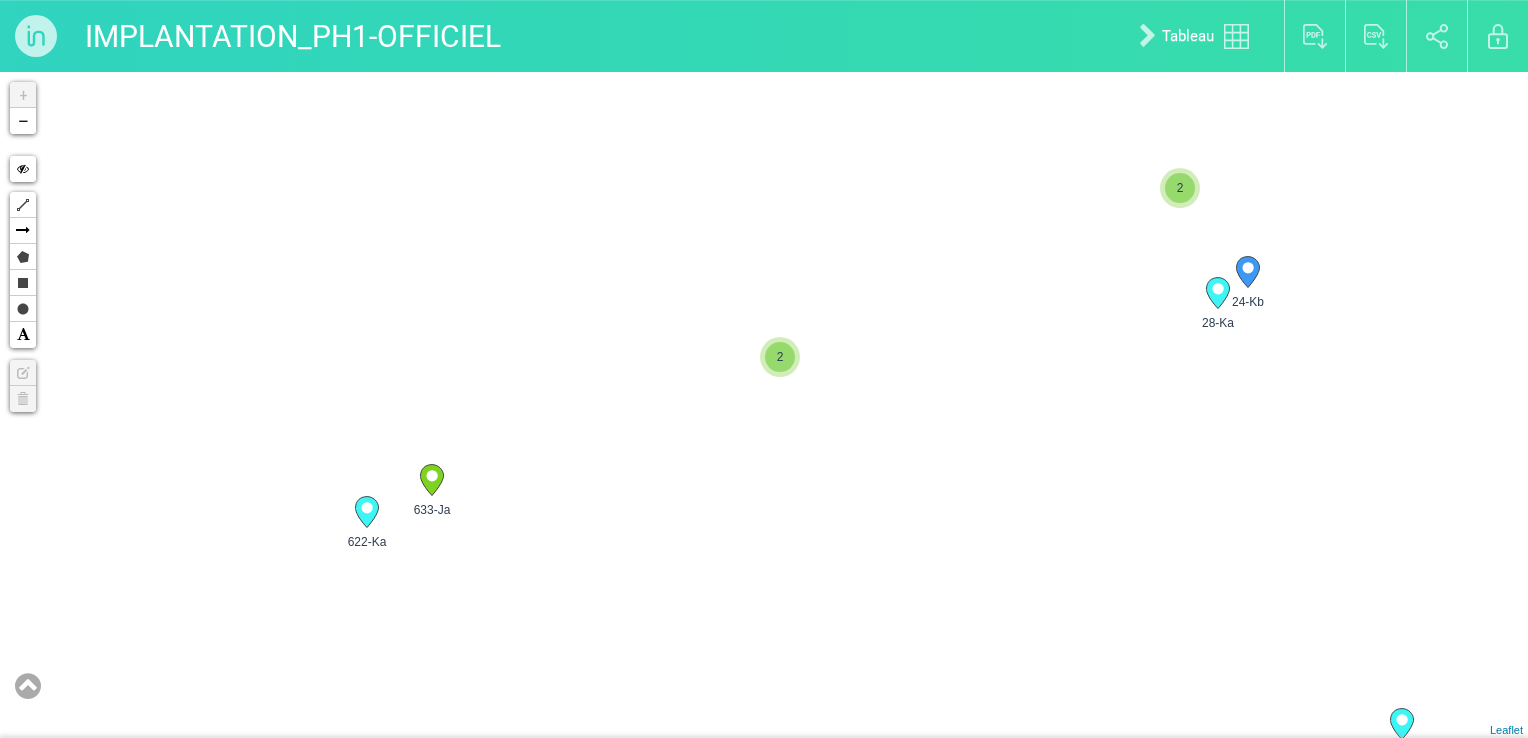 drag, startPoint x: 595, startPoint y: 504, endPoint x: 860, endPoint y: 303, distance: 332.60486 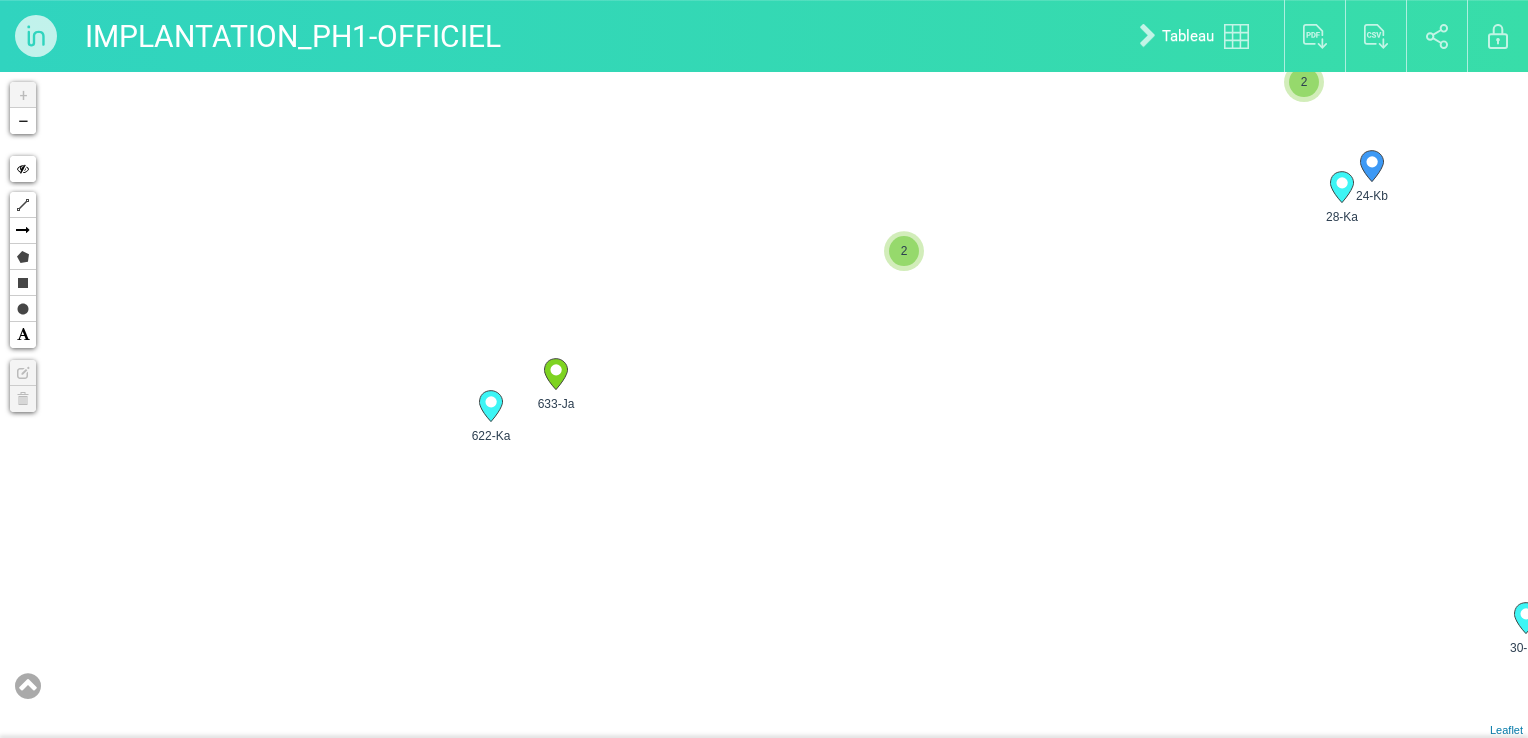 click on "633-Ja
622-Ka
30-Ka 2 2 2
27-Ka
23-Kb 2 28-Ka 2 2" at bounding box center (764, 405) 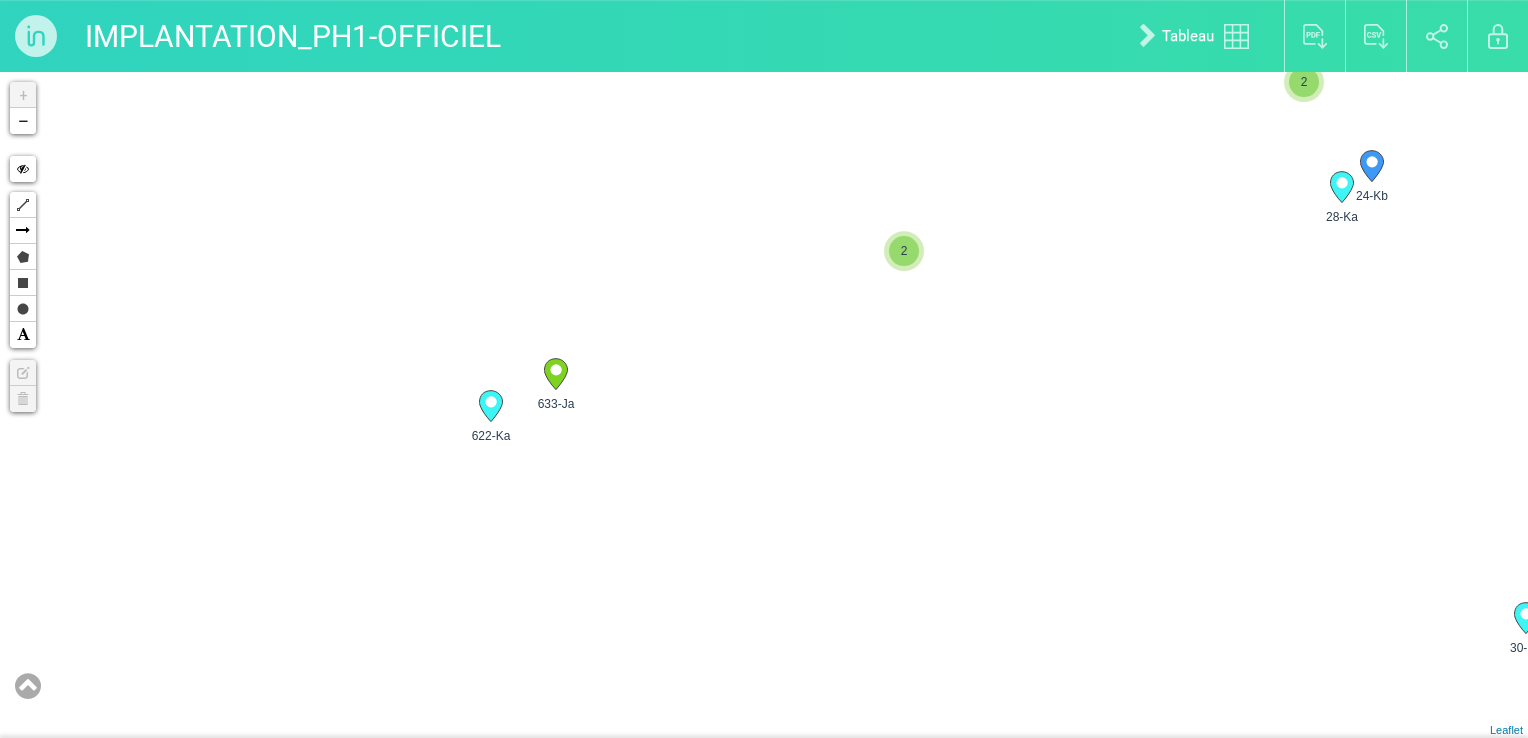 click on "633-Ja
622-Ka
30-Ka 2 2 2
27-Ka
23-Kb 2 28-Ka 2 2" at bounding box center [764, 405] 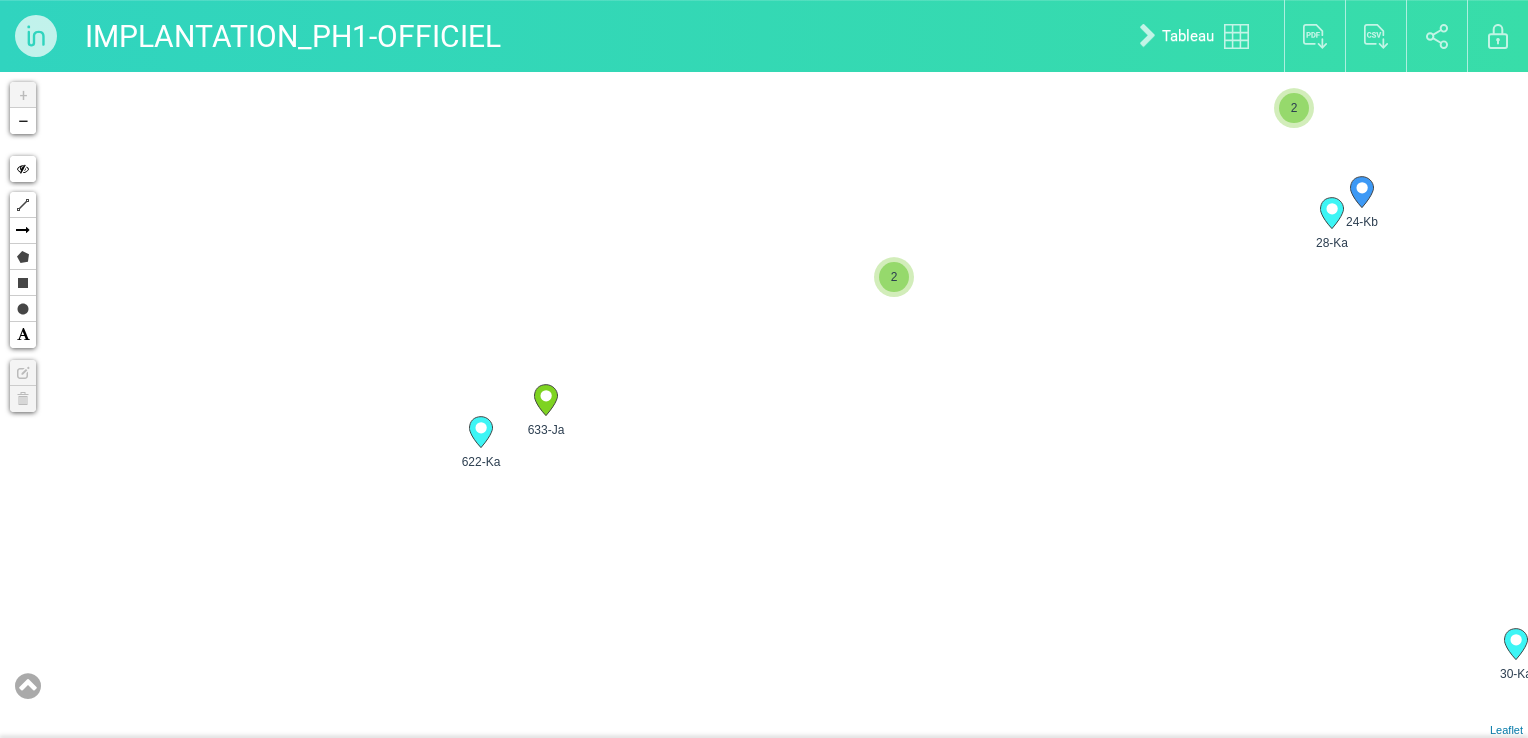 drag, startPoint x: 1222, startPoint y: 280, endPoint x: 1133, endPoint y: 406, distance: 154.26276 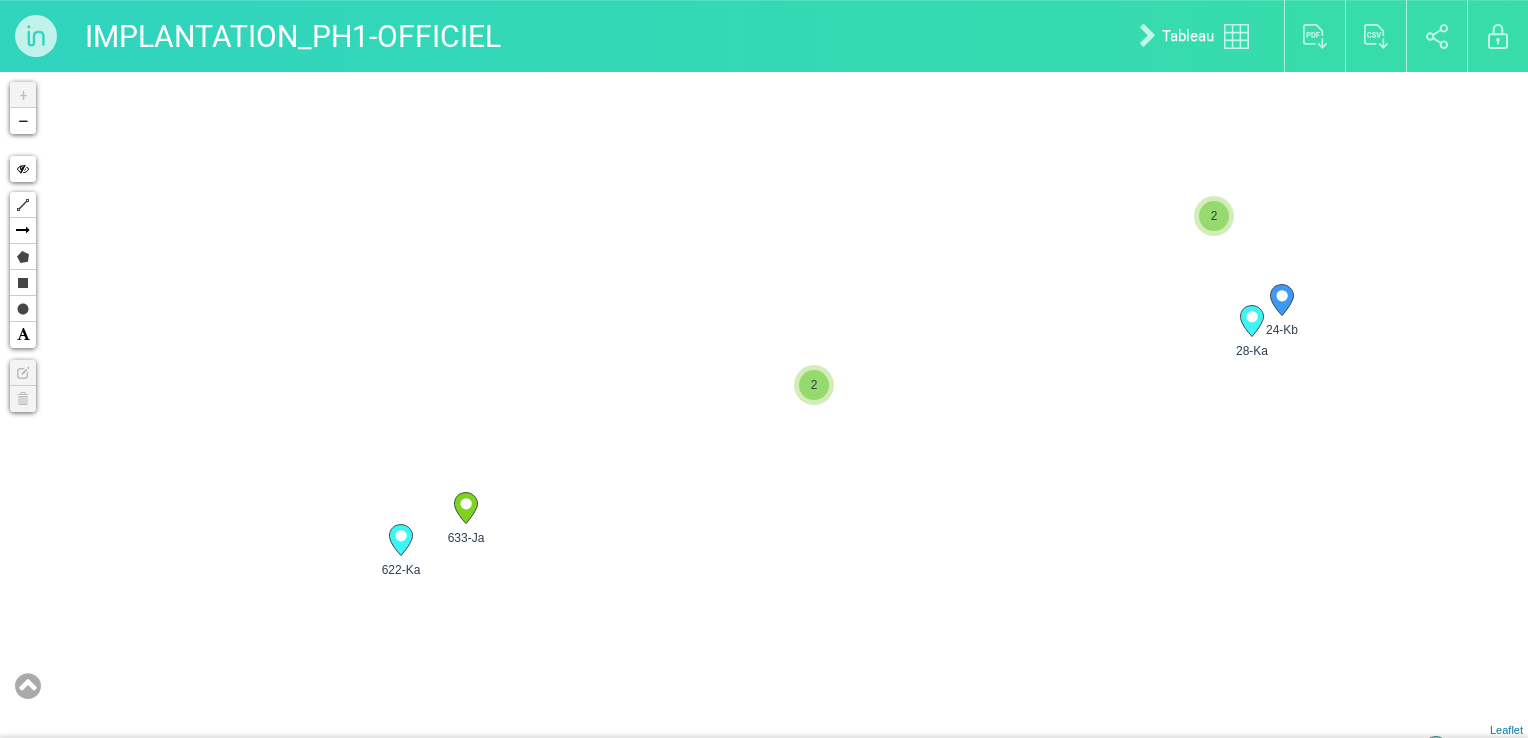 drag, startPoint x: 1128, startPoint y: 382, endPoint x: 508, endPoint y: 519, distance: 634.95593 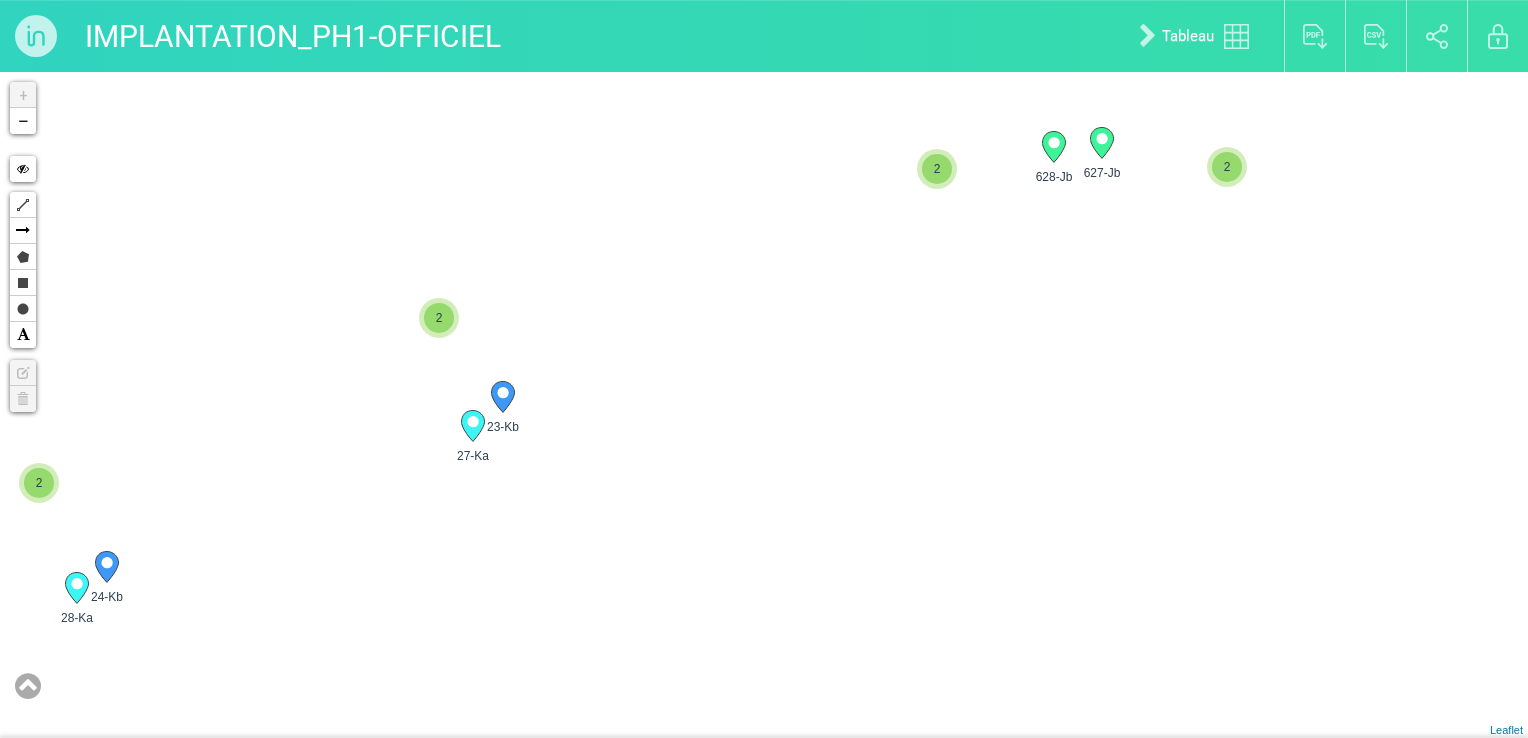 drag, startPoint x: 793, startPoint y: 494, endPoint x: 435, endPoint y: 598, distance: 372.8002 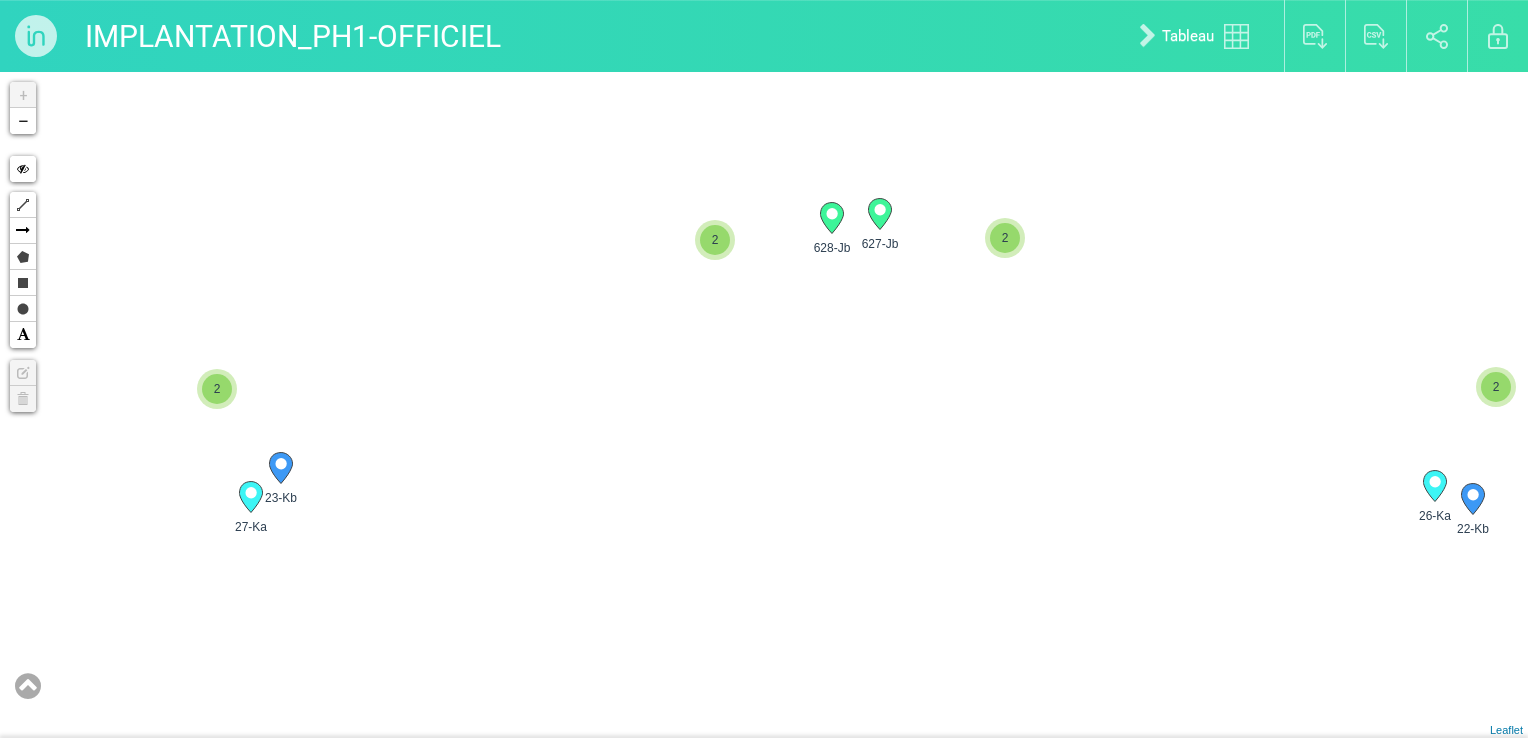 click on "2" at bounding box center (1005, 238) 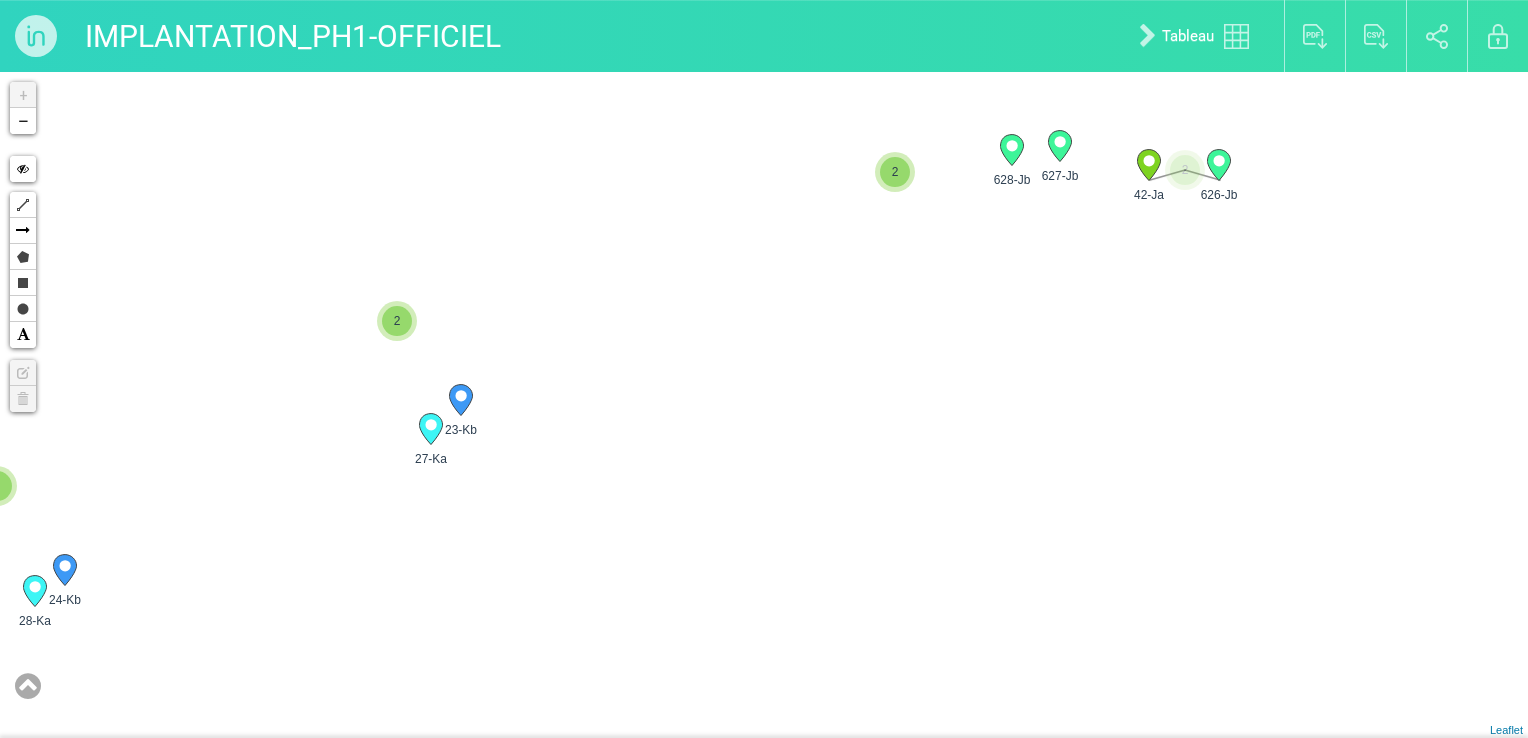 drag, startPoint x: 580, startPoint y: 446, endPoint x: 1044, endPoint y: 258, distance: 500.6396 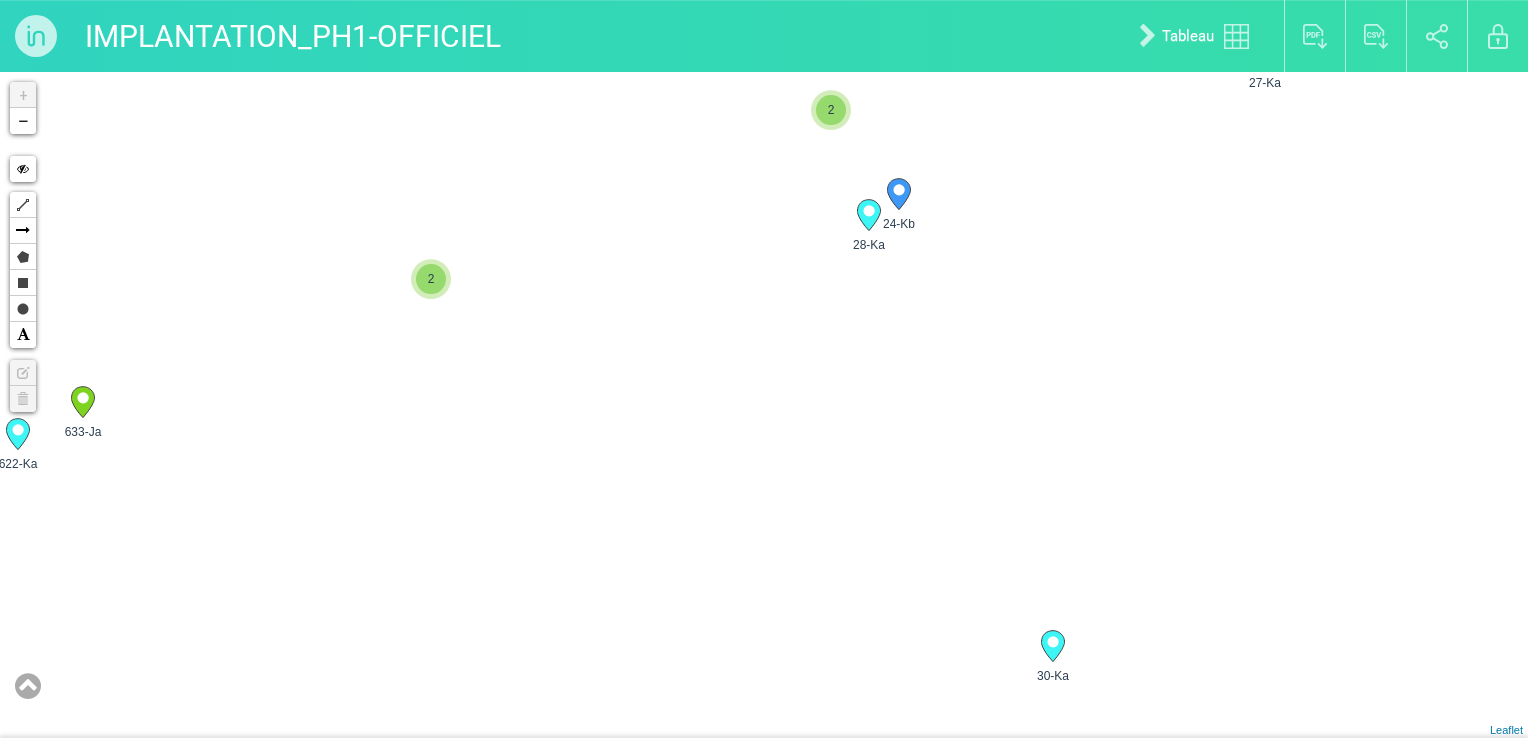 drag, startPoint x: 879, startPoint y: 406, endPoint x: 1173, endPoint y: 247, distance: 334.24094 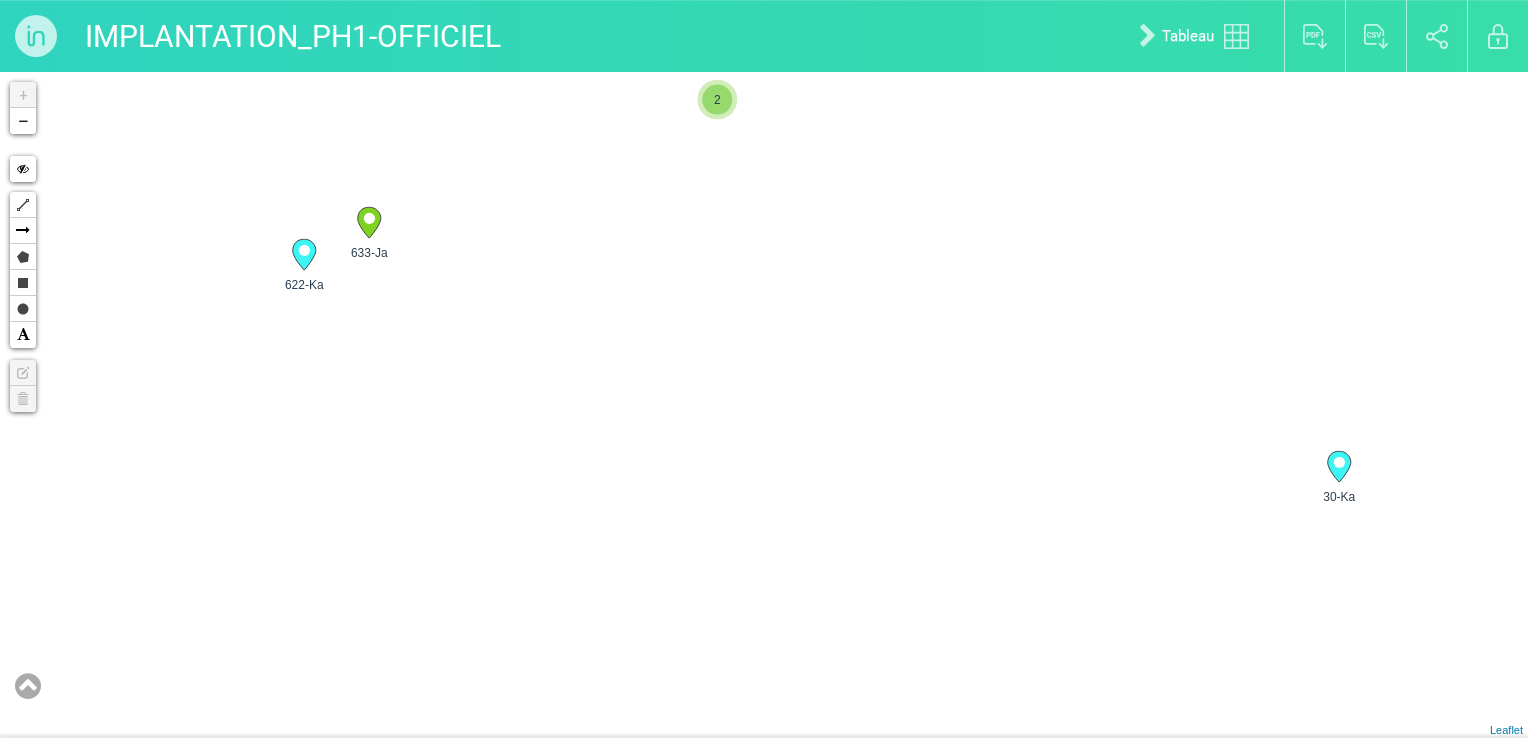 drag, startPoint x: 1114, startPoint y: 252, endPoint x: 1128, endPoint y: 241, distance: 17.804493 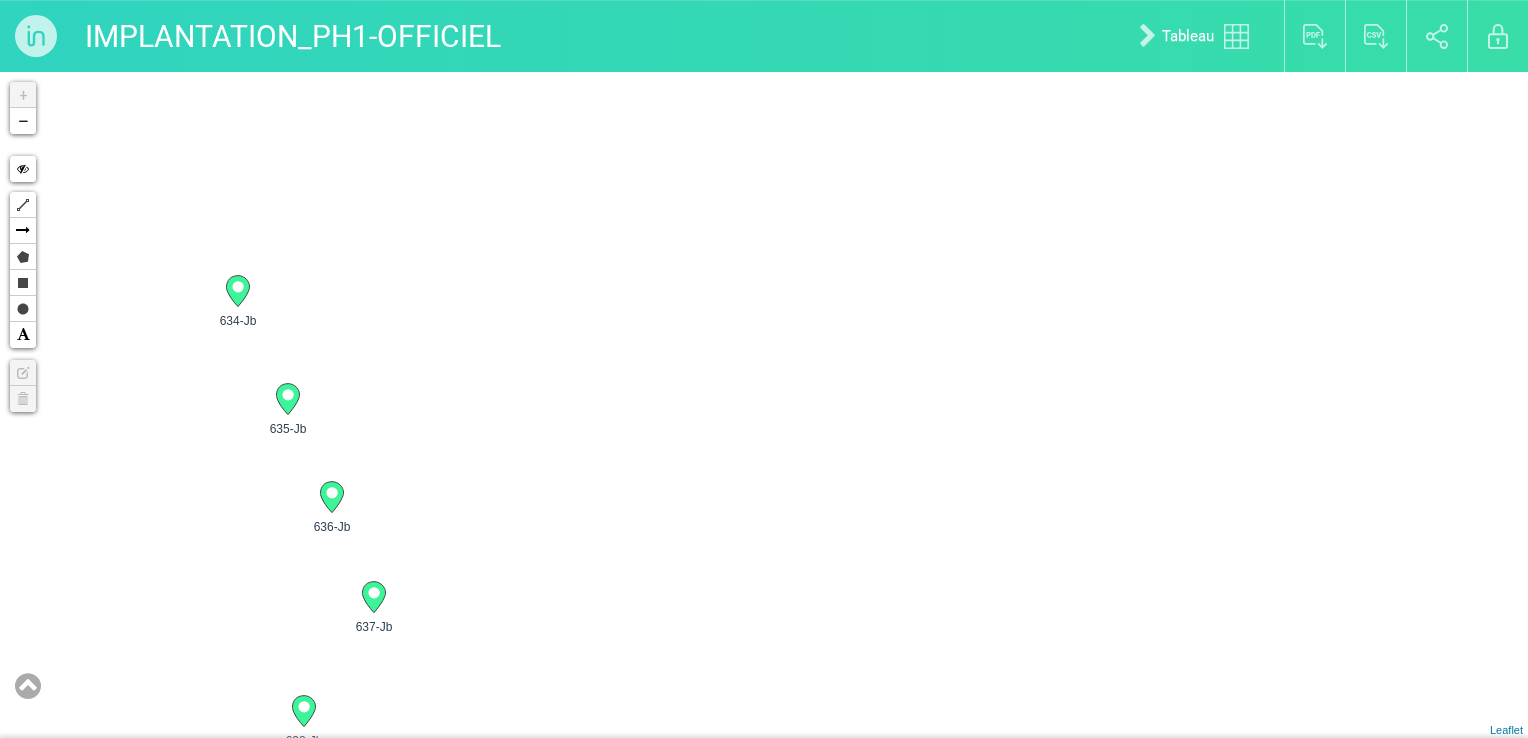 drag, startPoint x: 706, startPoint y: 363, endPoint x: 741, endPoint y: 279, distance: 91 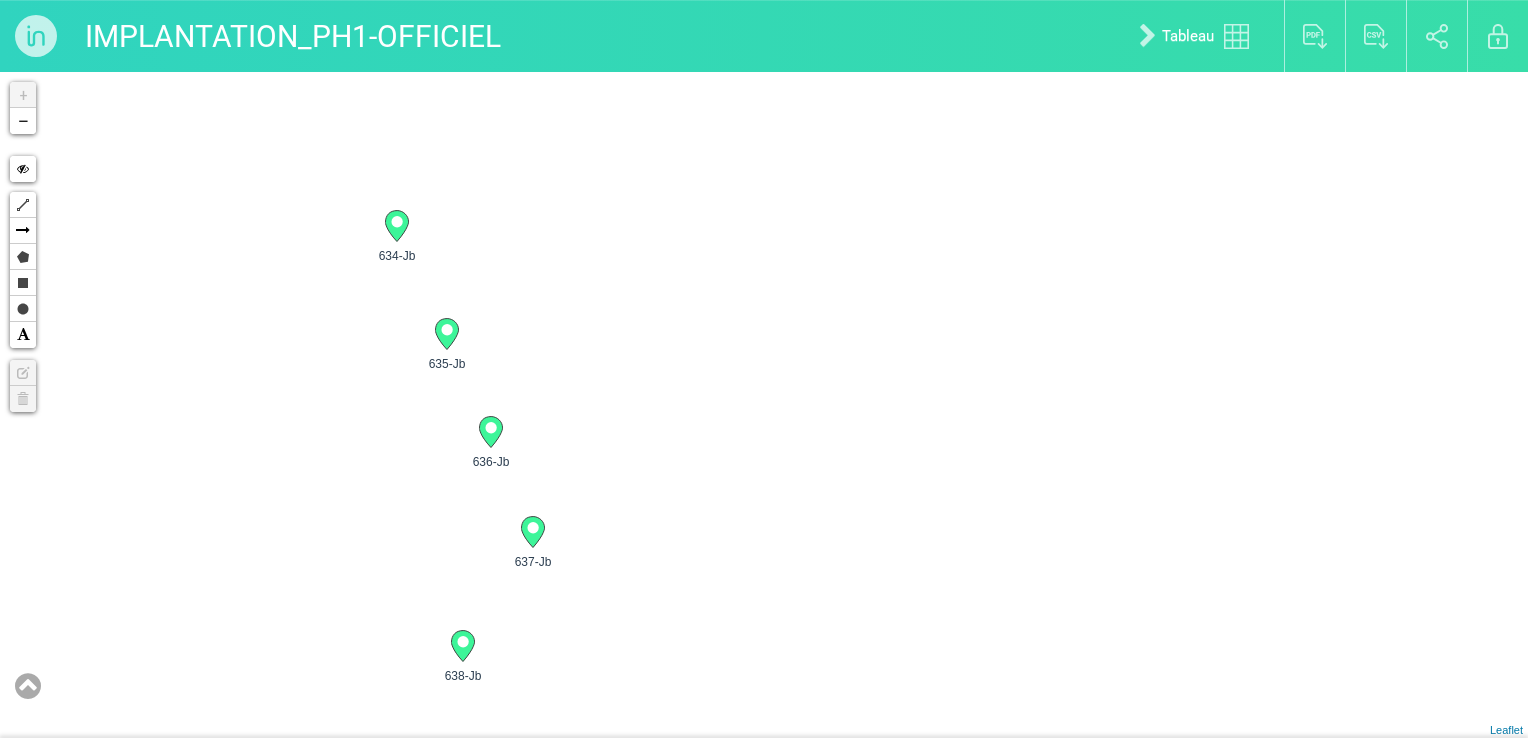drag, startPoint x: 724, startPoint y: 402, endPoint x: 781, endPoint y: 388, distance: 58.694122 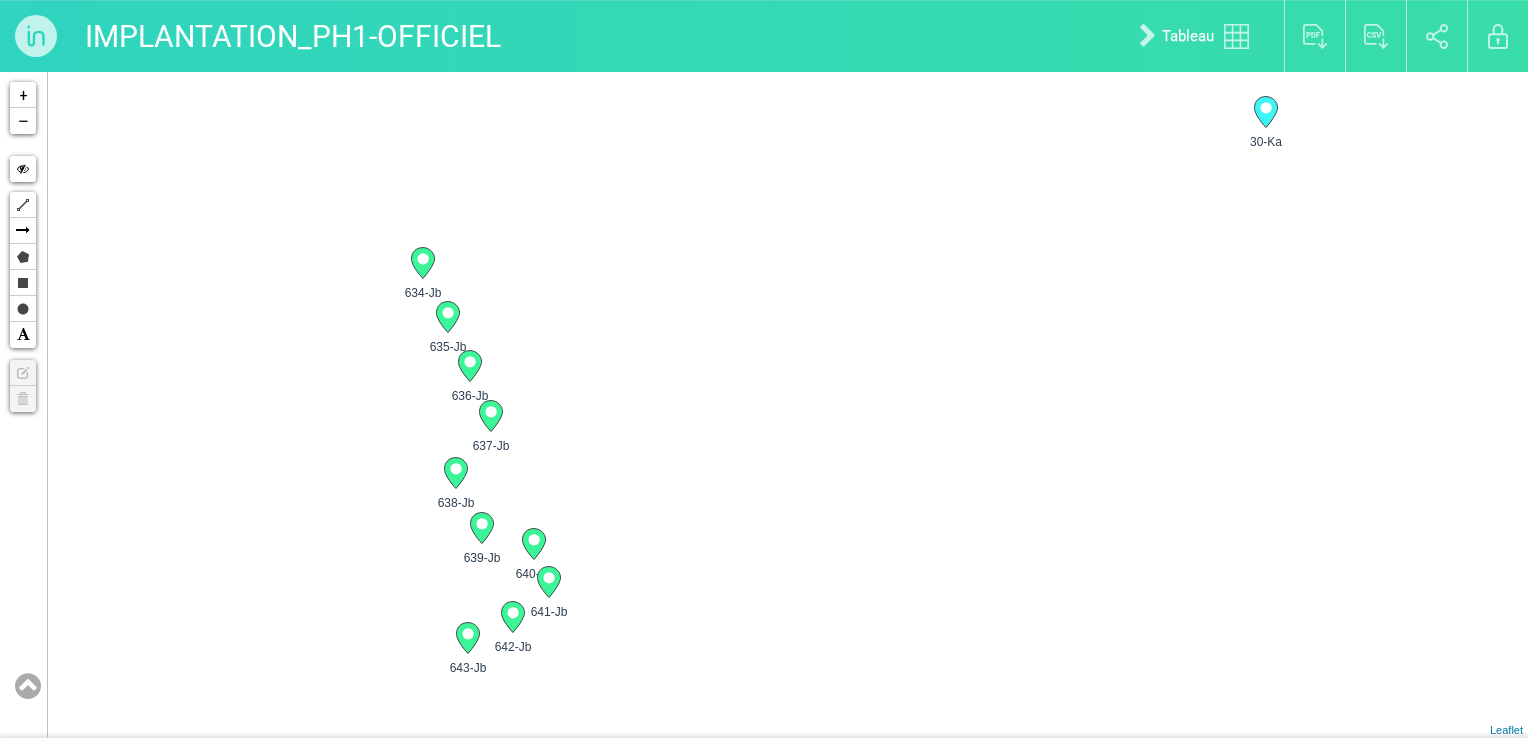 click on "633-Ja
622-Ka
30-Ka
8-E" at bounding box center [764, 405] 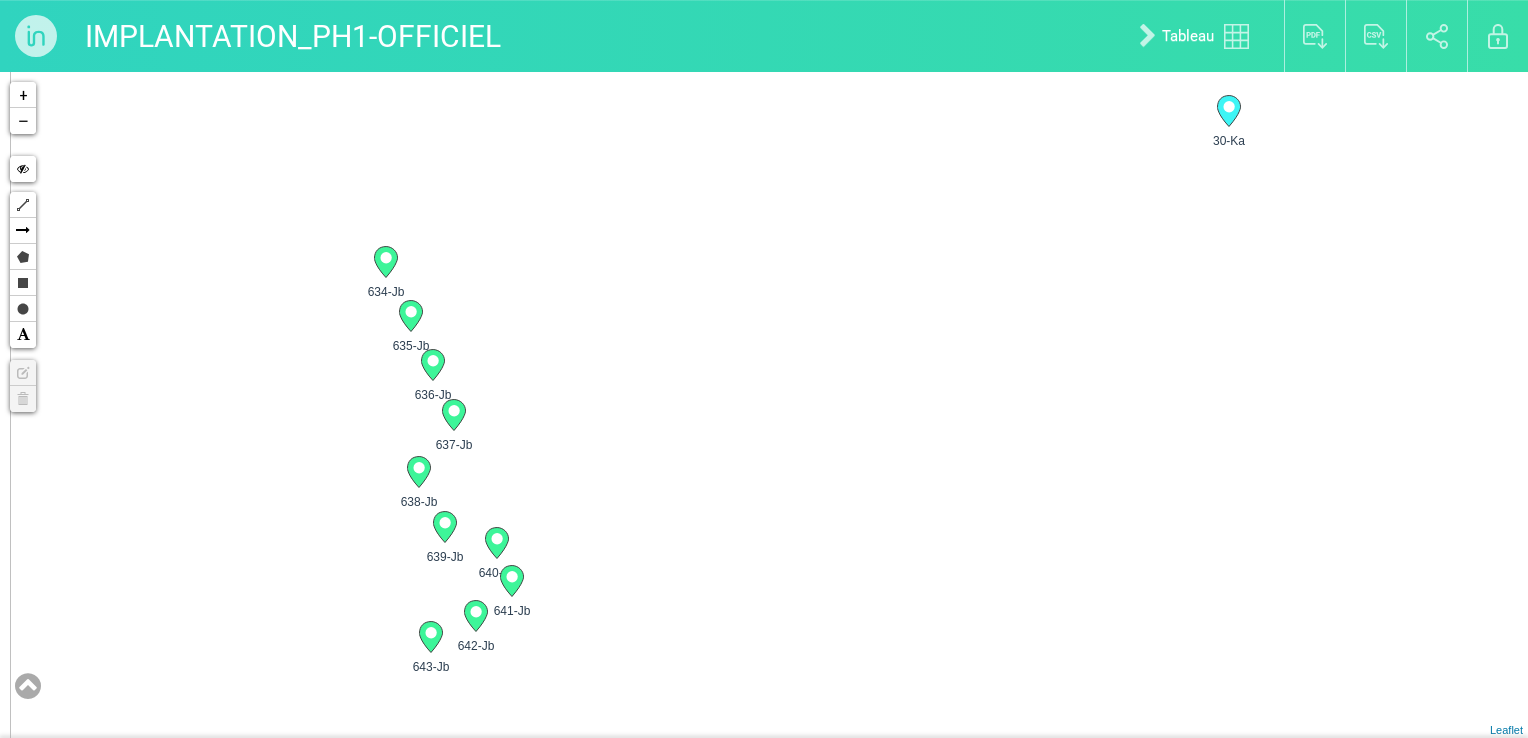 drag, startPoint x: 470, startPoint y: 481, endPoint x: 499, endPoint y: 480, distance: 29.017237 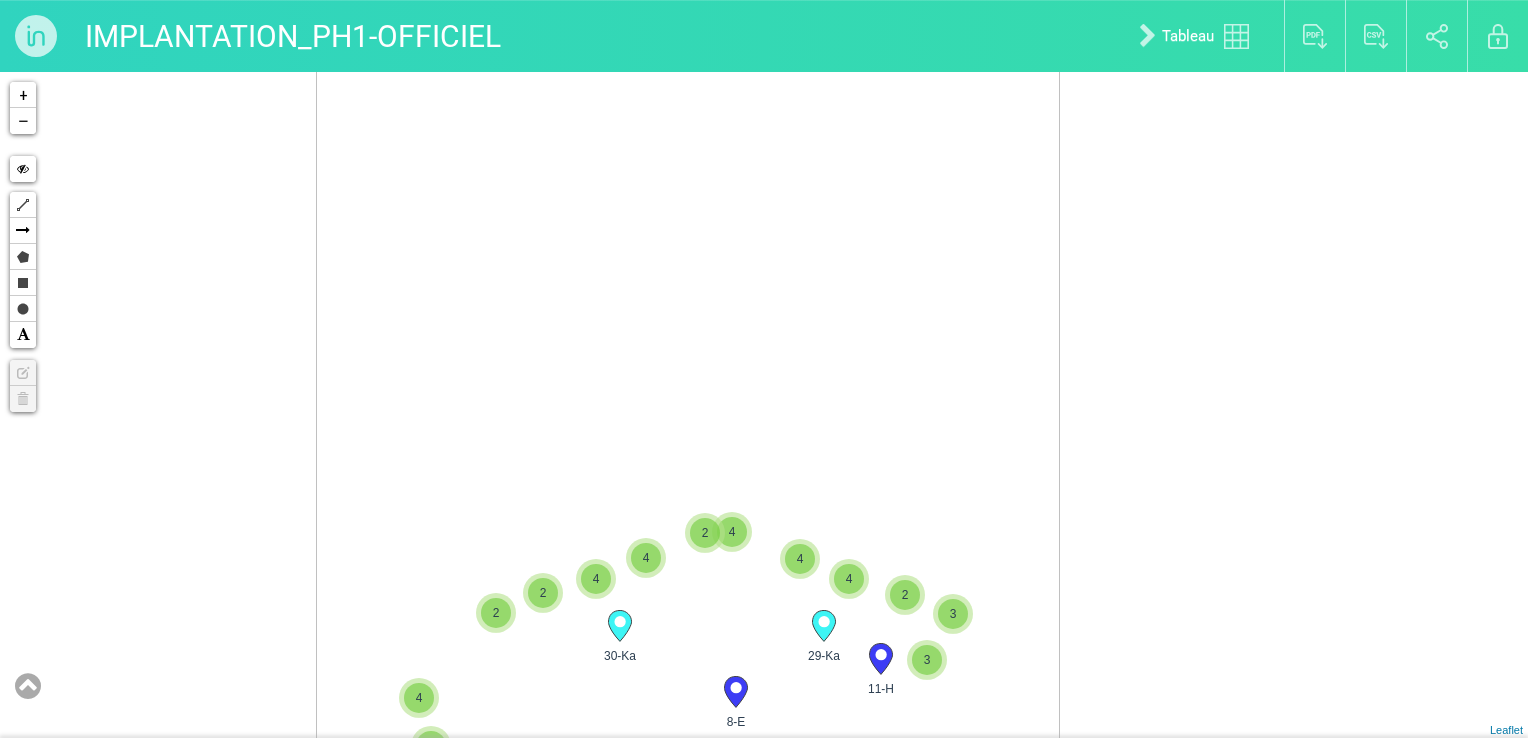 drag, startPoint x: 930, startPoint y: 364, endPoint x: 862, endPoint y: 465, distance: 121.75796 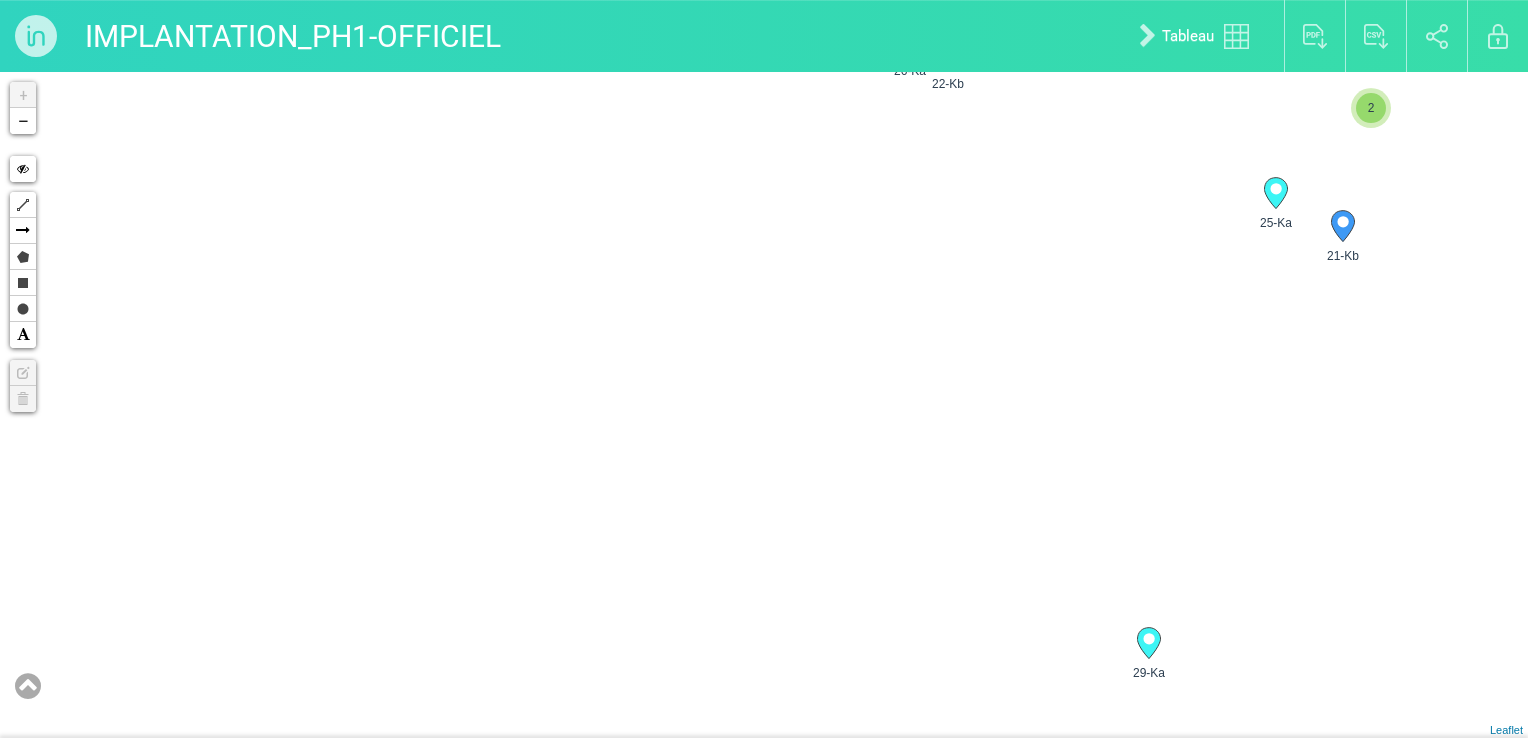 drag, startPoint x: 1214, startPoint y: 528, endPoint x: 1030, endPoint y: 311, distance: 284.50836 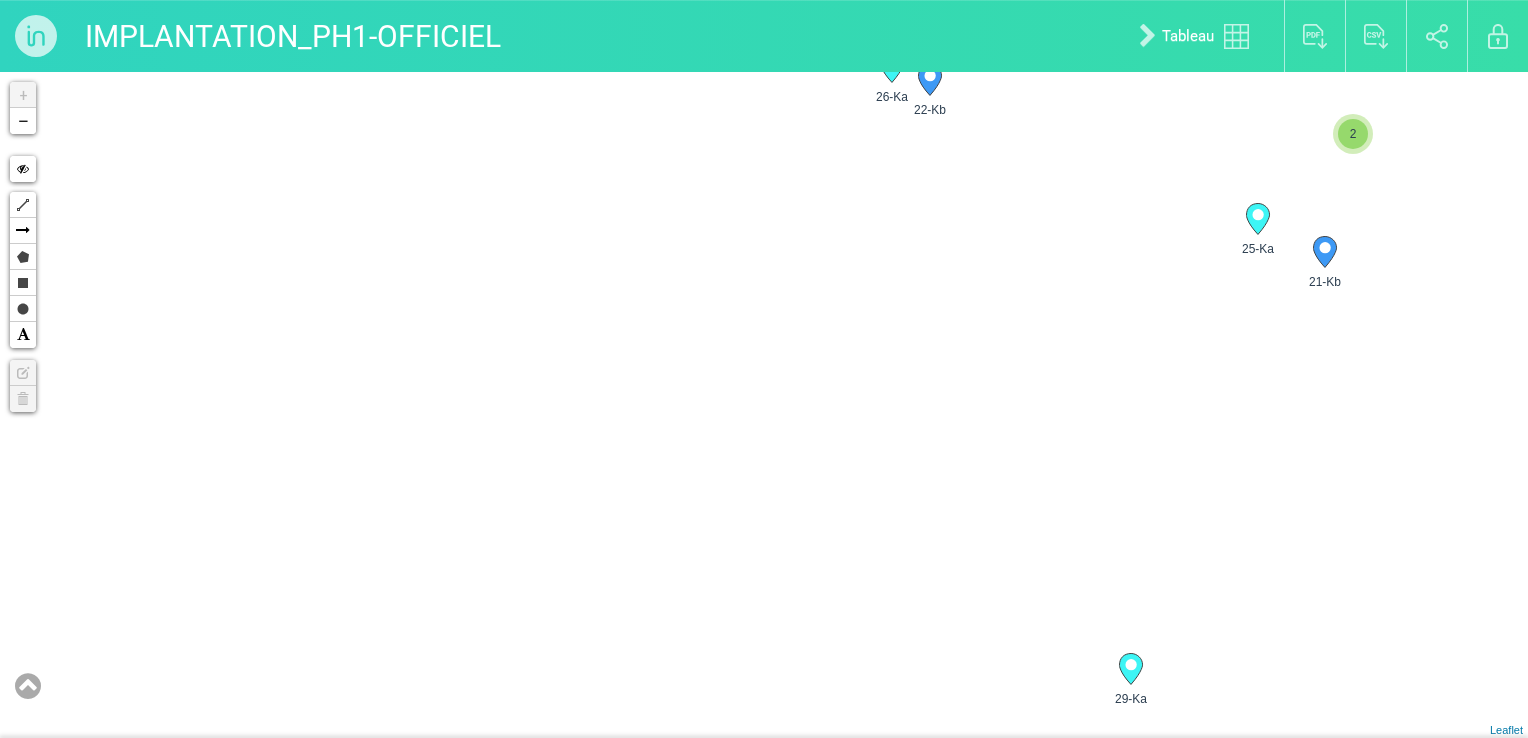 drag, startPoint x: 1108, startPoint y: 250, endPoint x: 1167, endPoint y: 314, distance: 87.04597 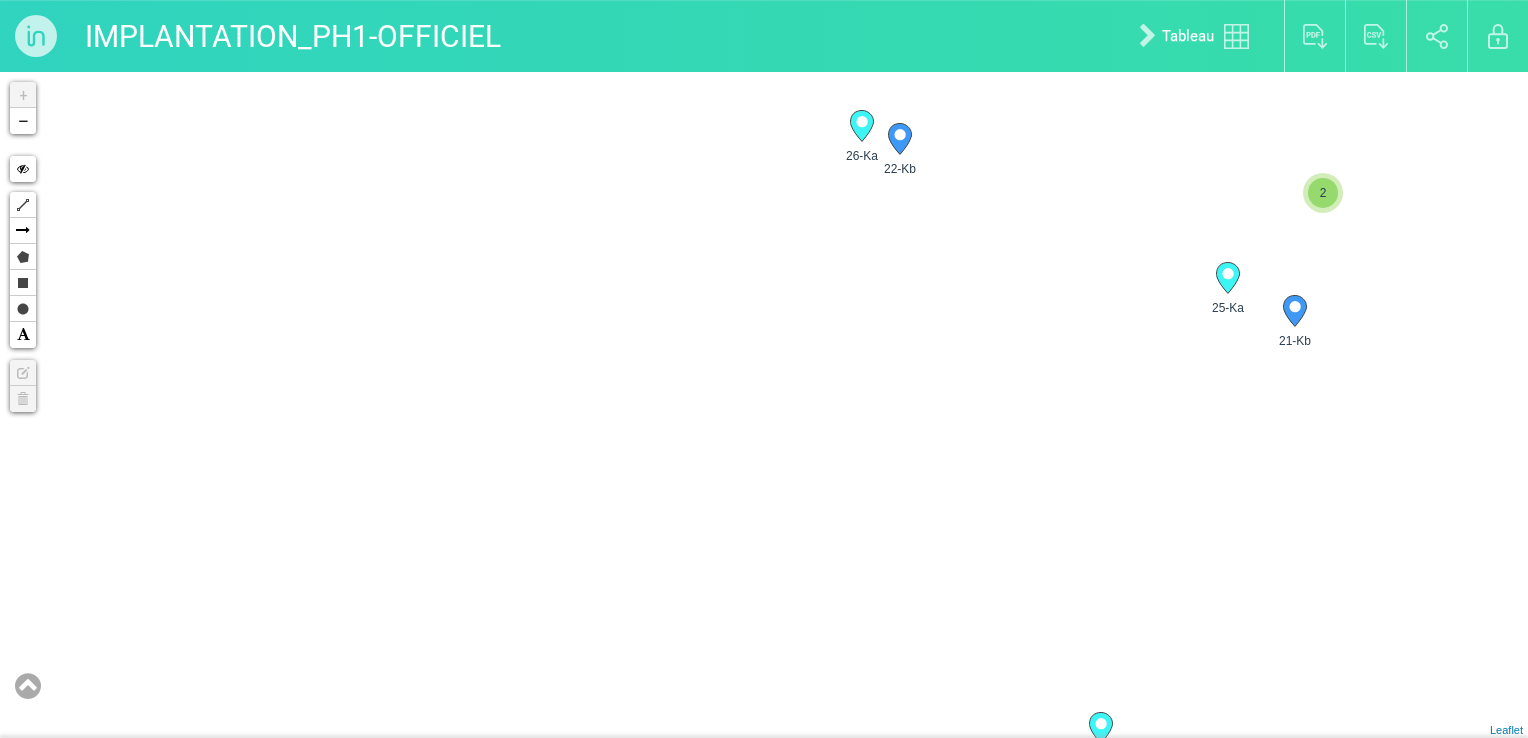 drag, startPoint x: 1259, startPoint y: 282, endPoint x: 1233, endPoint y: 322, distance: 47.707443 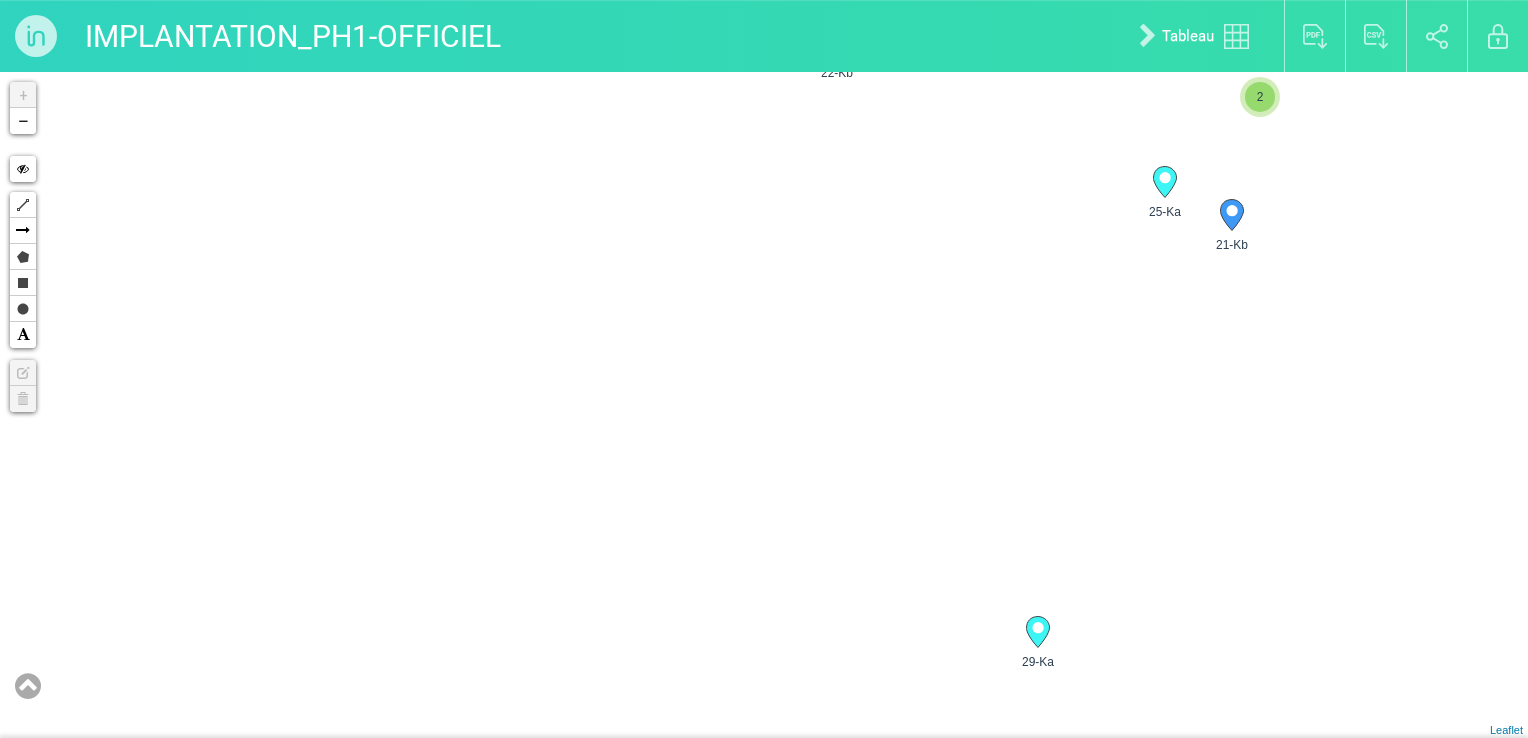 drag, startPoint x: 1189, startPoint y: 568, endPoint x: 1112, endPoint y: 422, distance: 165.0606 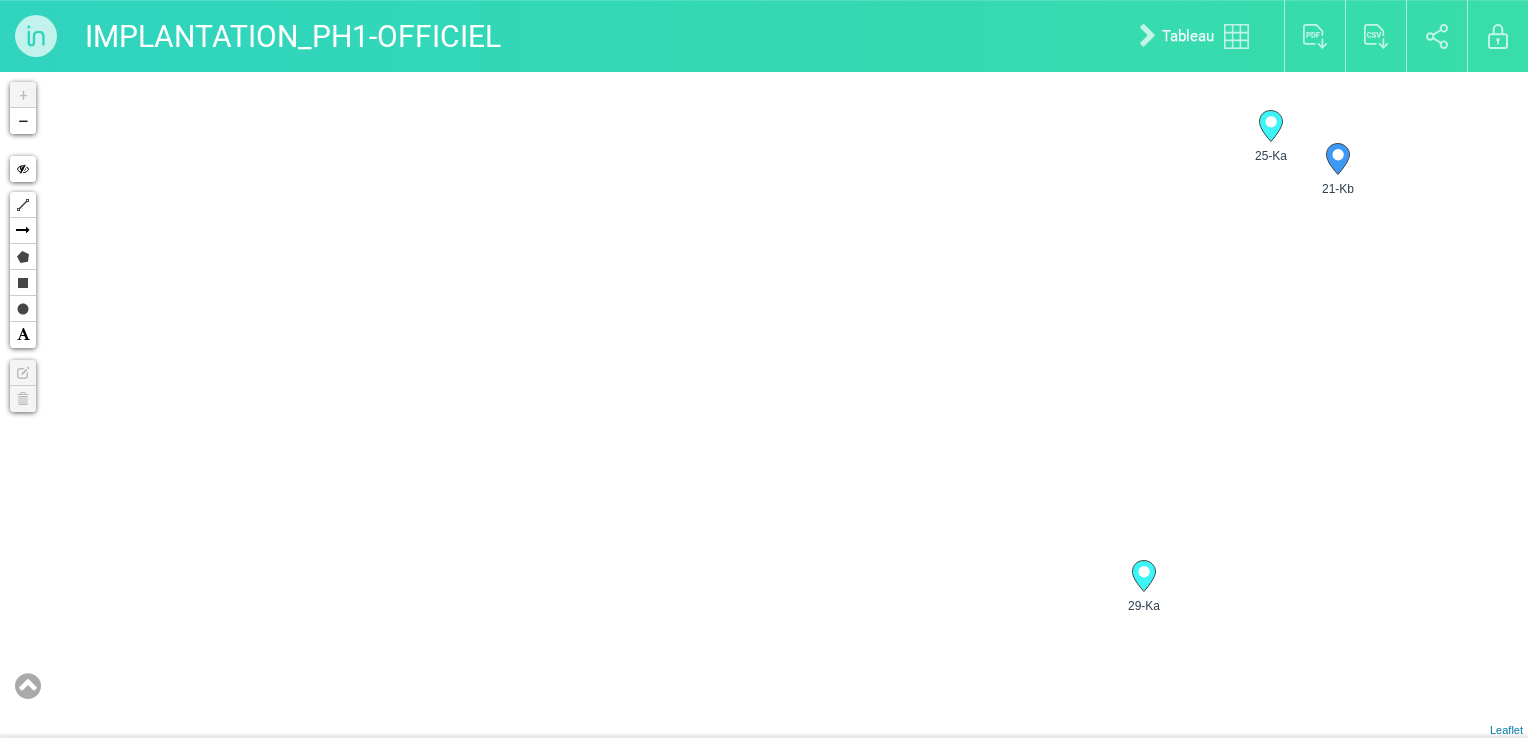drag, startPoint x: 482, startPoint y: 573, endPoint x: 1218, endPoint y: 541, distance: 736.6953 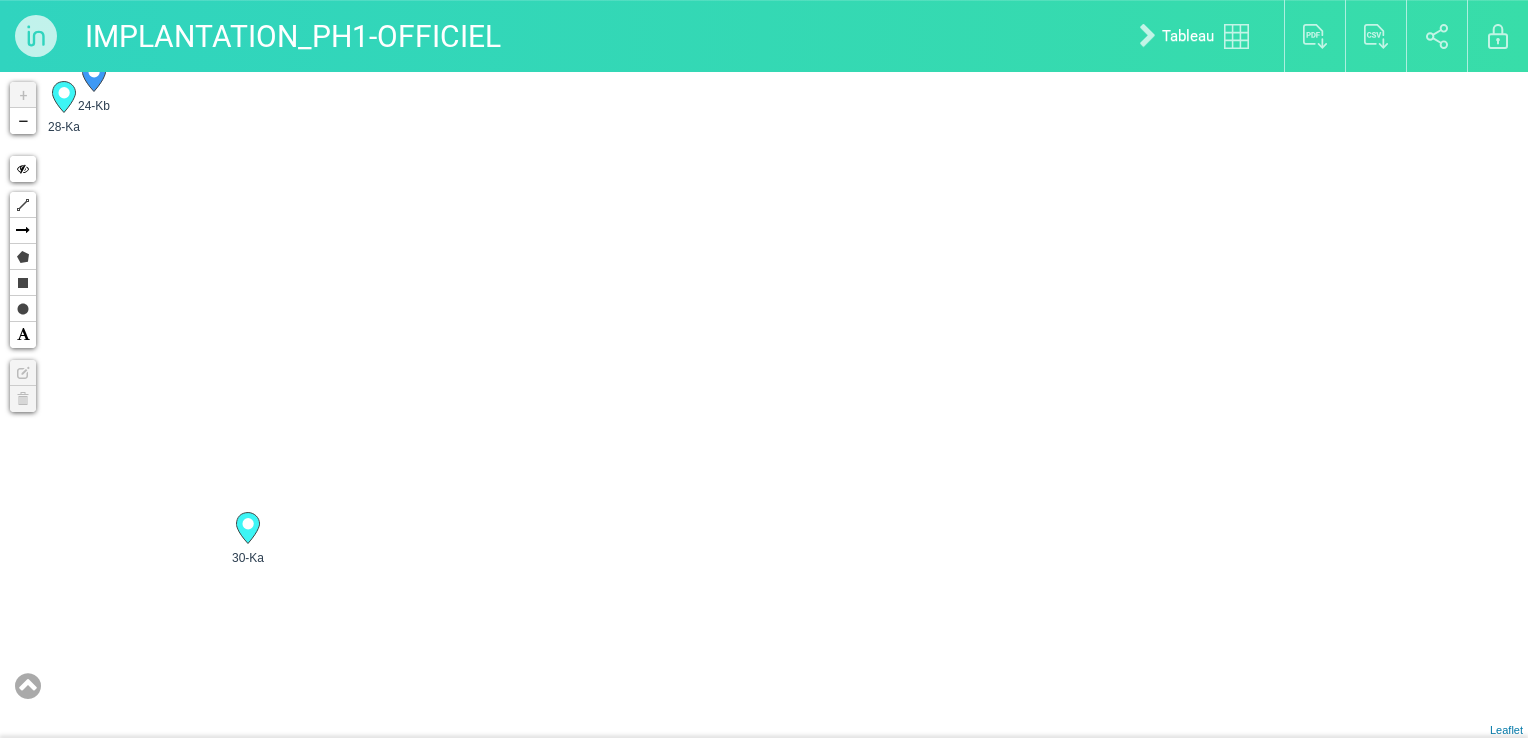 drag, startPoint x: 709, startPoint y: 555, endPoint x: 994, endPoint y: 582, distance: 286.2761 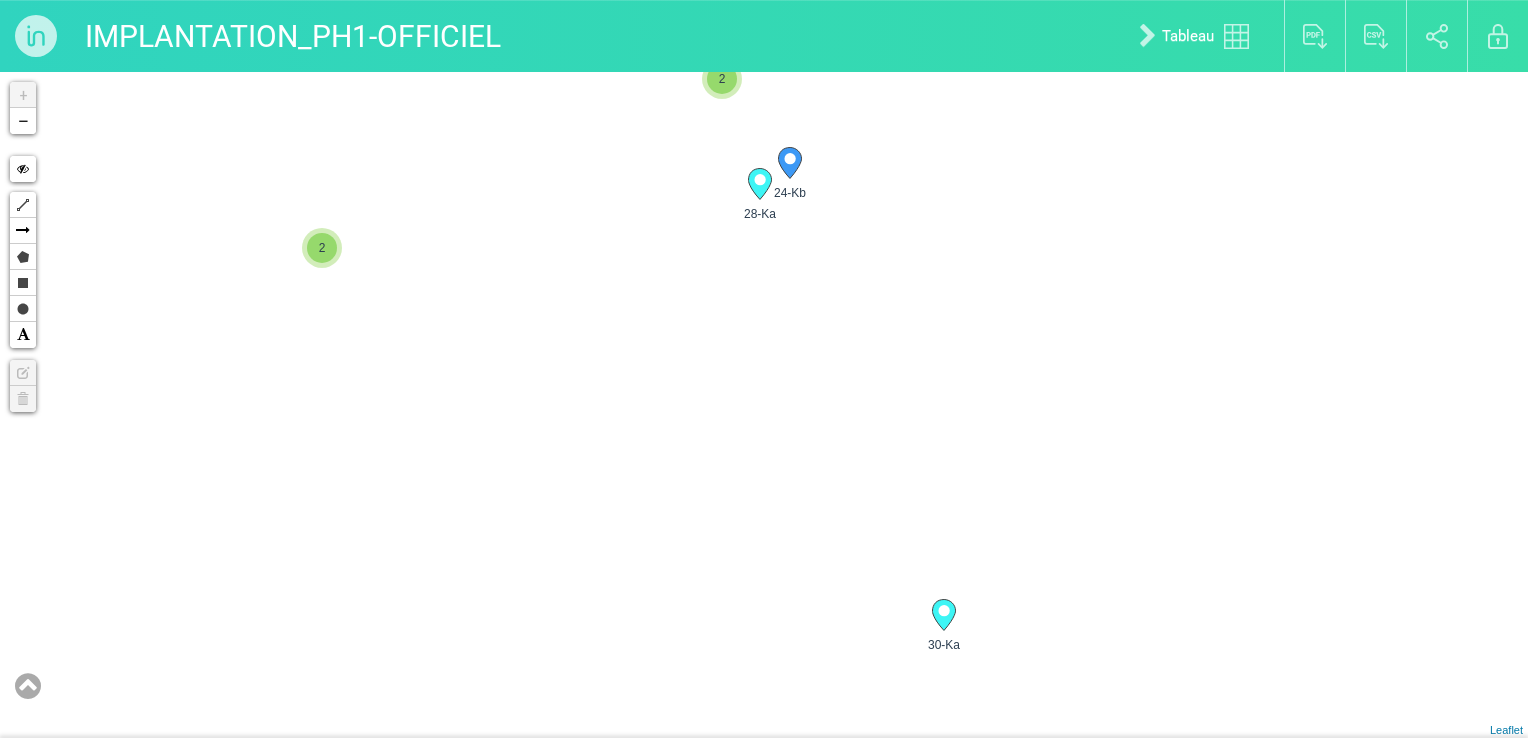 drag, startPoint x: 442, startPoint y: 279, endPoint x: 1143, endPoint y: 346, distance: 704.1946 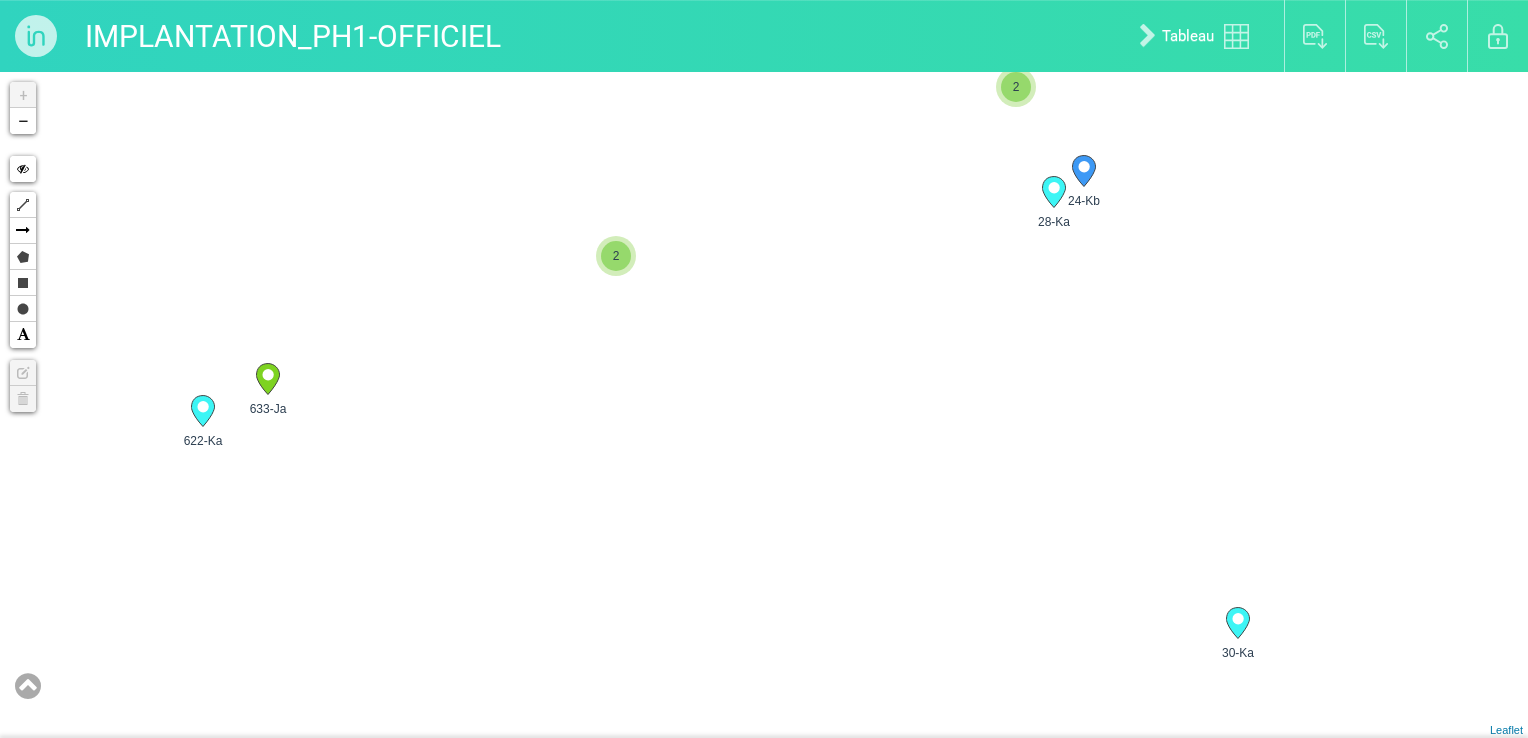 click on "30-Ka
8-E
29-Ka
25-Ka 2 2 2
27-Ka 23-Kb 2 28-Ka 2" at bounding box center (764, 405) 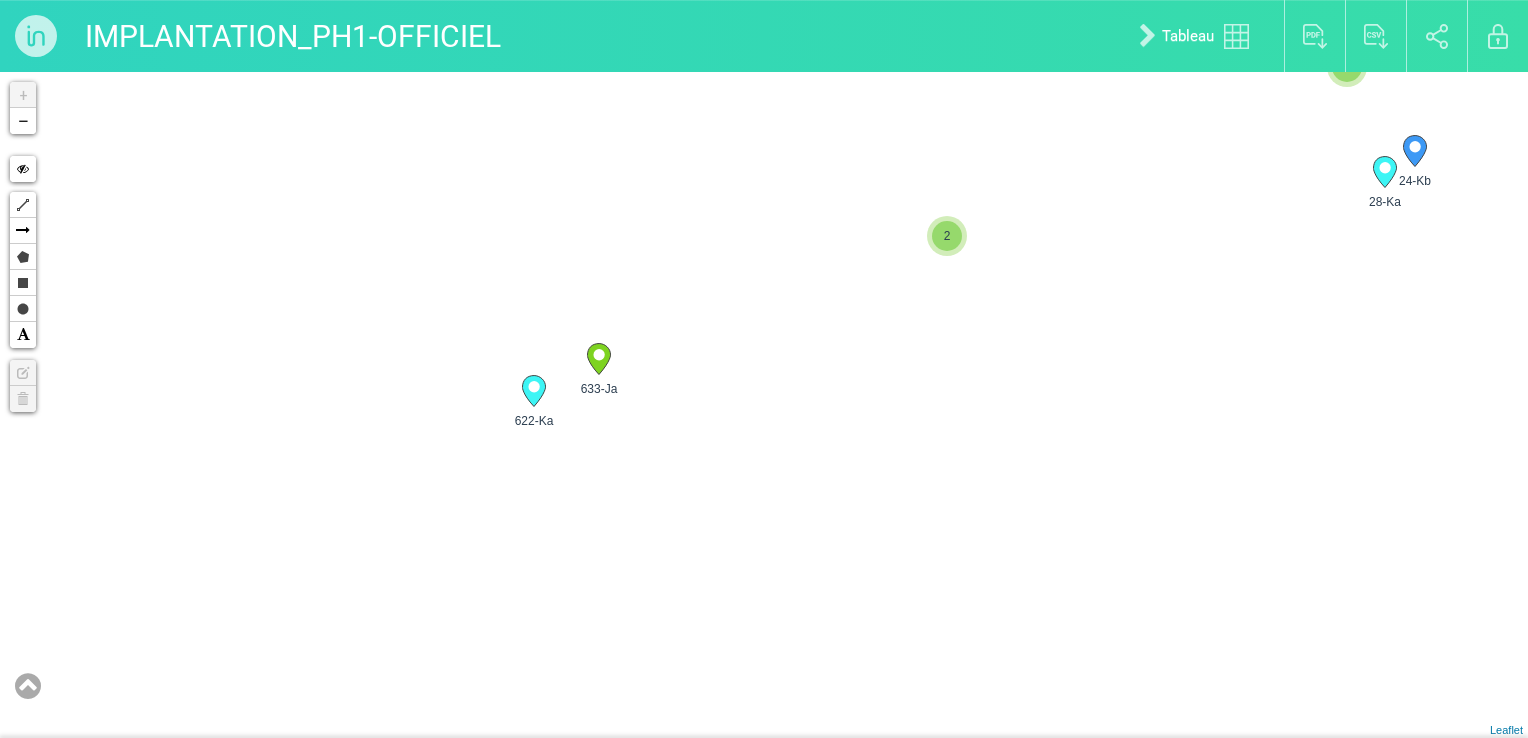 drag, startPoint x: 736, startPoint y: 418, endPoint x: 1092, endPoint y: 362, distance: 360.3776 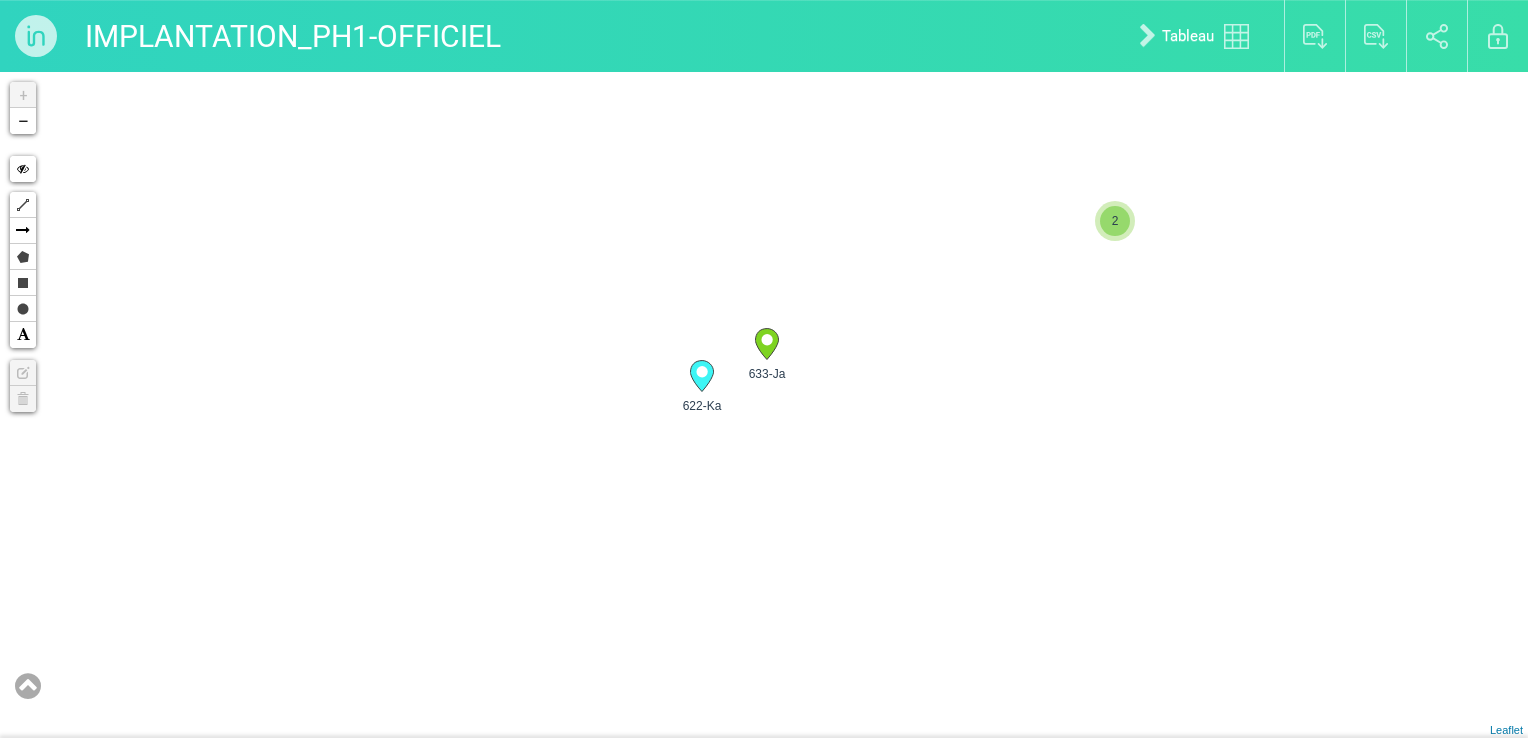 drag, startPoint x: 835, startPoint y: 341, endPoint x: 836, endPoint y: 392, distance: 51.009804 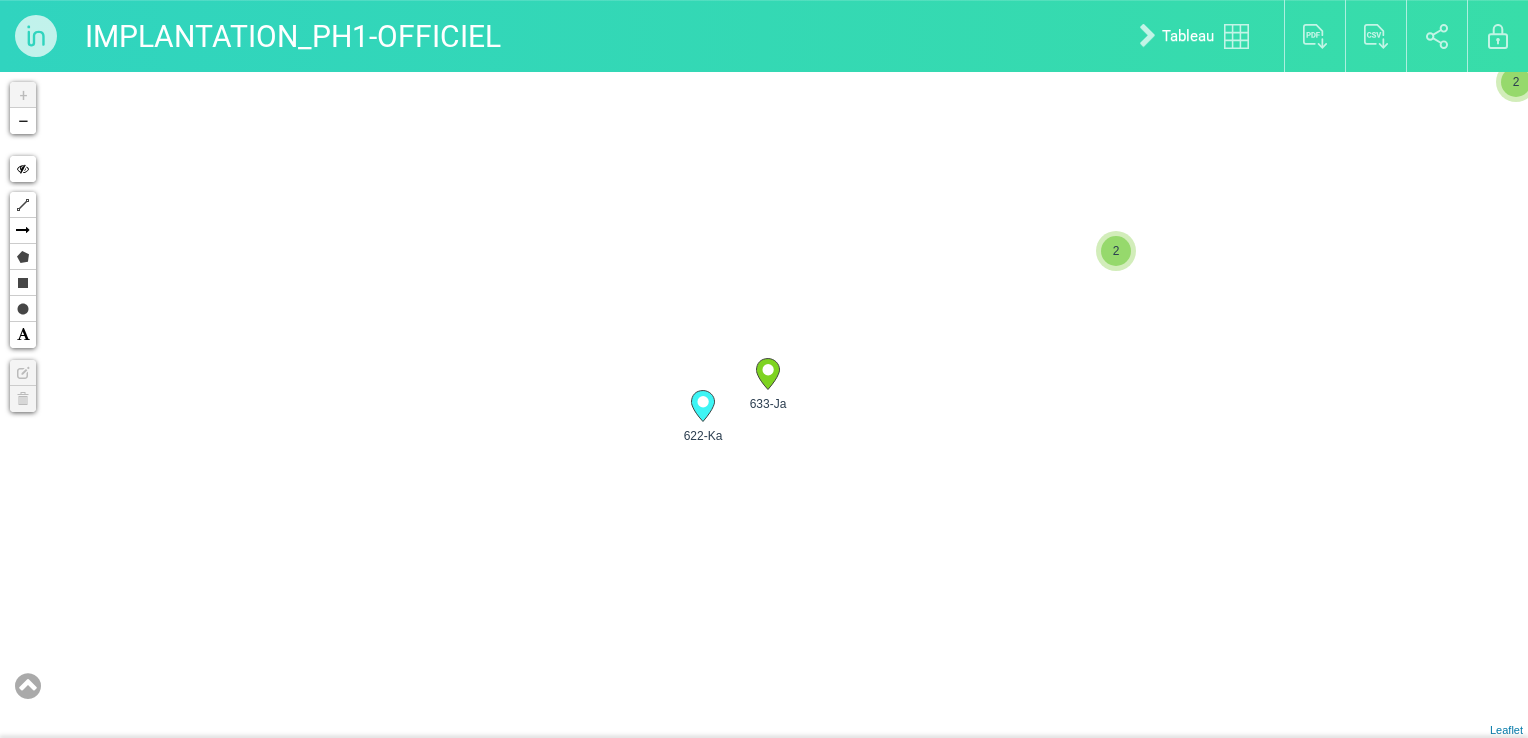 drag, startPoint x: 1292, startPoint y: 402, endPoint x: 972, endPoint y: 606, distance: 379.49442 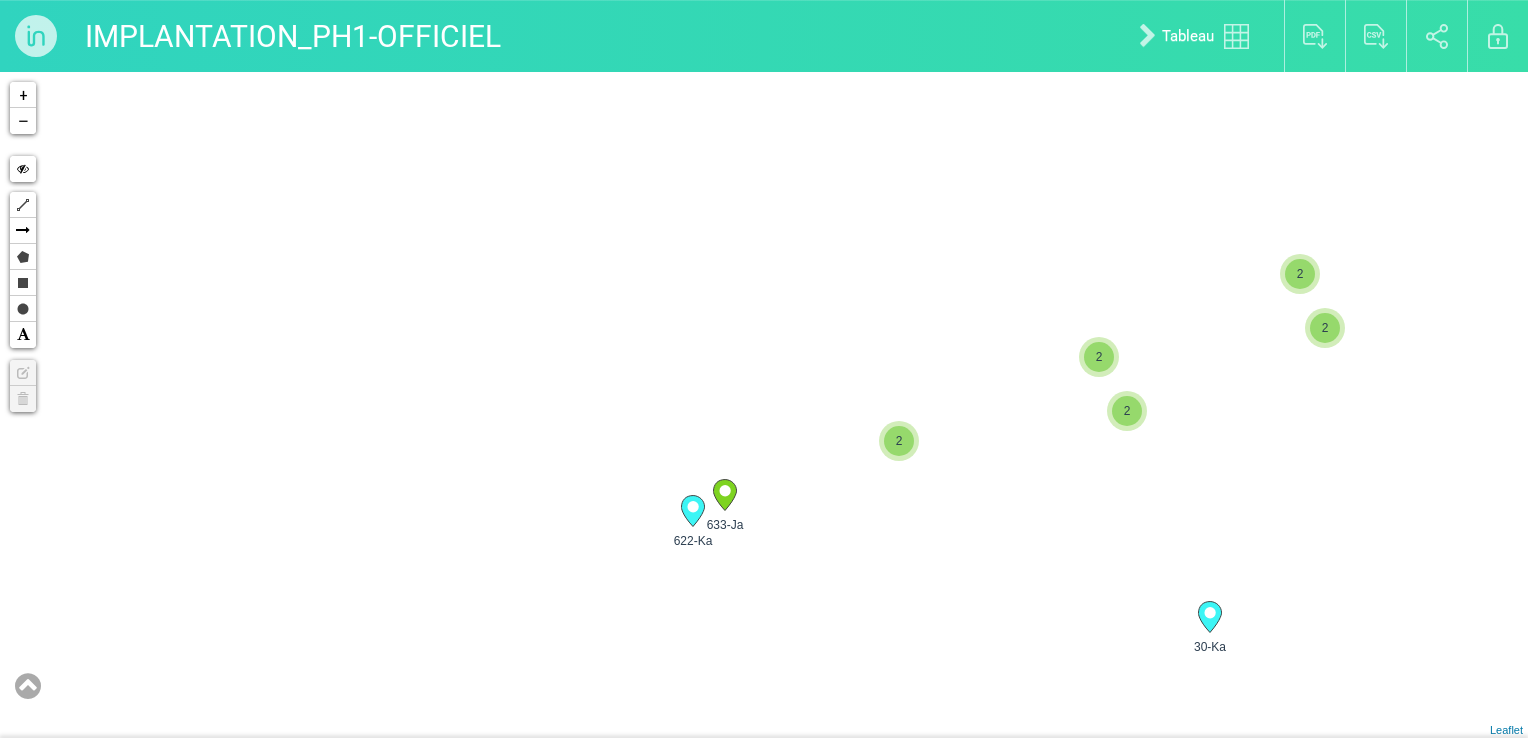 drag, startPoint x: 1260, startPoint y: 423, endPoint x: 1115, endPoint y: 458, distance: 149.16434 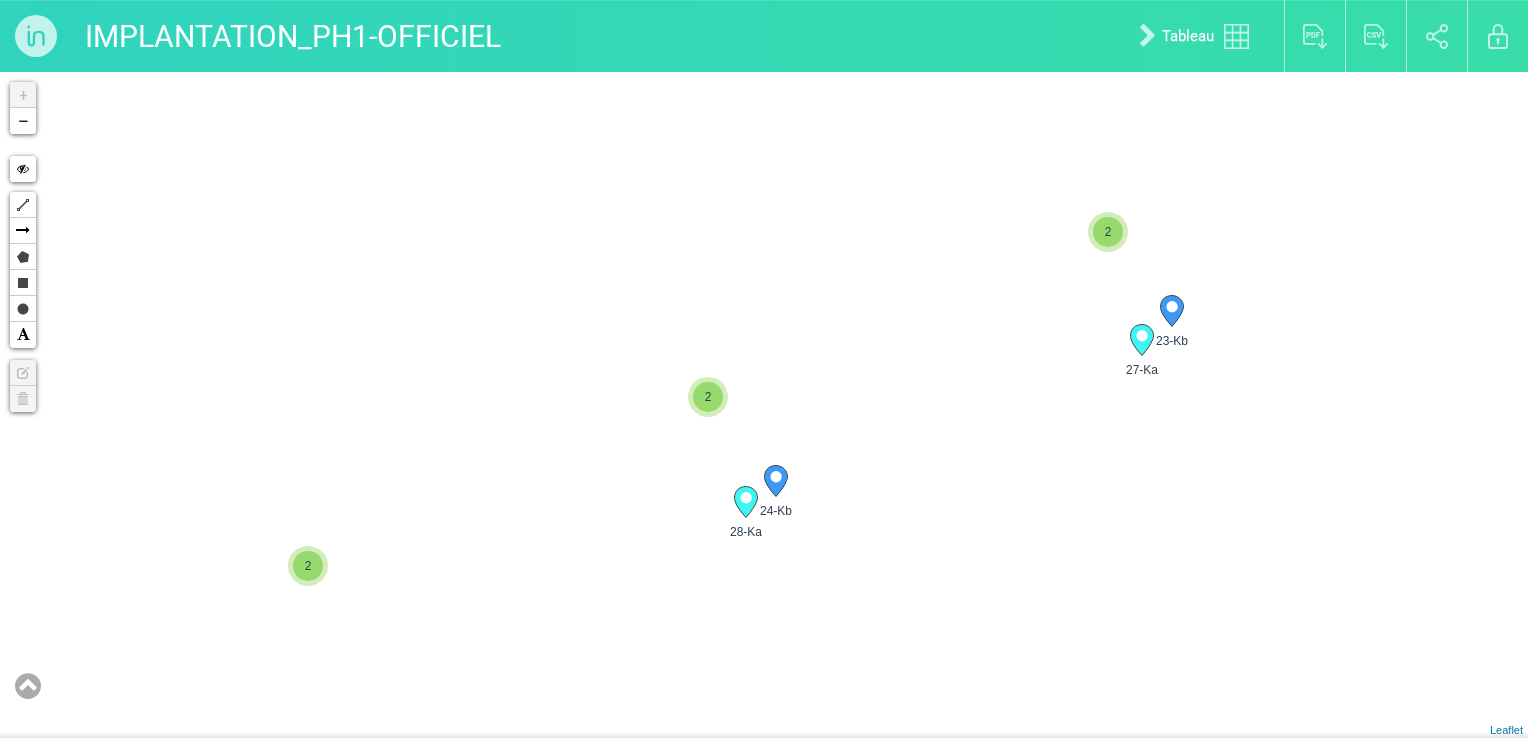 drag, startPoint x: 1159, startPoint y: 470, endPoint x: 414, endPoint y: 454, distance: 745.1718 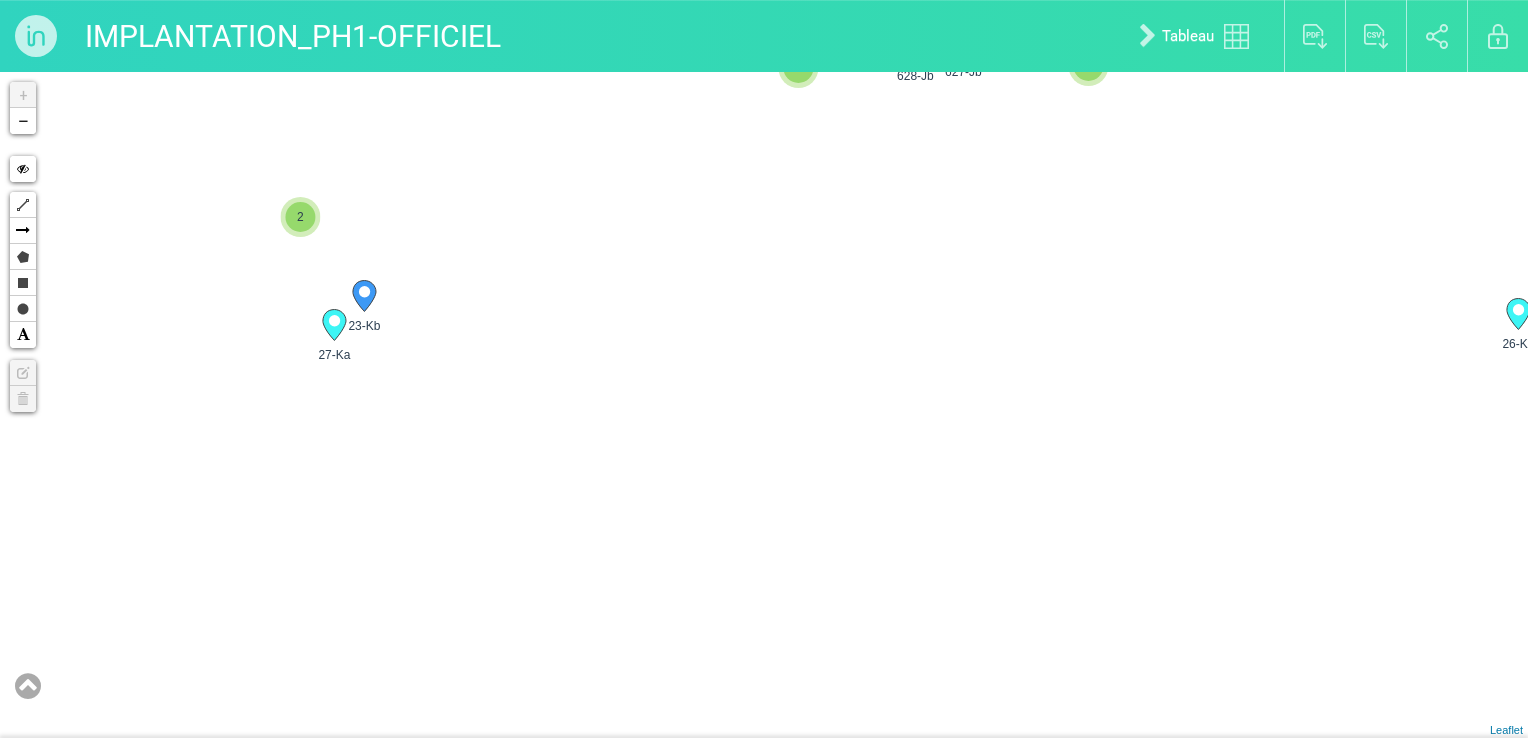 drag, startPoint x: 1041, startPoint y: 433, endPoint x: 674, endPoint y: 425, distance: 367.0872 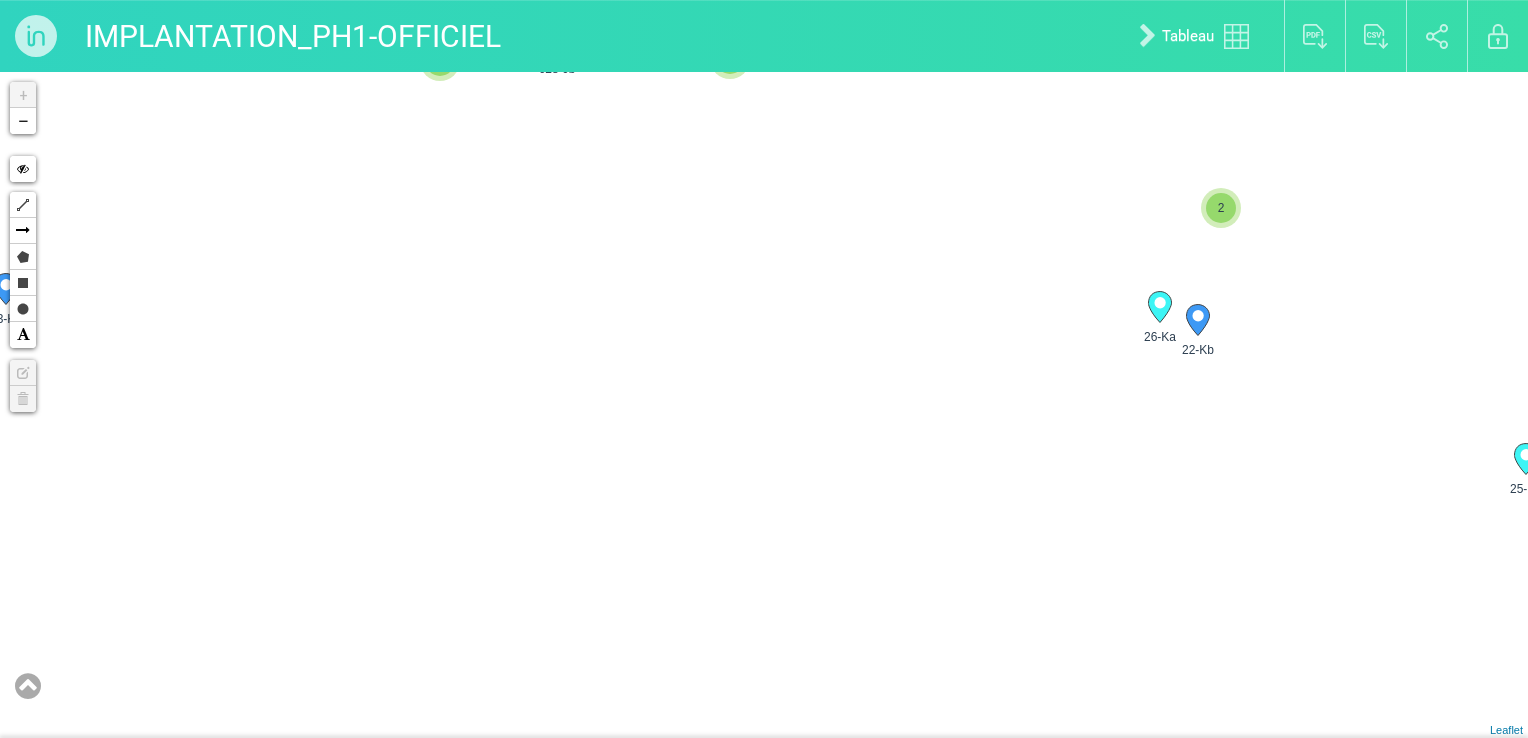 drag, startPoint x: 1108, startPoint y: 478, endPoint x: 802, endPoint y: 374, distance: 323.19034 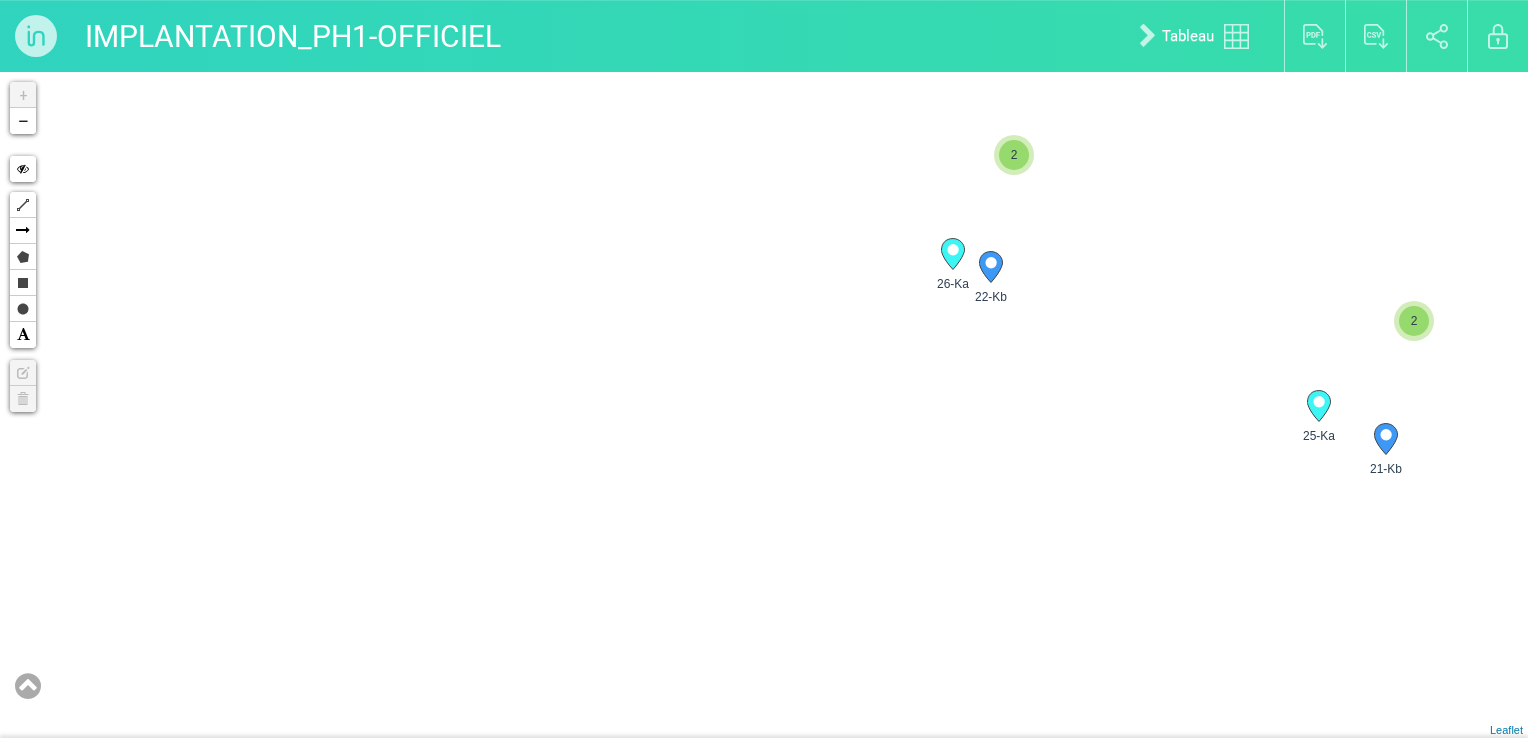drag, startPoint x: 802, startPoint y: 374, endPoint x: 760, endPoint y: 374, distance: 42 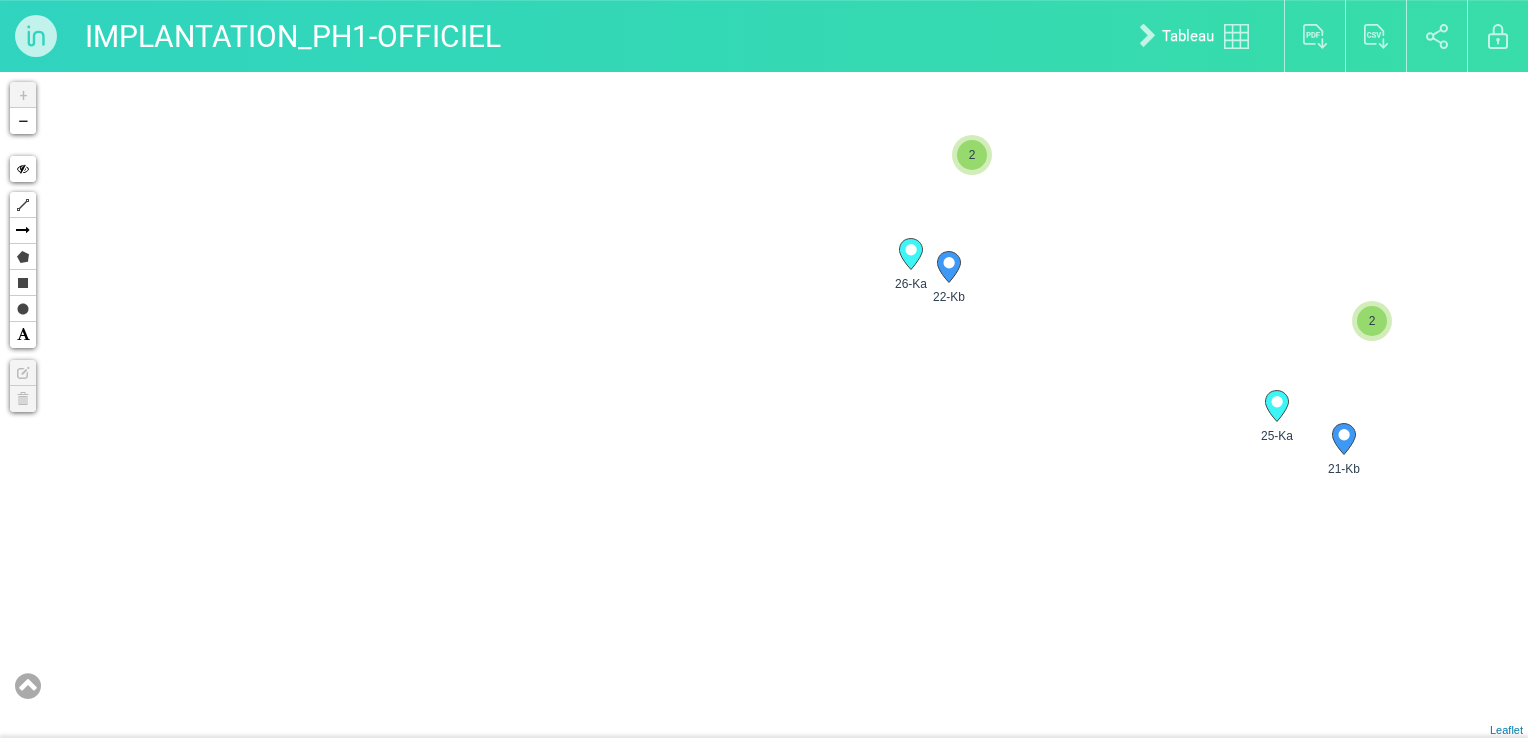 drag, startPoint x: 1324, startPoint y: 604, endPoint x: 1283, endPoint y: 593, distance: 42.44997 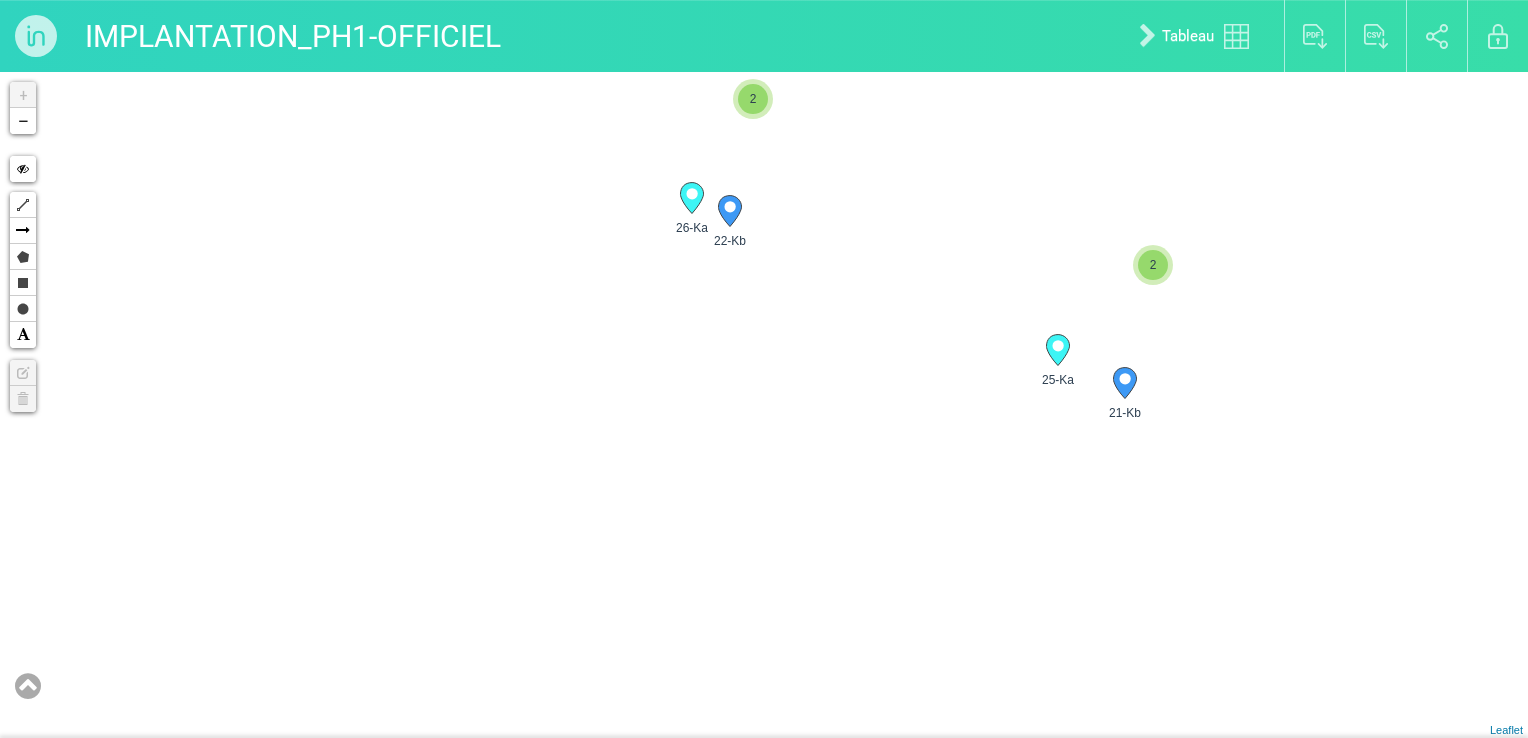 drag, startPoint x: 1283, startPoint y: 593, endPoint x: 1051, endPoint y: 566, distance: 233.56584 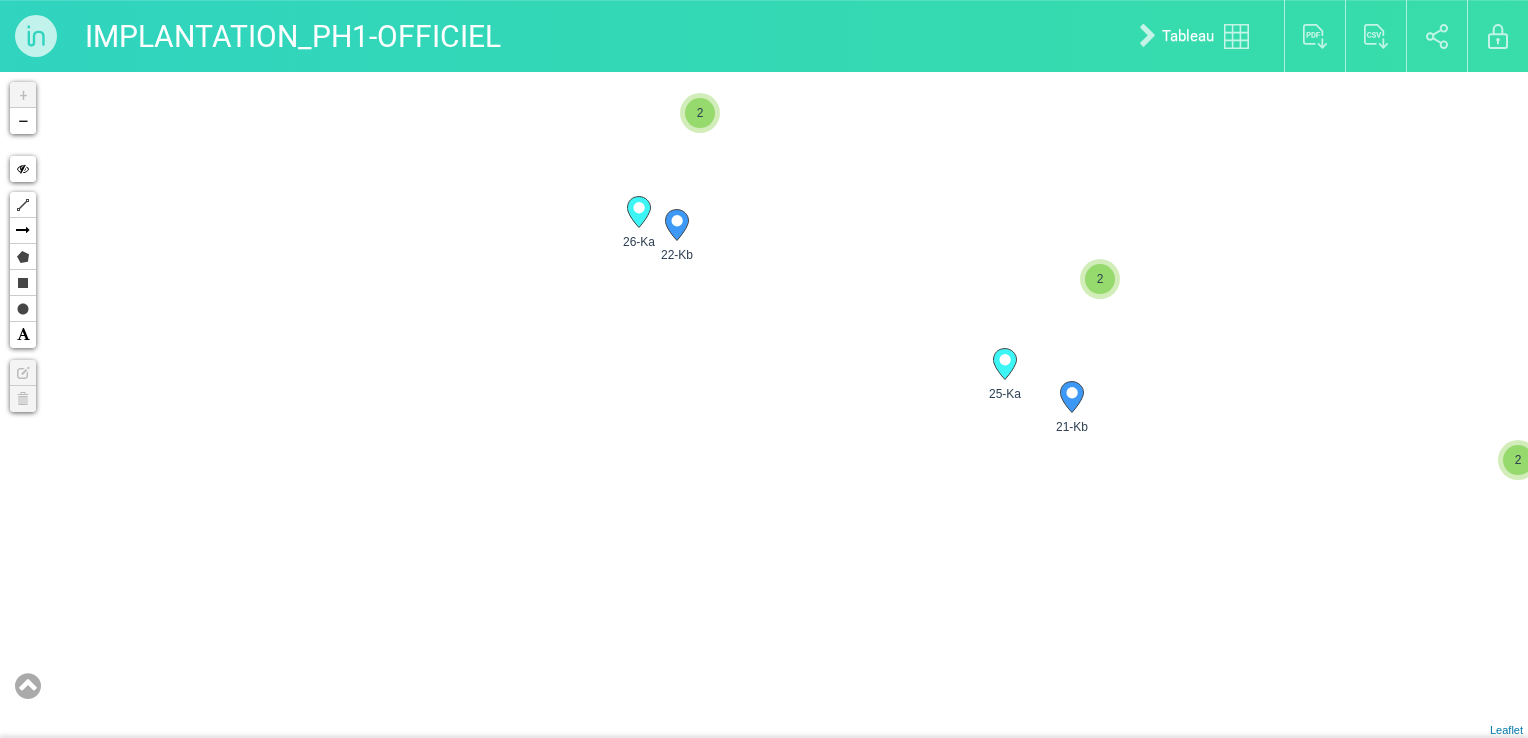 click on "30-Ka
29-Ka
25-Ka
21-Kb 2 2 2
27-Ka 23-Kb 2 28-Ka" at bounding box center (764, 405) 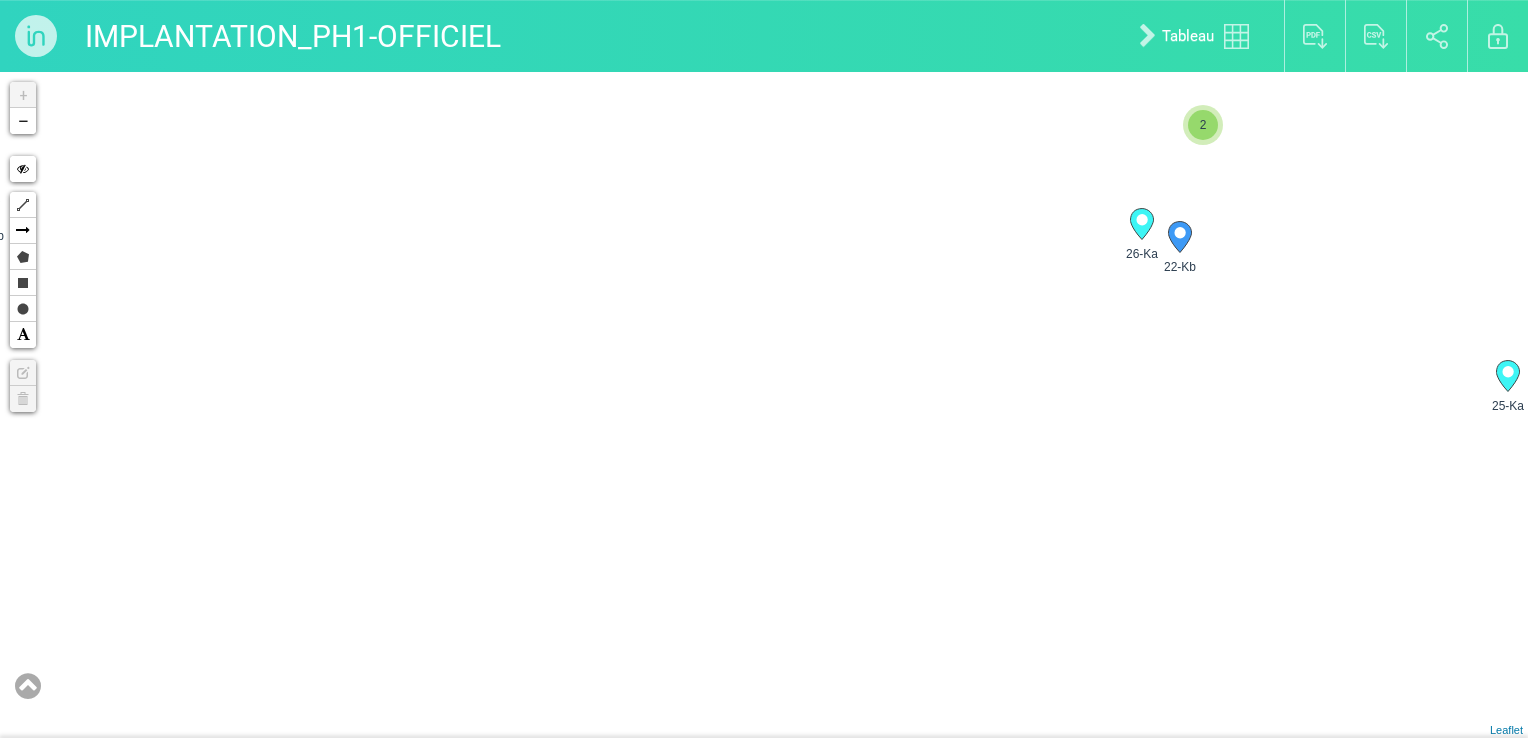drag, startPoint x: 1220, startPoint y: 438, endPoint x: 996, endPoint y: 425, distance: 224.37692 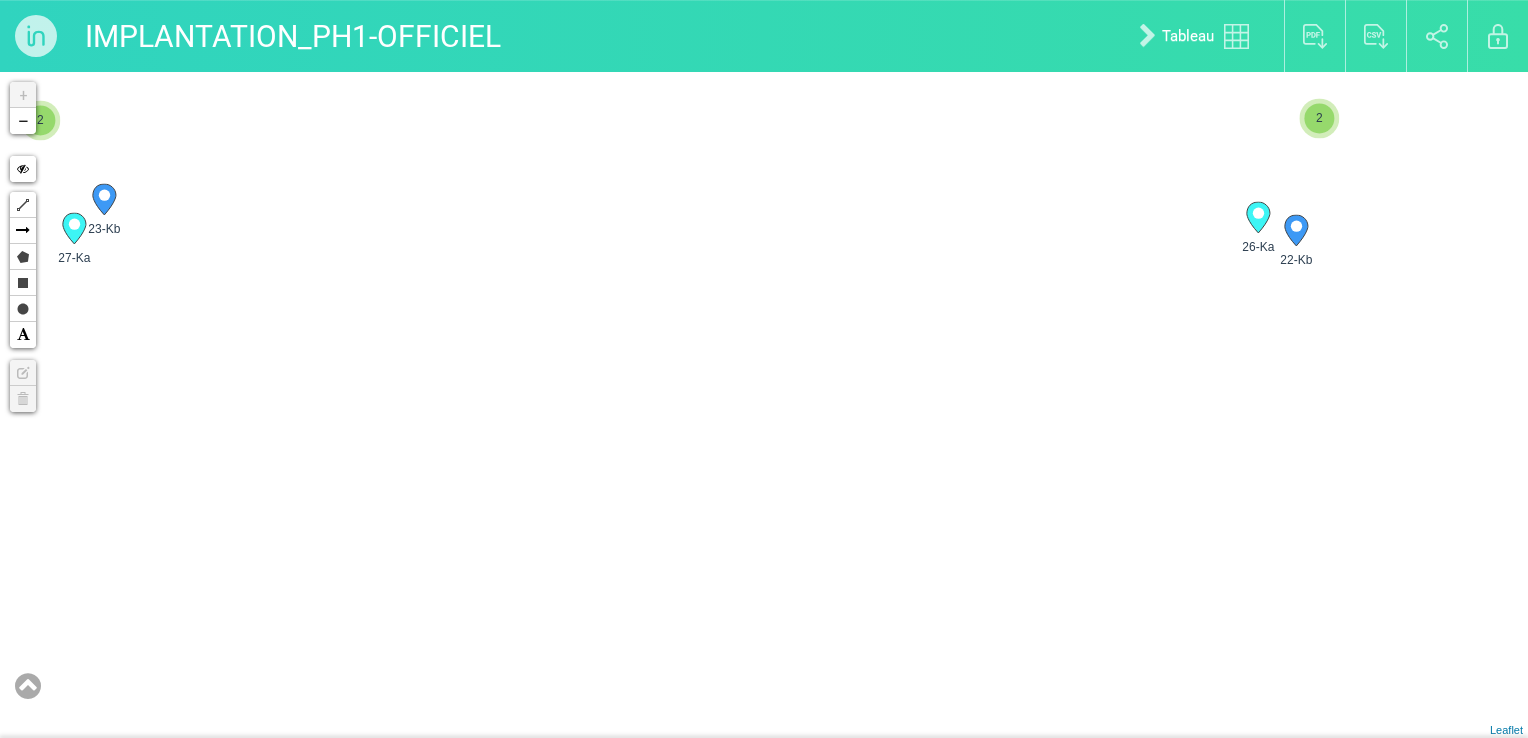 click on "30-Ka
29-Ka
25-Ka
21-Kb 2 2 2
27-Ka 23-Kb 2 28-Ka" at bounding box center (764, 405) 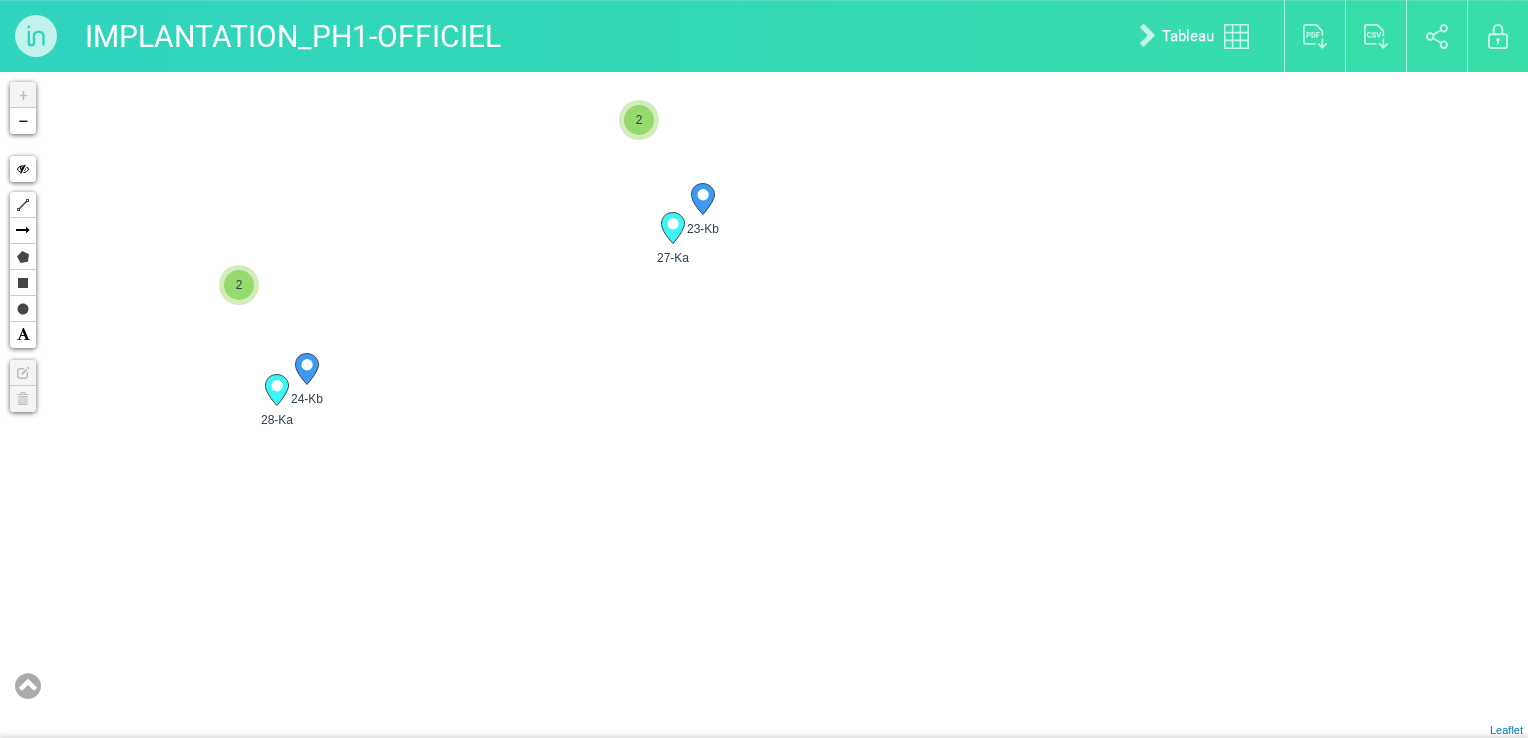 drag, startPoint x: 1284, startPoint y: 420, endPoint x: 1478, endPoint y: 417, distance: 194.0232 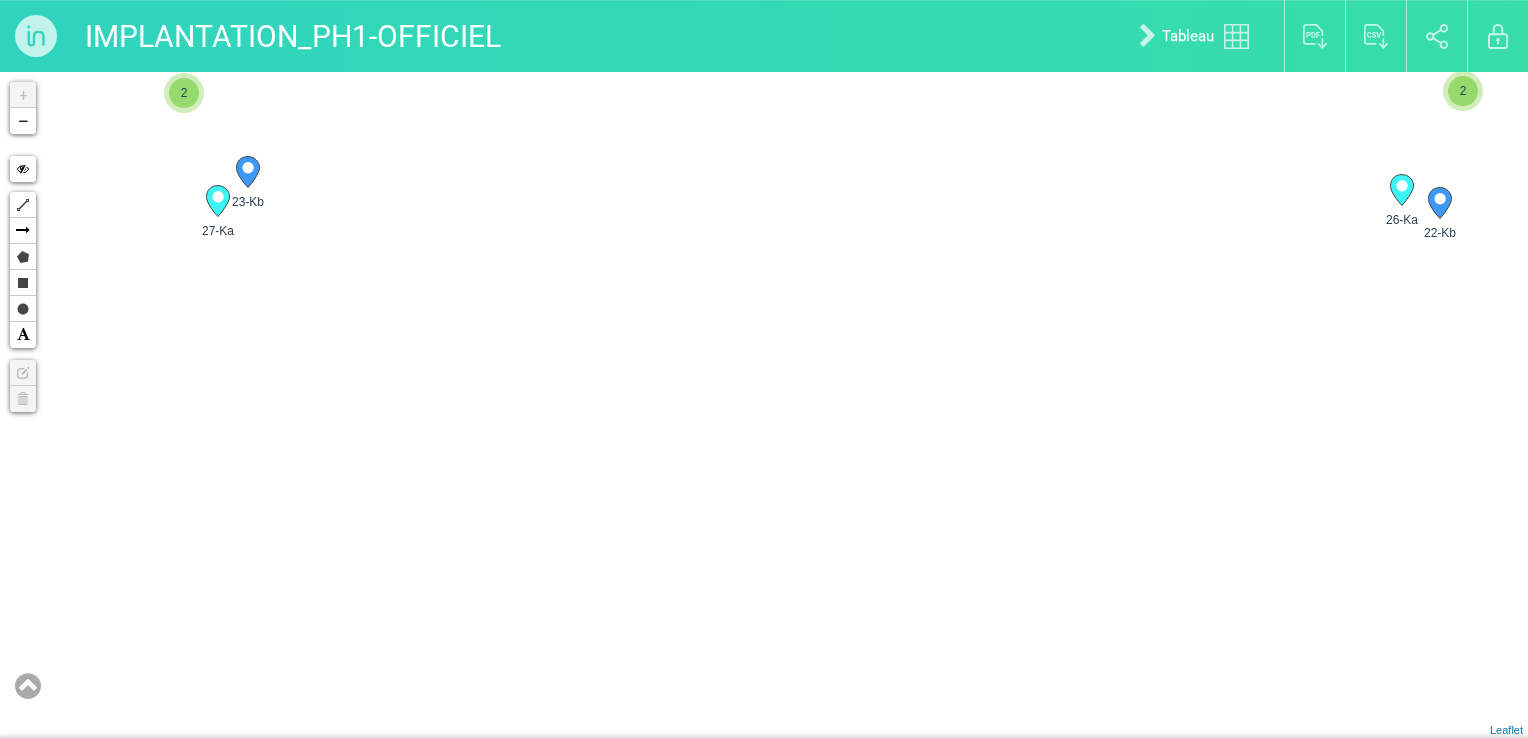 drag, startPoint x: 1082, startPoint y: 443, endPoint x: 226, endPoint y: 417, distance: 856.3948 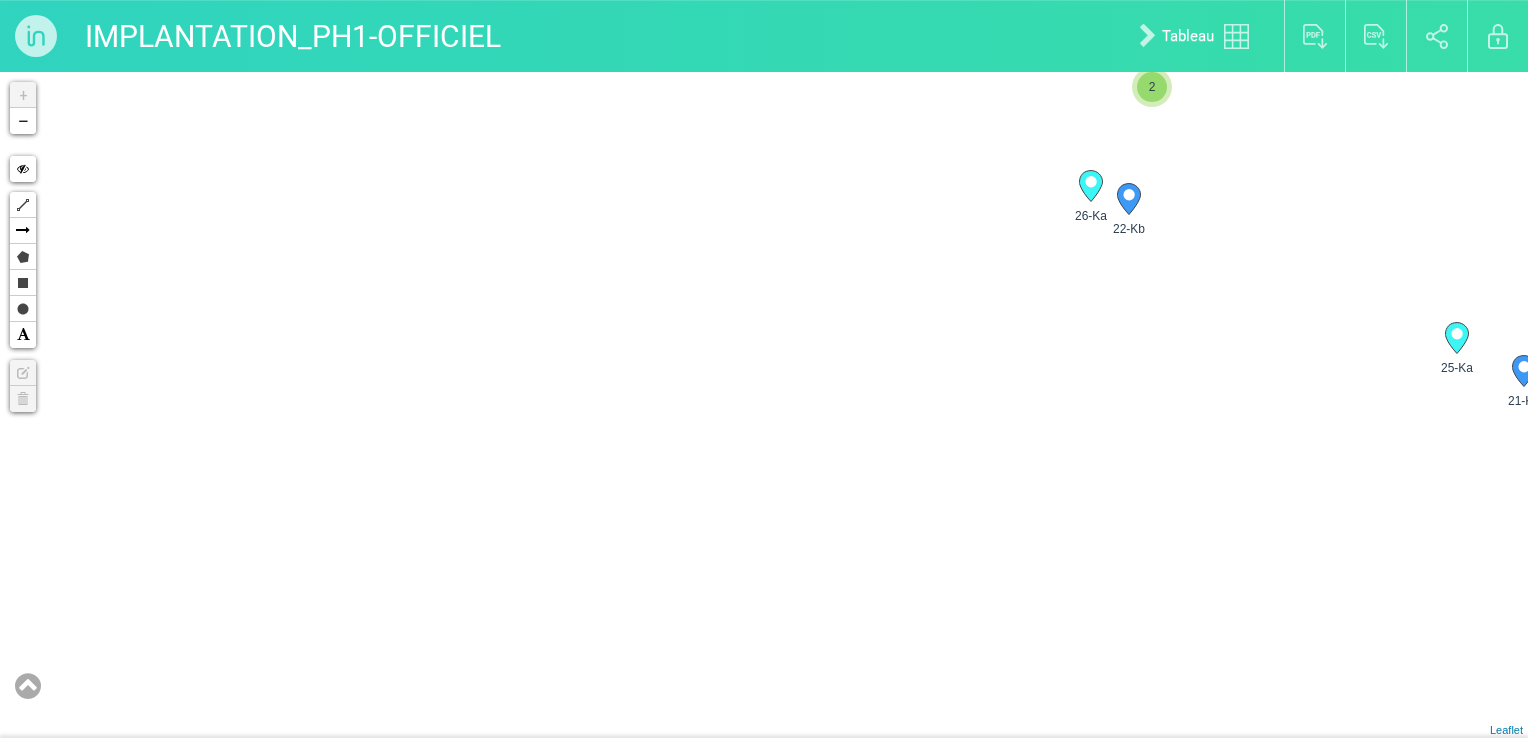 drag, startPoint x: 754, startPoint y: 414, endPoint x: 174, endPoint y: 350, distance: 583.5203 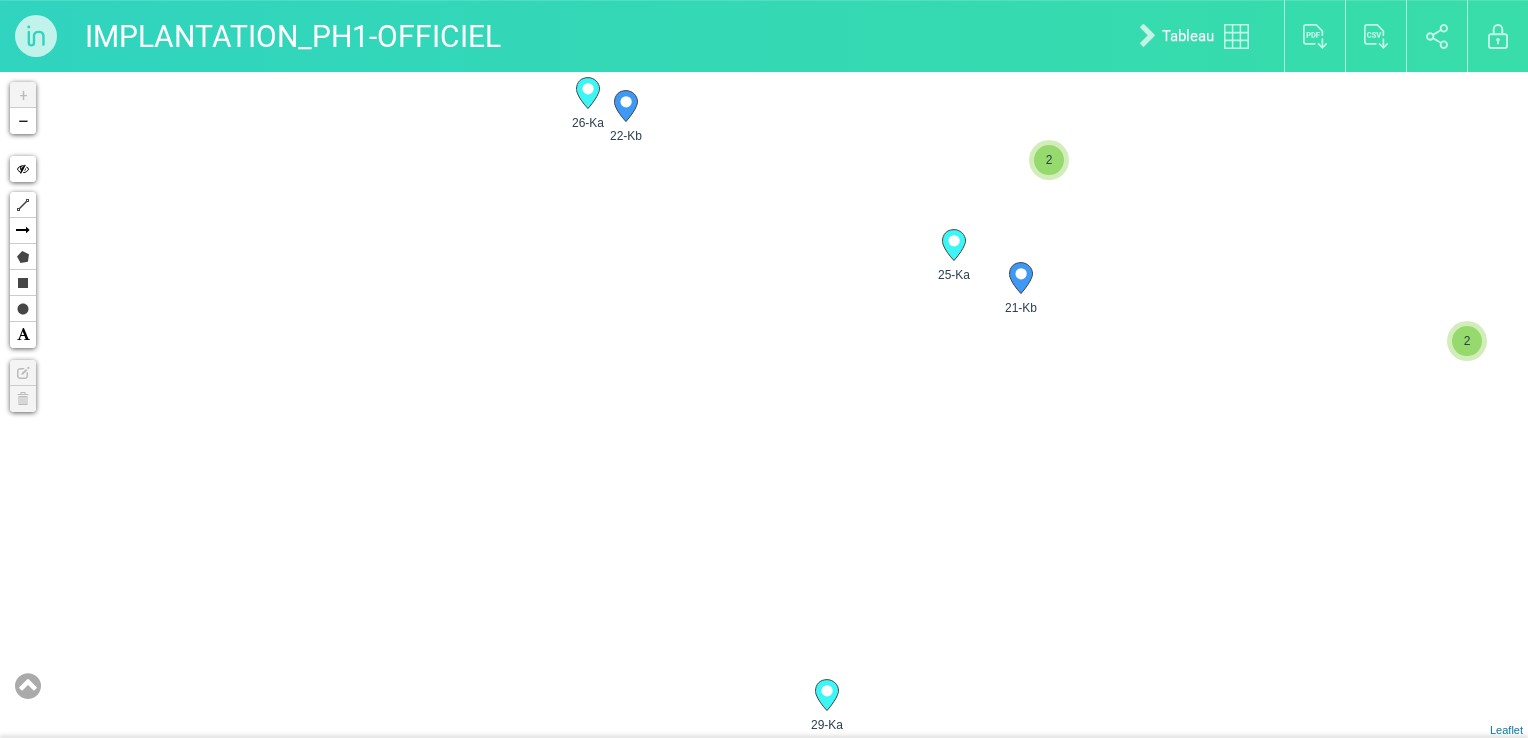 drag, startPoint x: 915, startPoint y: 405, endPoint x: 884, endPoint y: 410, distance: 31.400637 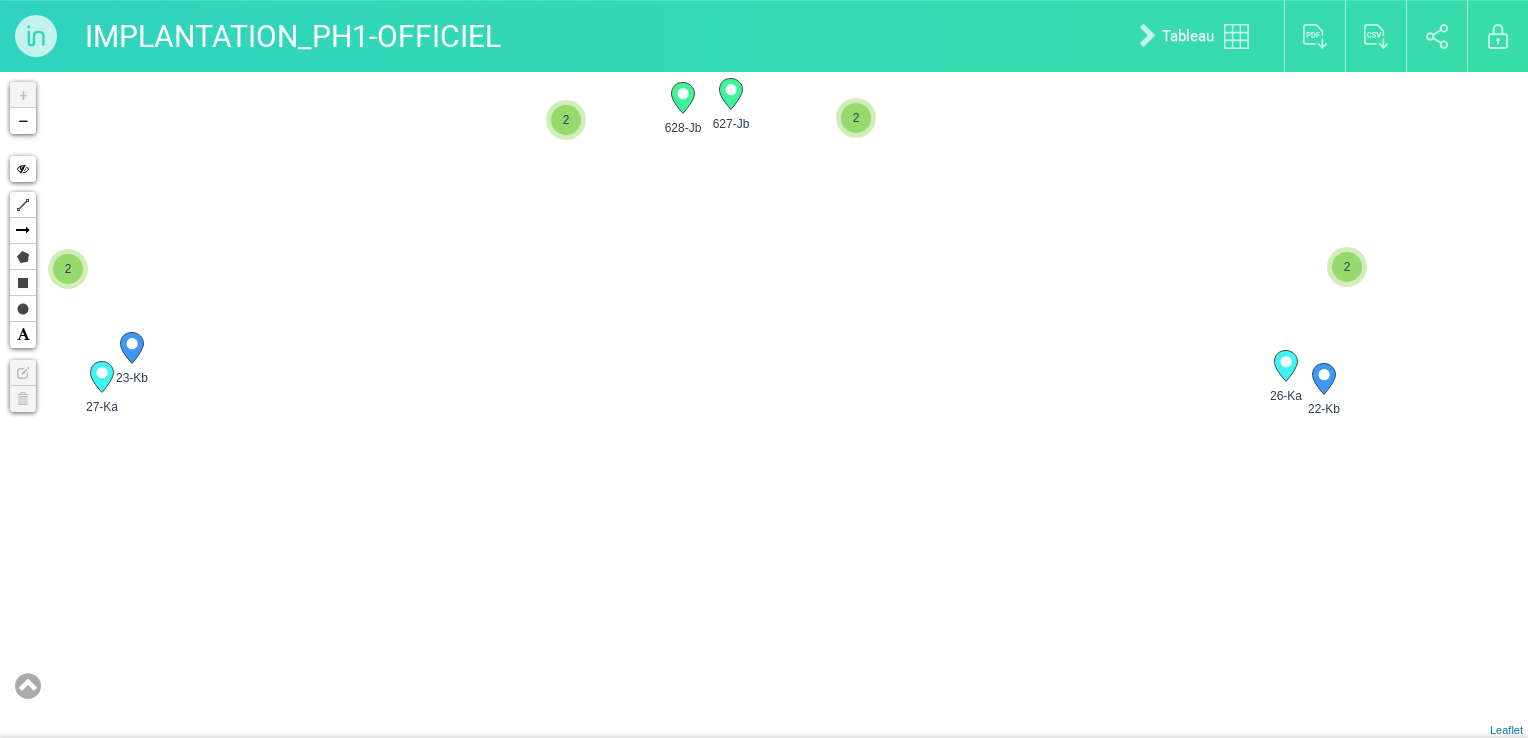 drag, startPoint x: 516, startPoint y: 340, endPoint x: 1251, endPoint y: 572, distance: 770.7457 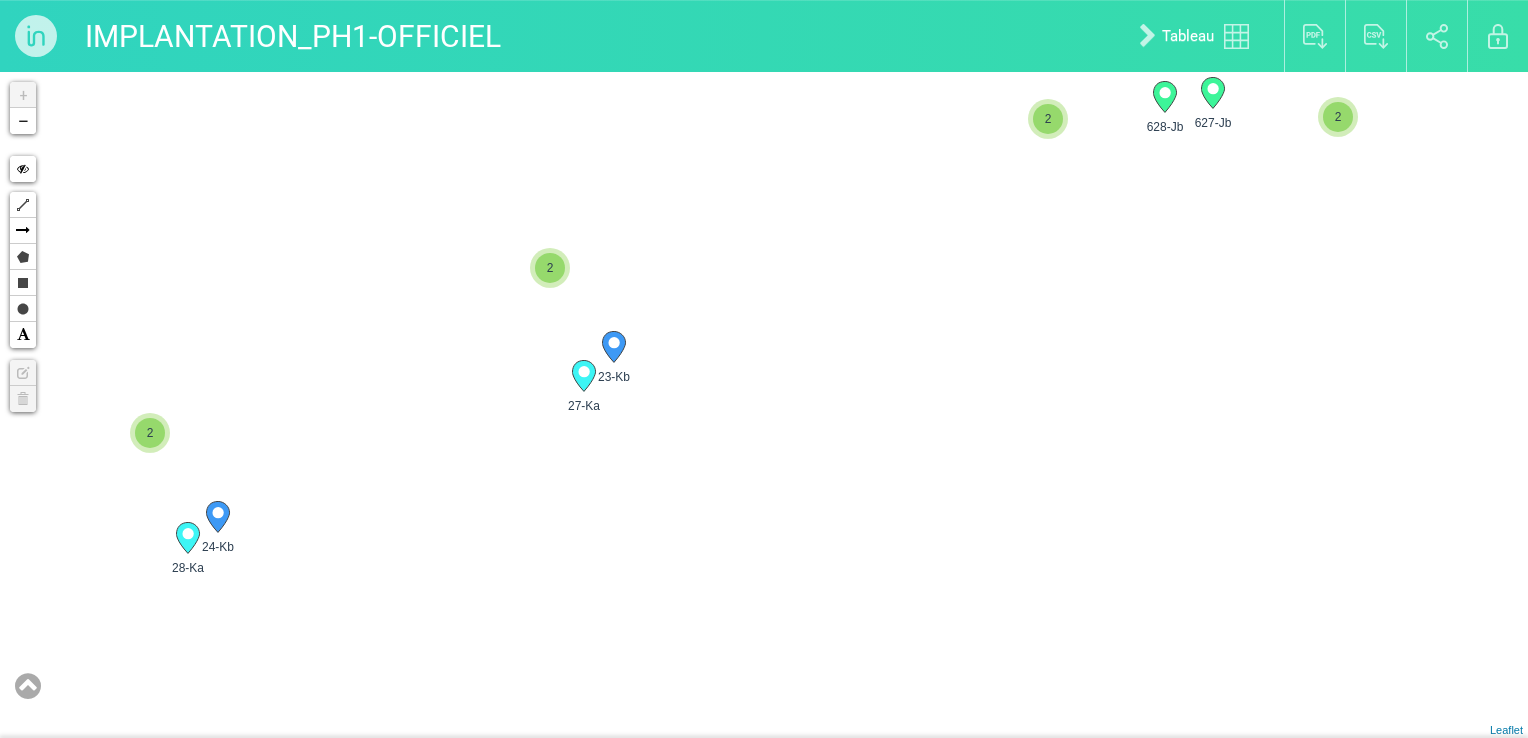 drag, startPoint x: 688, startPoint y: 395, endPoint x: 1173, endPoint y: 395, distance: 485 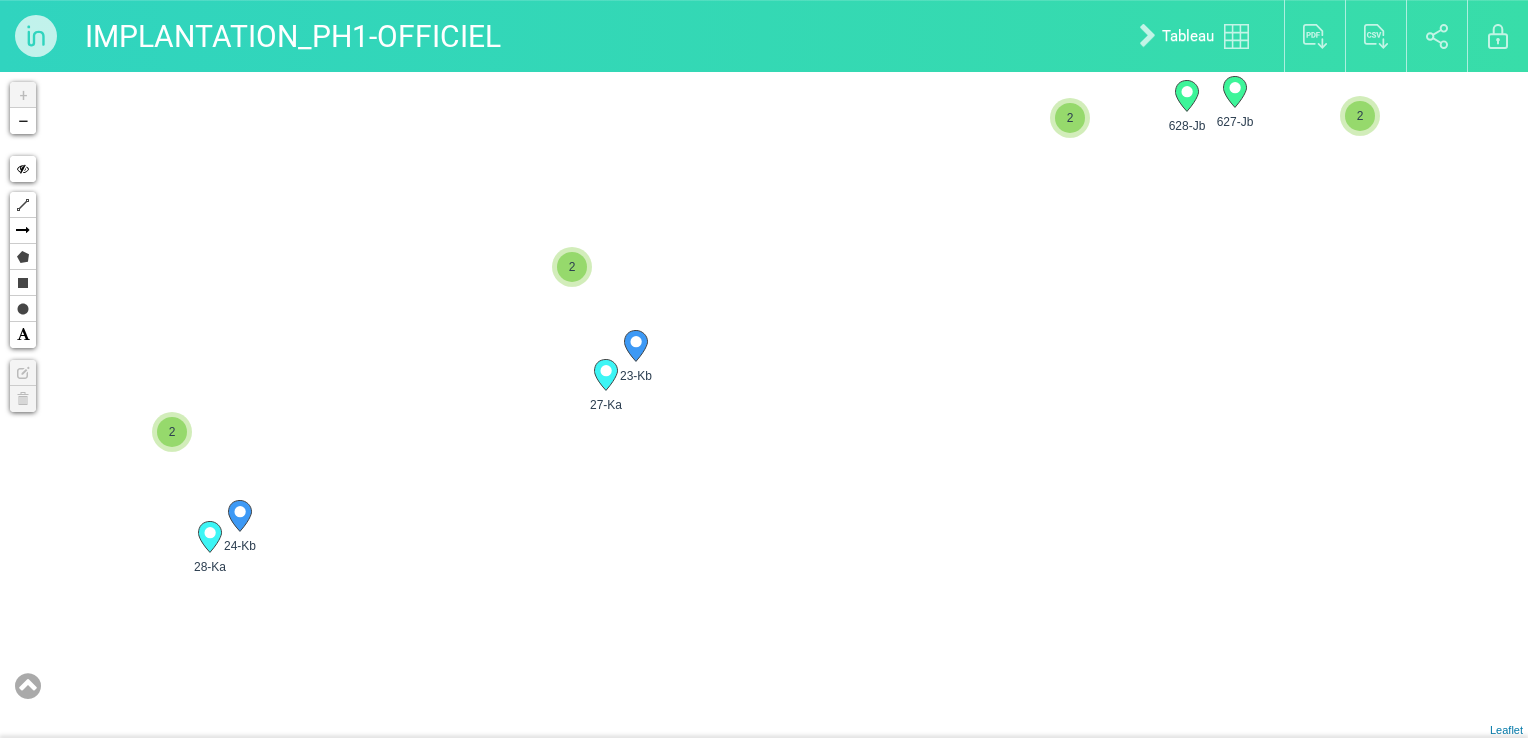 drag, startPoint x: 239, startPoint y: 530, endPoint x: 288, endPoint y: 497, distance: 59.07622 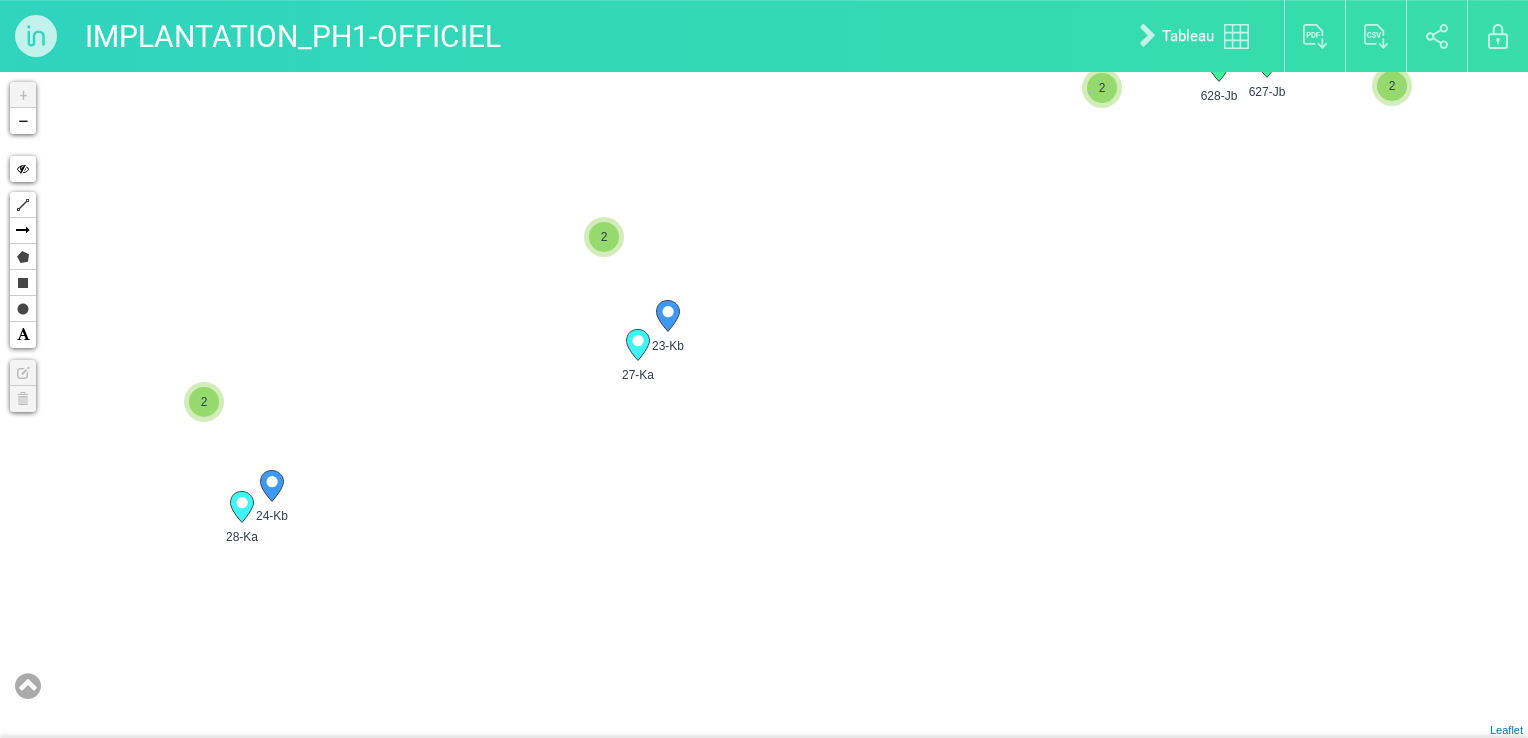 click on "2" at bounding box center (604, 237) 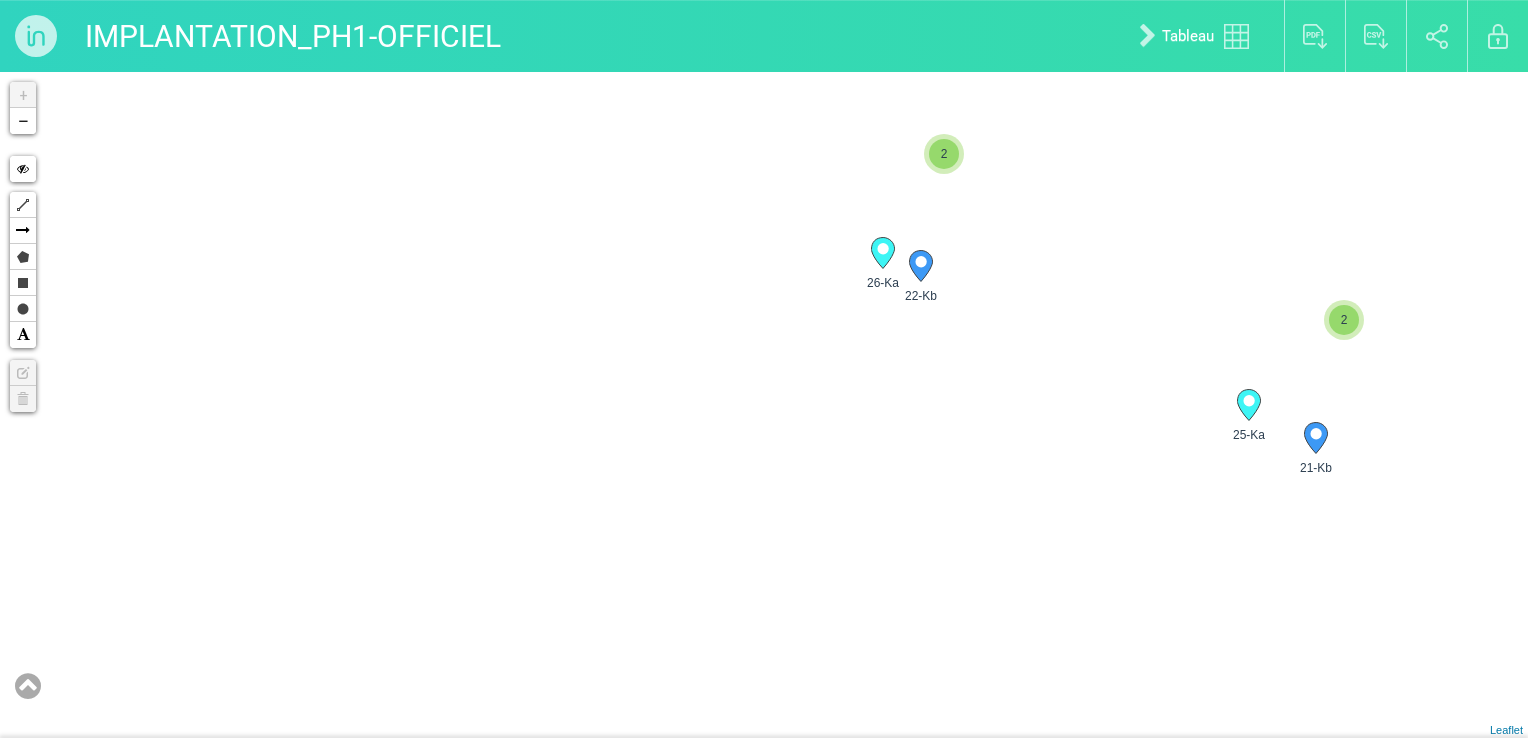 drag, startPoint x: 1061, startPoint y: 519, endPoint x: 108, endPoint y: 438, distance: 956.4361 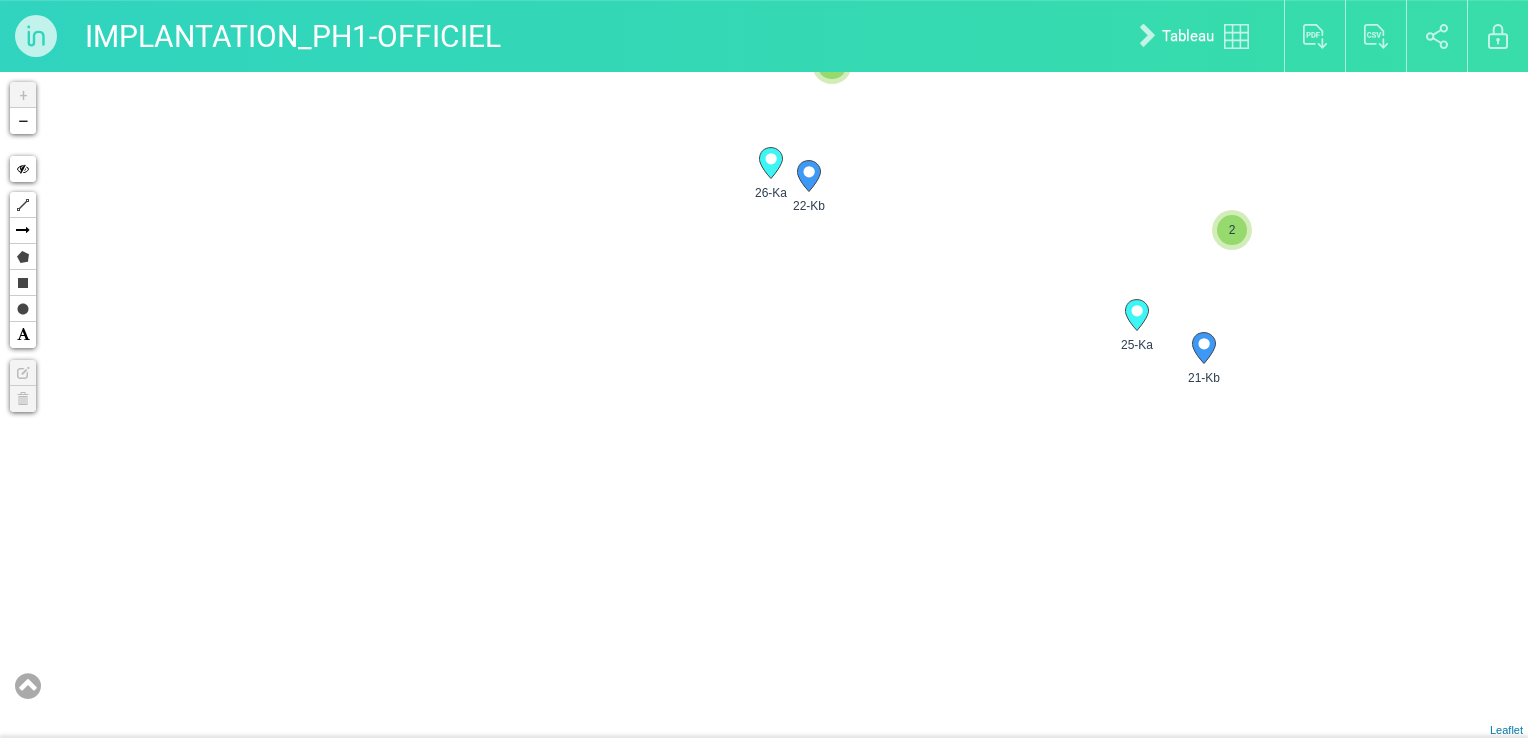 drag, startPoint x: 924, startPoint y: 490, endPoint x: 802, endPoint y: 374, distance: 168.34488 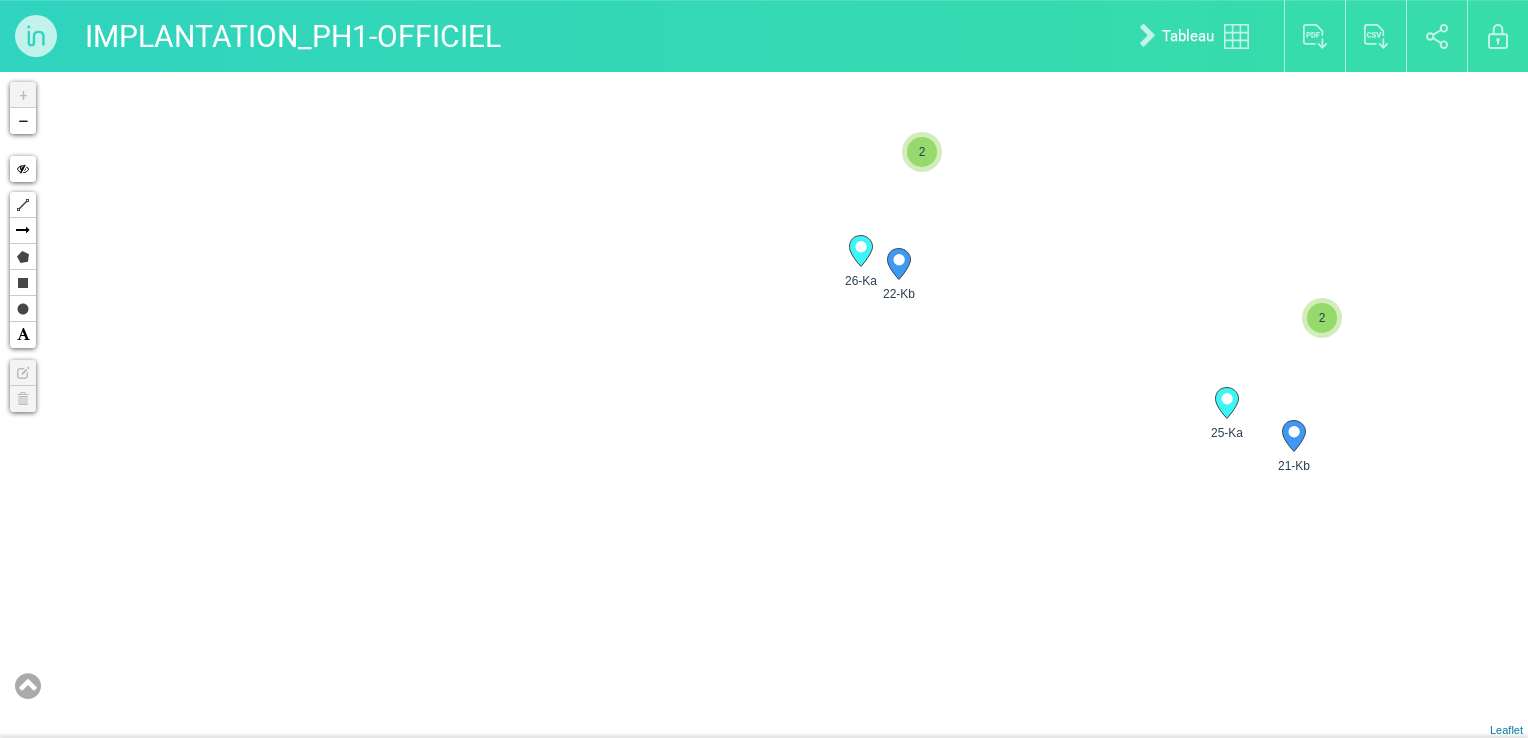 drag, startPoint x: 609, startPoint y: 290, endPoint x: 740, endPoint y: 408, distance: 176.30939 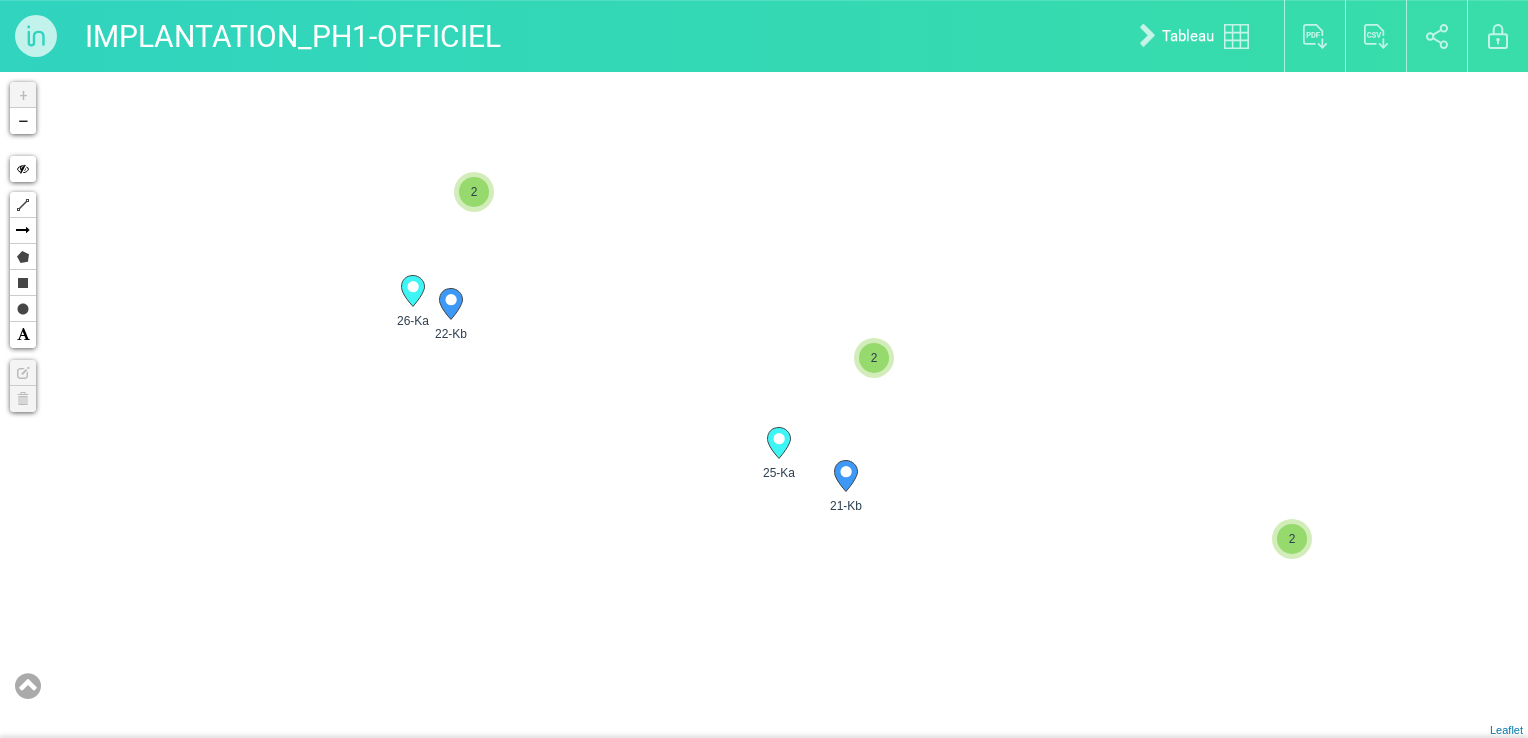 drag, startPoint x: 993, startPoint y: 478, endPoint x: 621, endPoint y: 579, distance: 385.46725 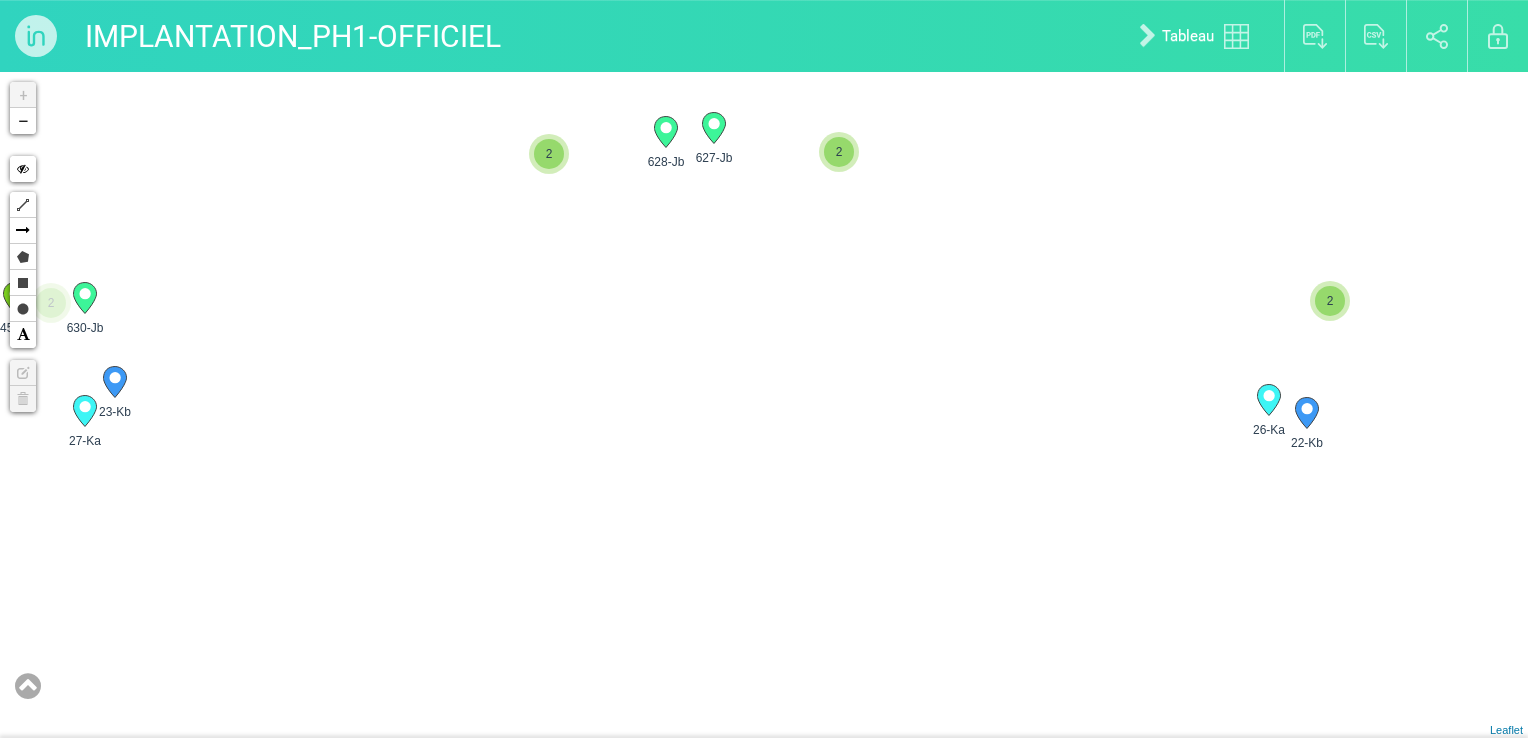 drag, startPoint x: 402, startPoint y: 339, endPoint x: 1165, endPoint y: 388, distance: 764.5718 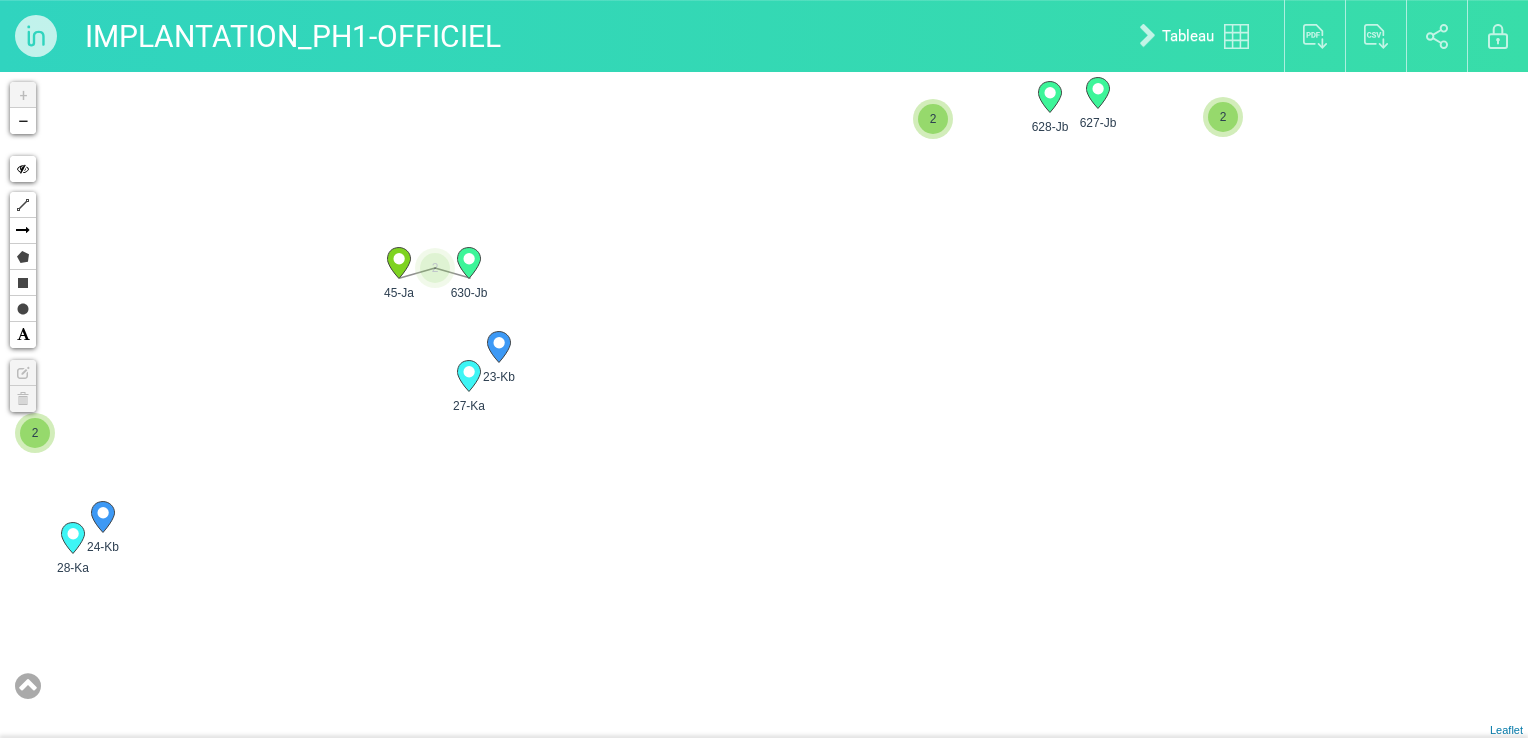 drag, startPoint x: 596, startPoint y: 389, endPoint x: 1004, endPoint y: 346, distance: 410.25967 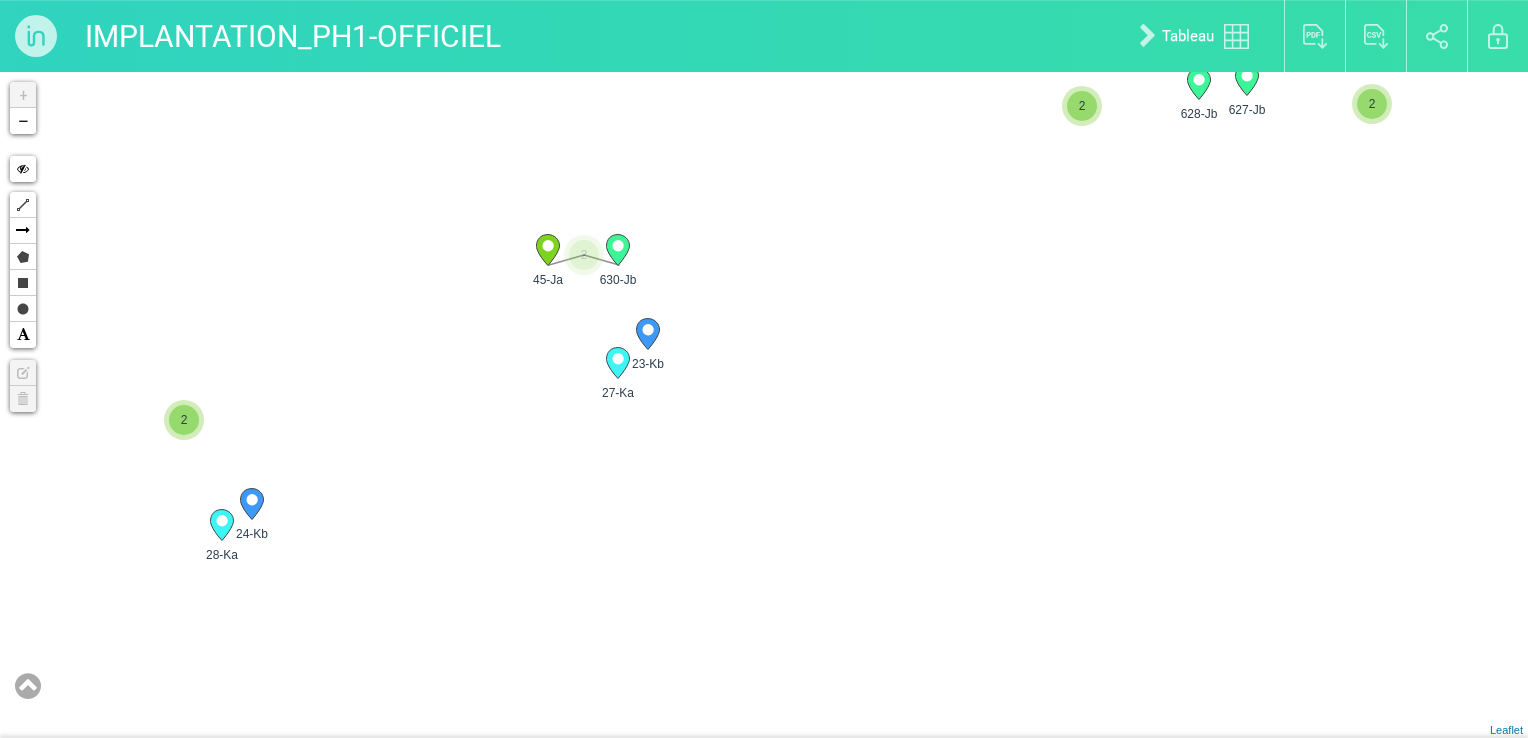 drag, startPoint x: 117, startPoint y: 392, endPoint x: 234, endPoint y: 387, distance: 117.10679 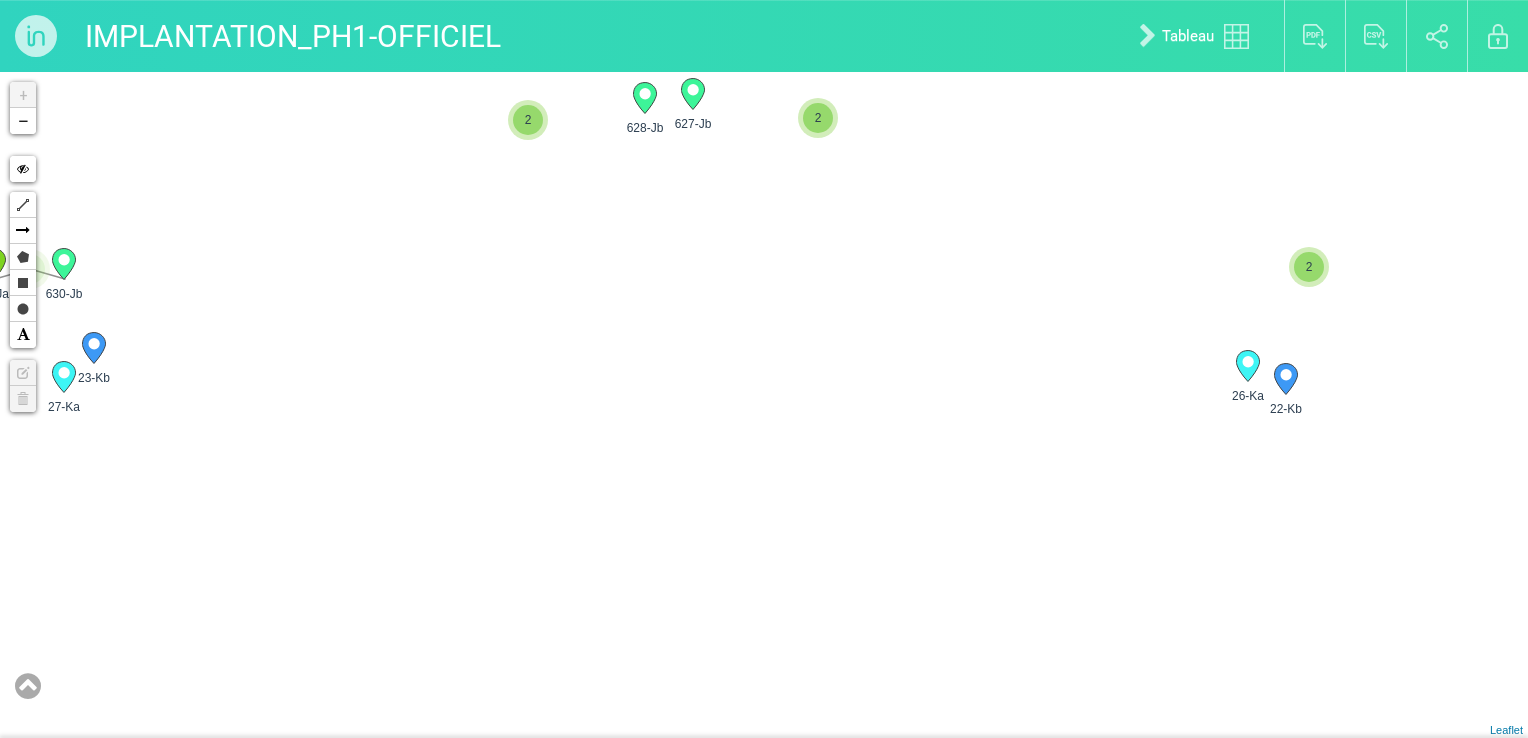 drag, startPoint x: 1141, startPoint y: 426, endPoint x: 757, endPoint y: 448, distance: 384.6297 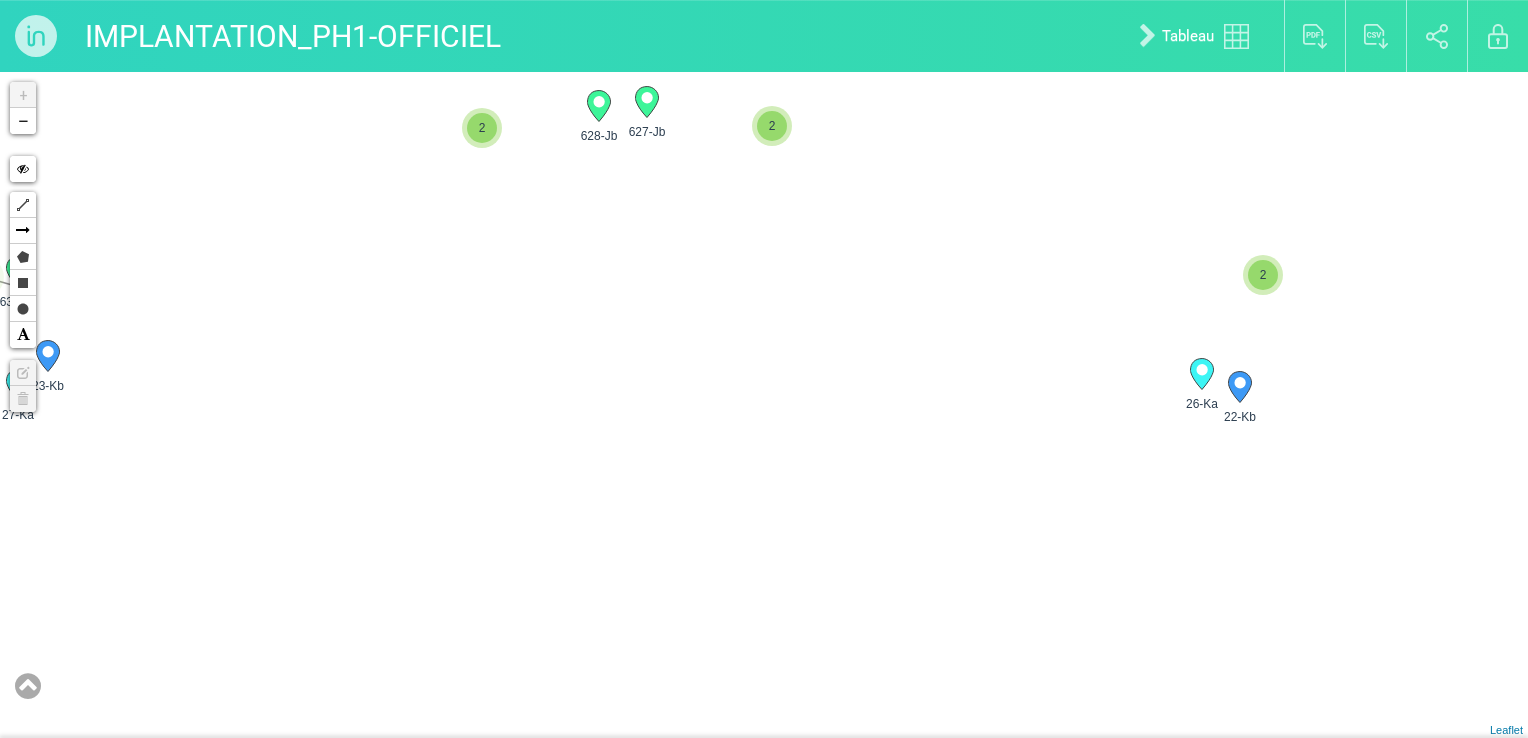 click on "30-Ka
29-Ka
25-Ka
21-Kb 2 2
27-Ka 23-Kb 2 28-Ka 2" at bounding box center (764, 405) 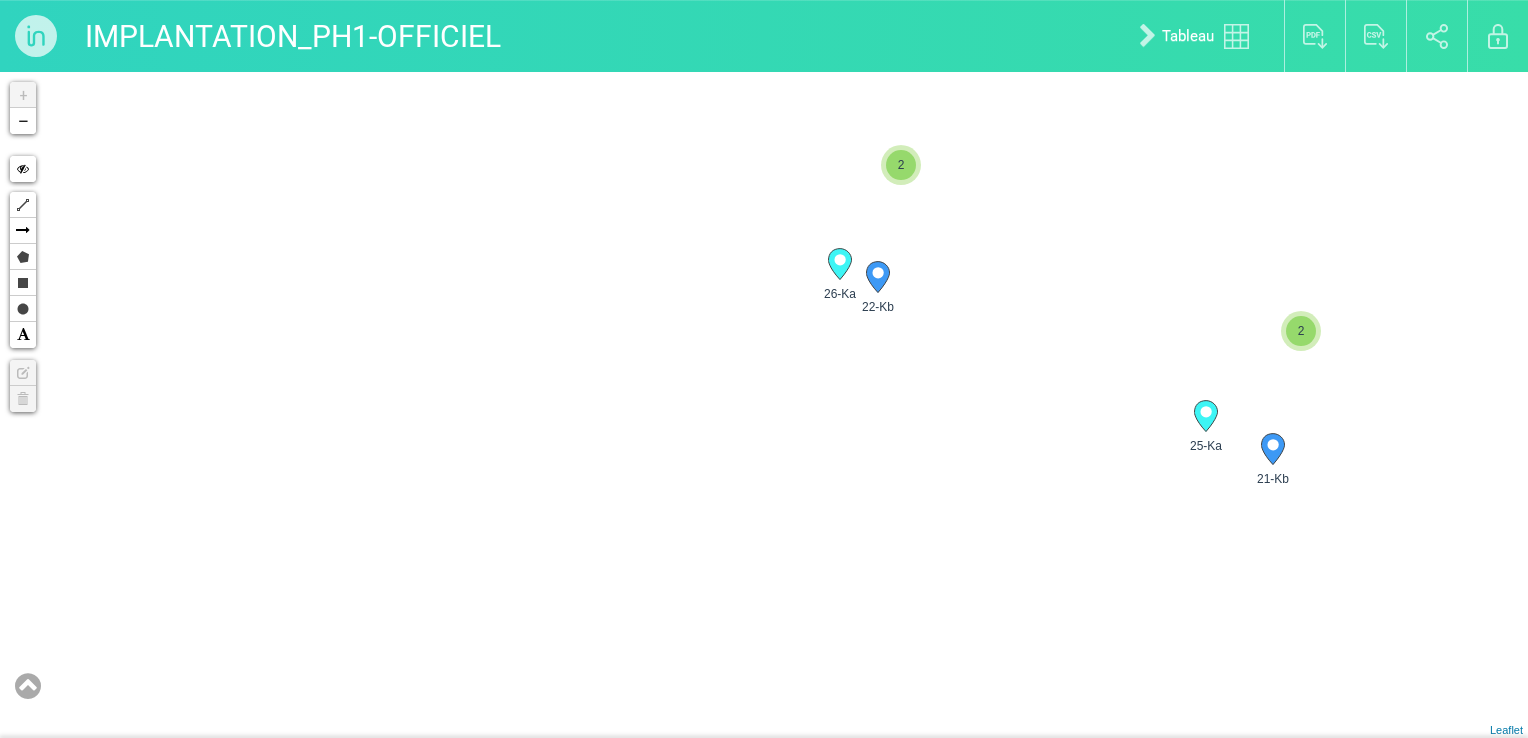 drag, startPoint x: 1303, startPoint y: 438, endPoint x: 930, endPoint y: 334, distance: 387.22733 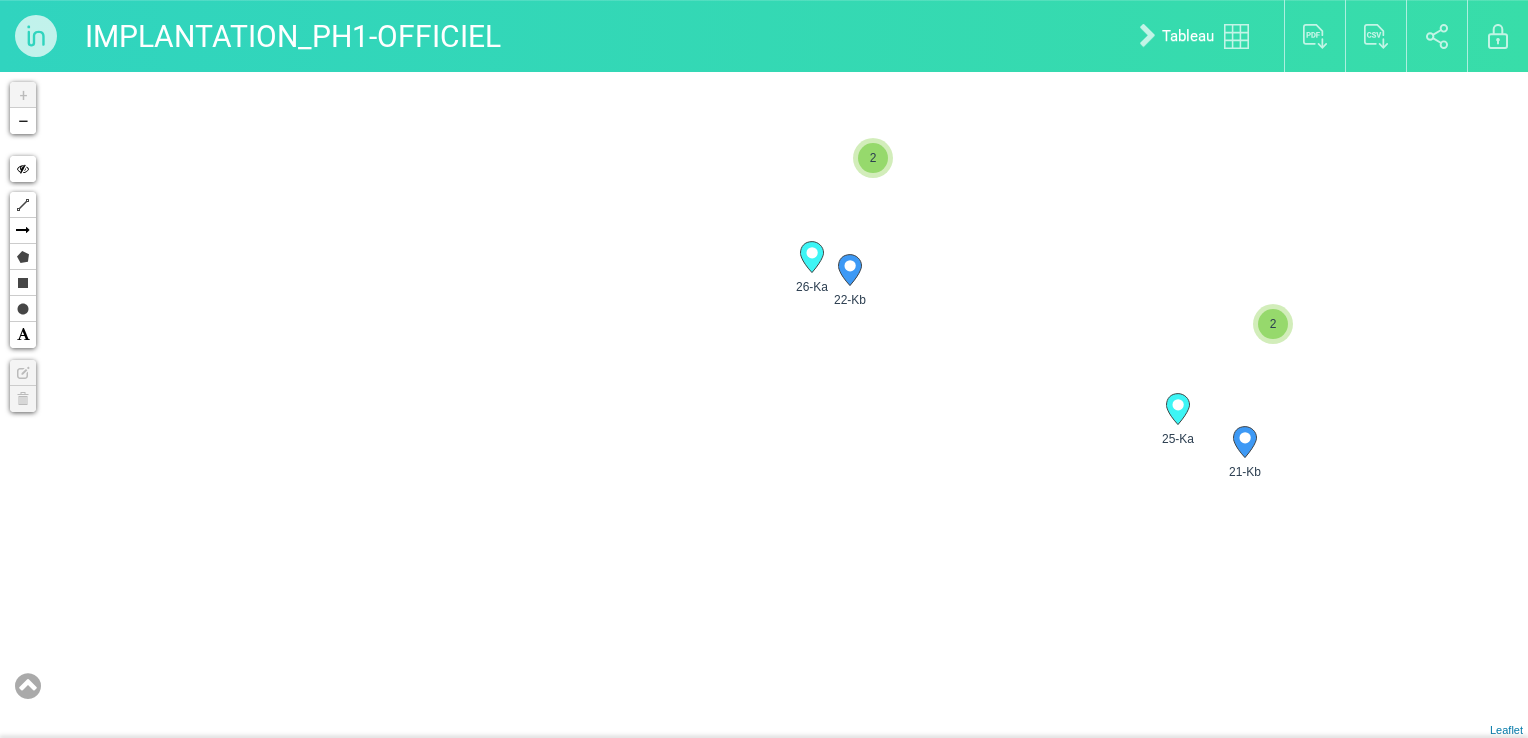 click on "21-Kb" at bounding box center (1245, 472) 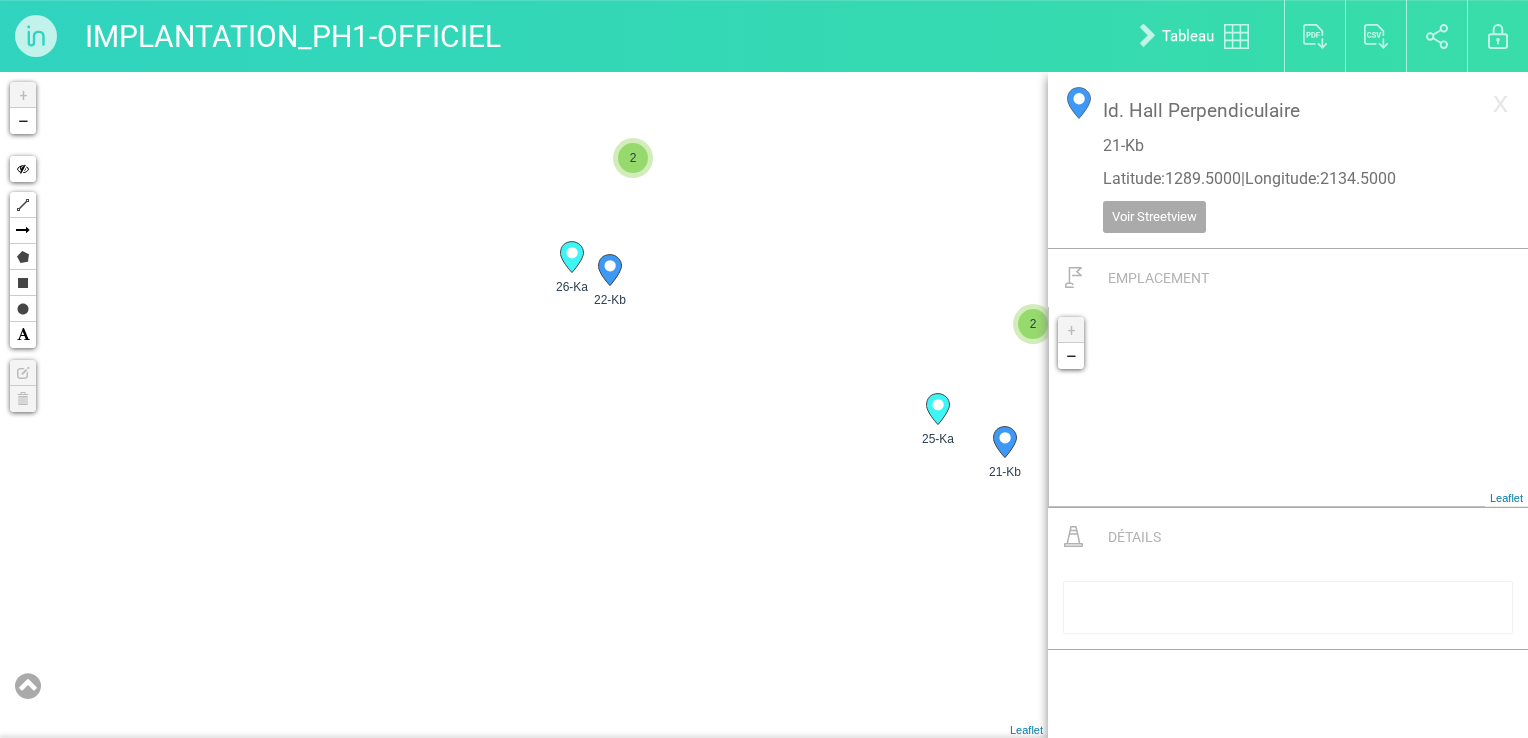 click on "11-H
18-Gc
16-Gb
15-Gb
2" at bounding box center (524, 405) 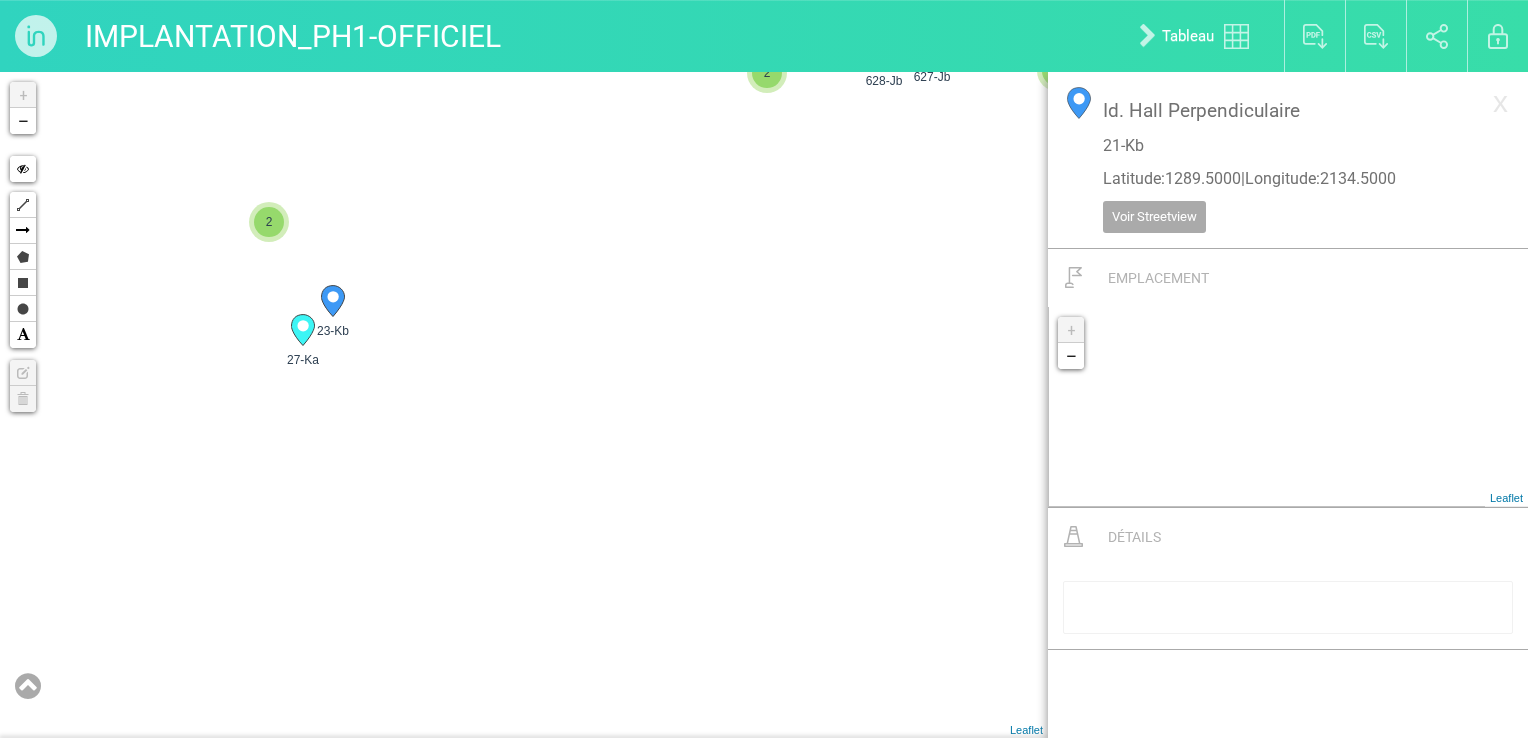 drag, startPoint x: 293, startPoint y: 307, endPoint x: 1191, endPoint y: 370, distance: 900.2072 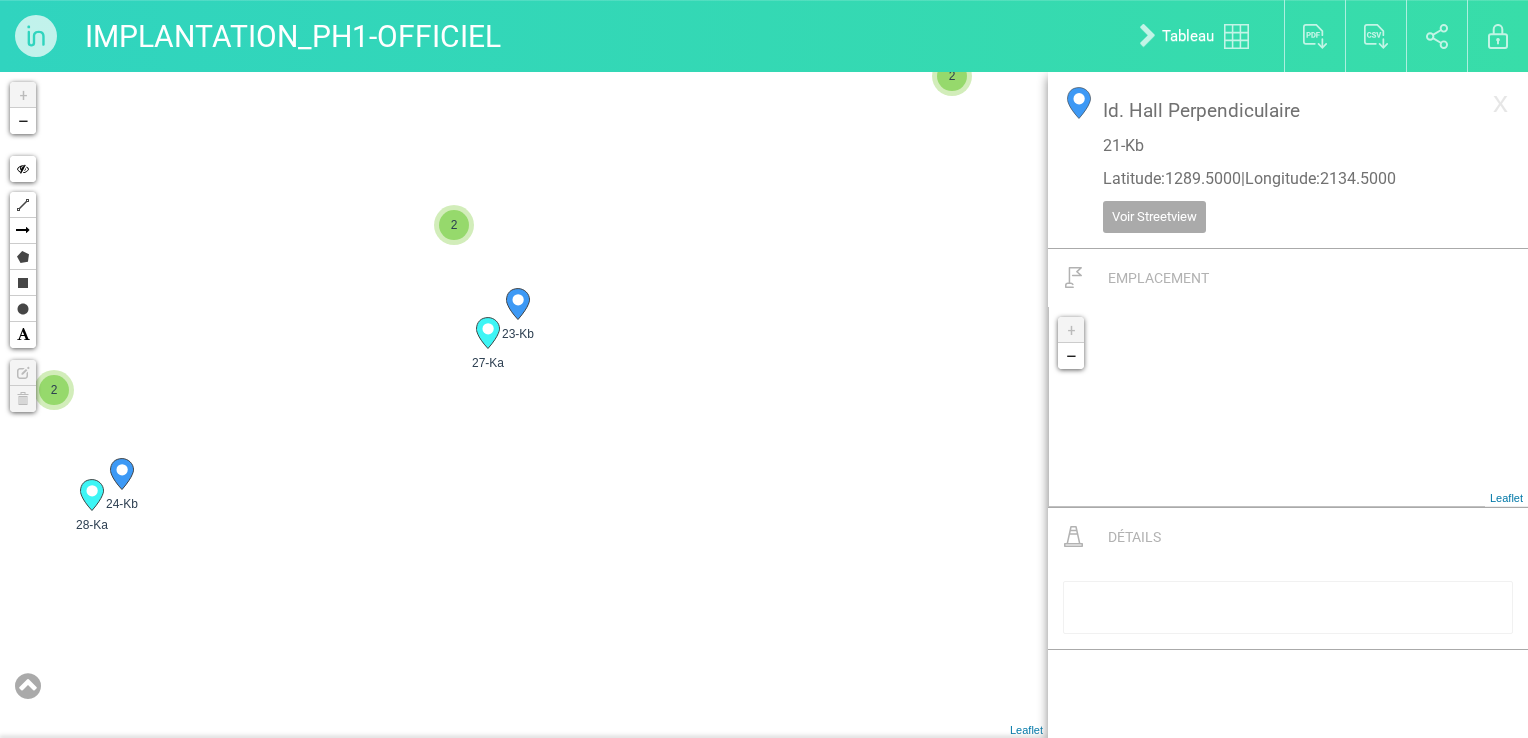drag, startPoint x: 84, startPoint y: 514, endPoint x: 158, endPoint y: 517, distance: 74.06078 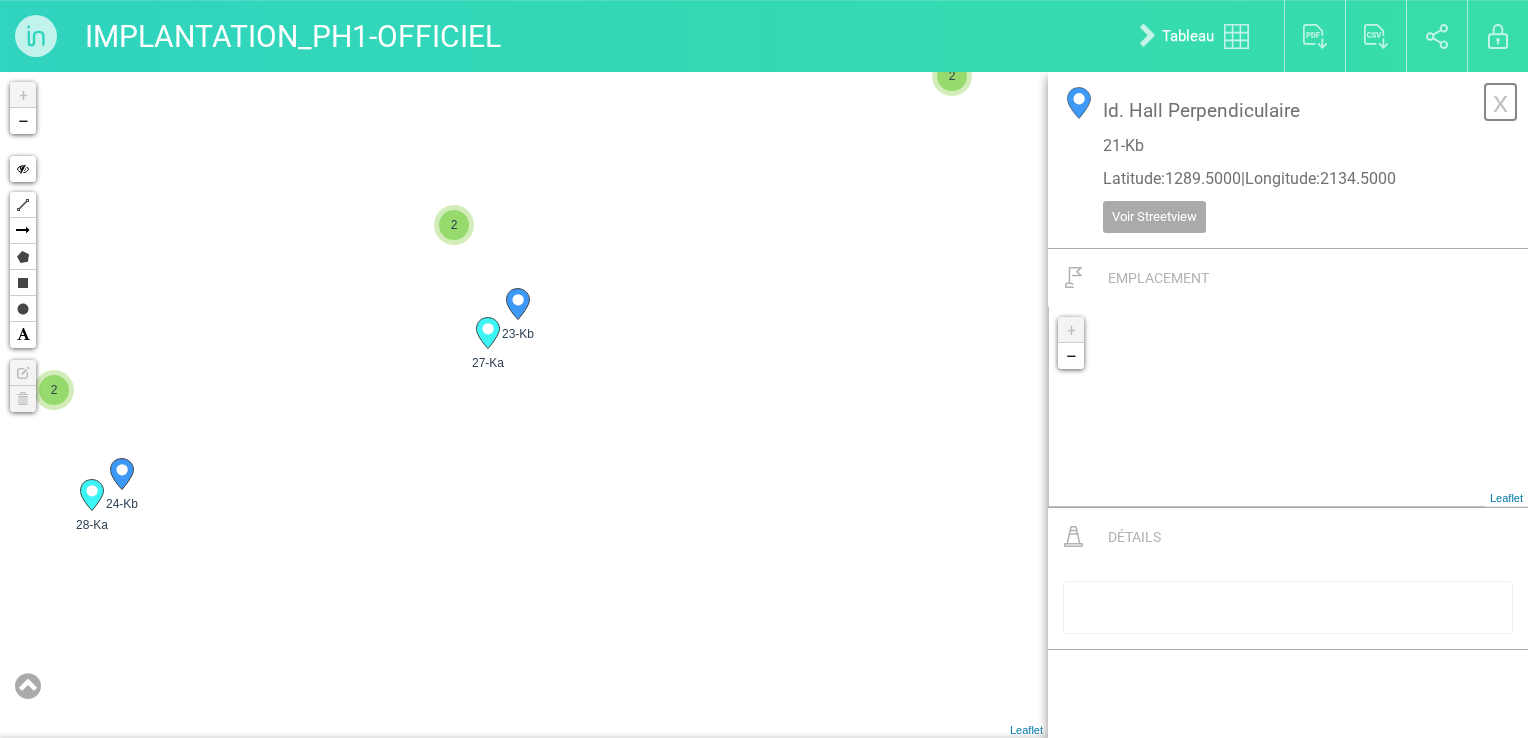 click on "x" at bounding box center (1500, 102) 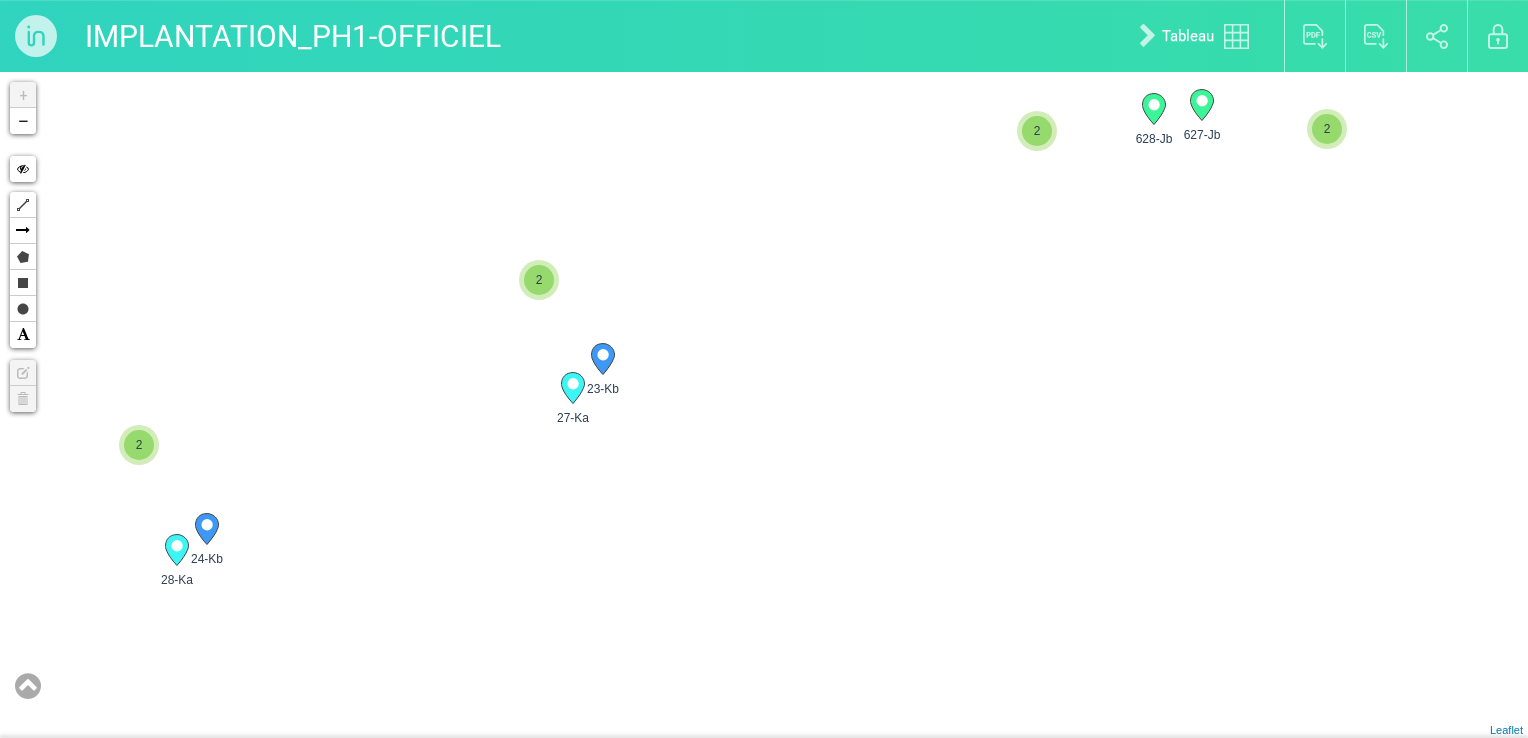 drag, startPoint x: 1139, startPoint y: 269, endPoint x: 968, endPoint y: 328, distance: 180.89223 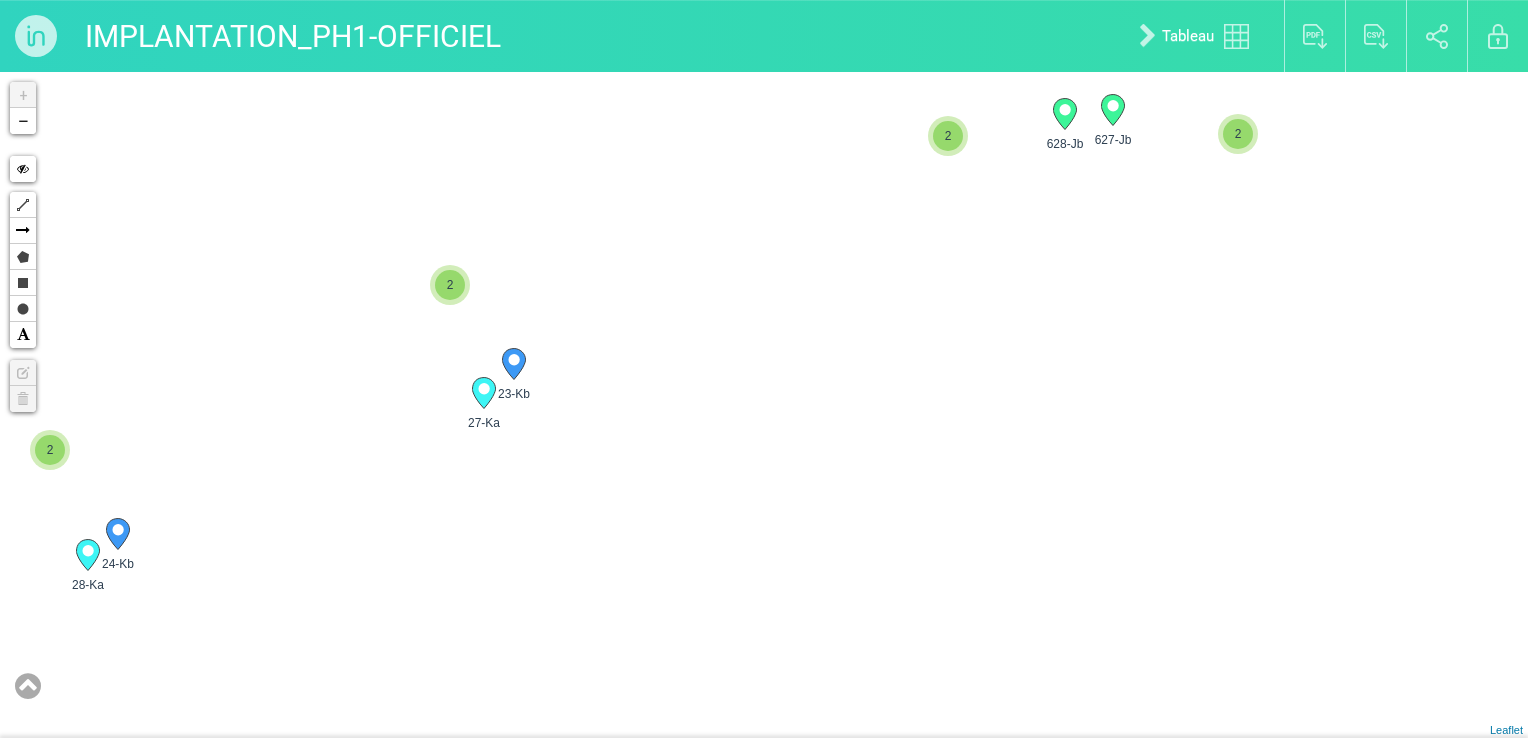 drag, startPoint x: 983, startPoint y: 317, endPoint x: 904, endPoint y: 321, distance: 79.101204 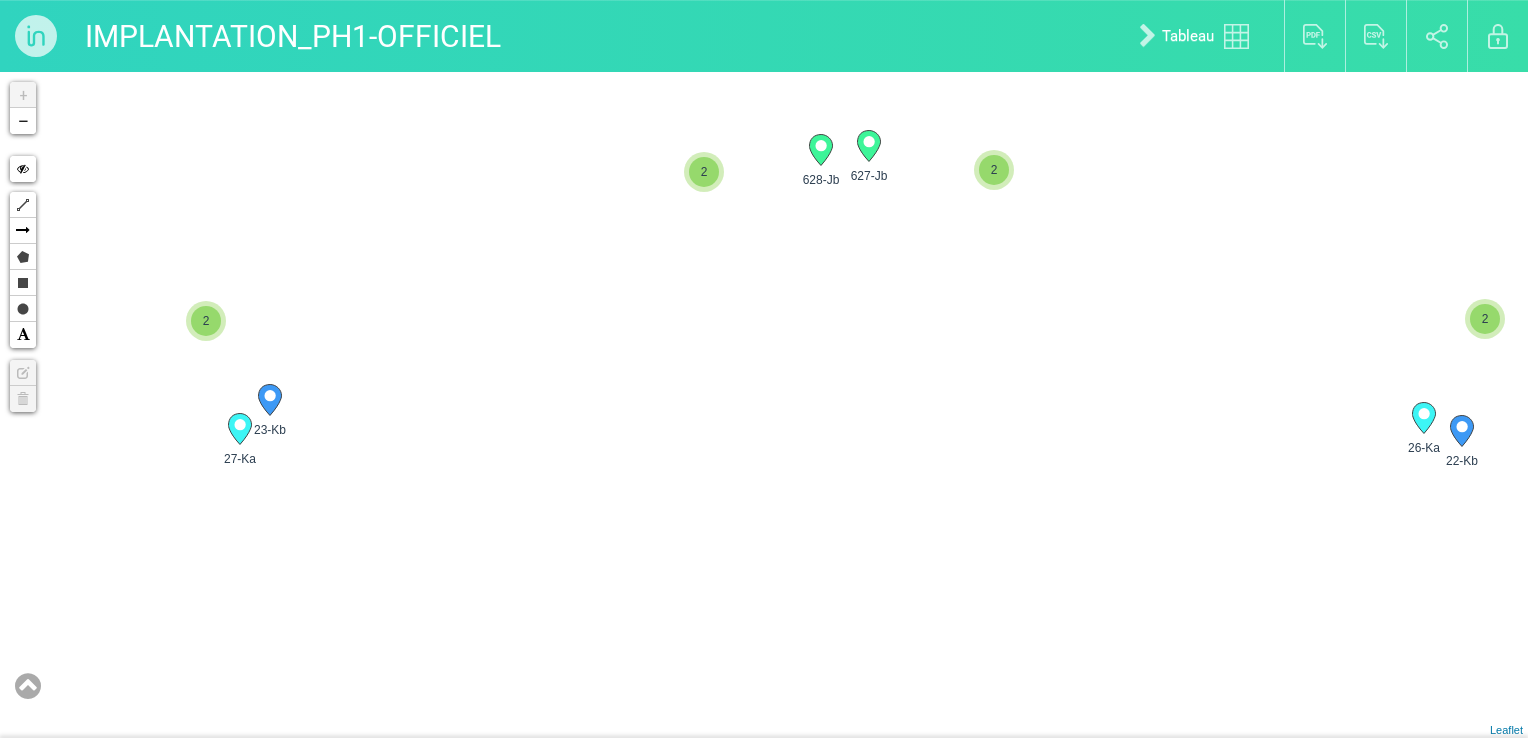 drag, startPoint x: 1005, startPoint y: 193, endPoint x: 760, endPoint y: 227, distance: 247.34793 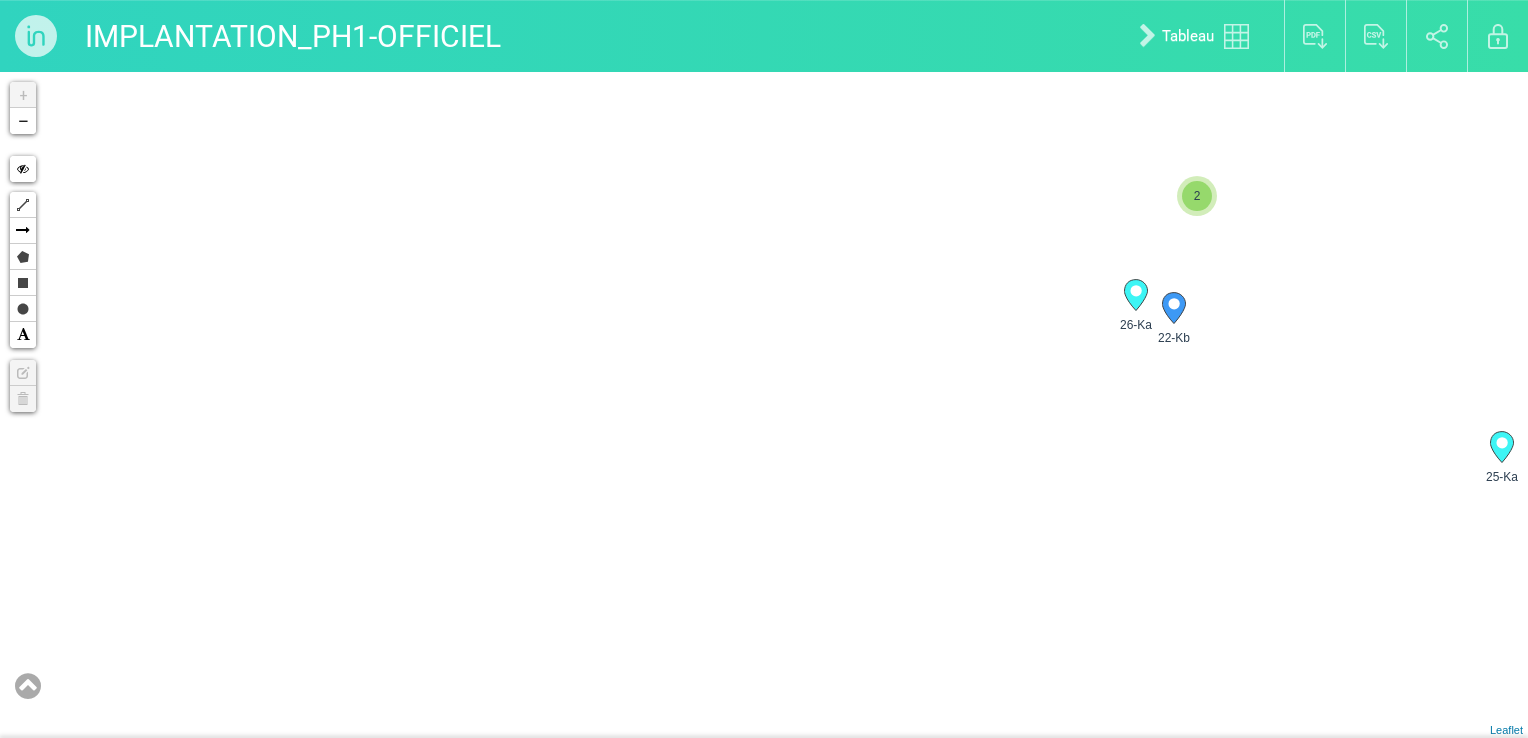 drag, startPoint x: 564, startPoint y: 274, endPoint x: 517, endPoint y: 252, distance: 51.894123 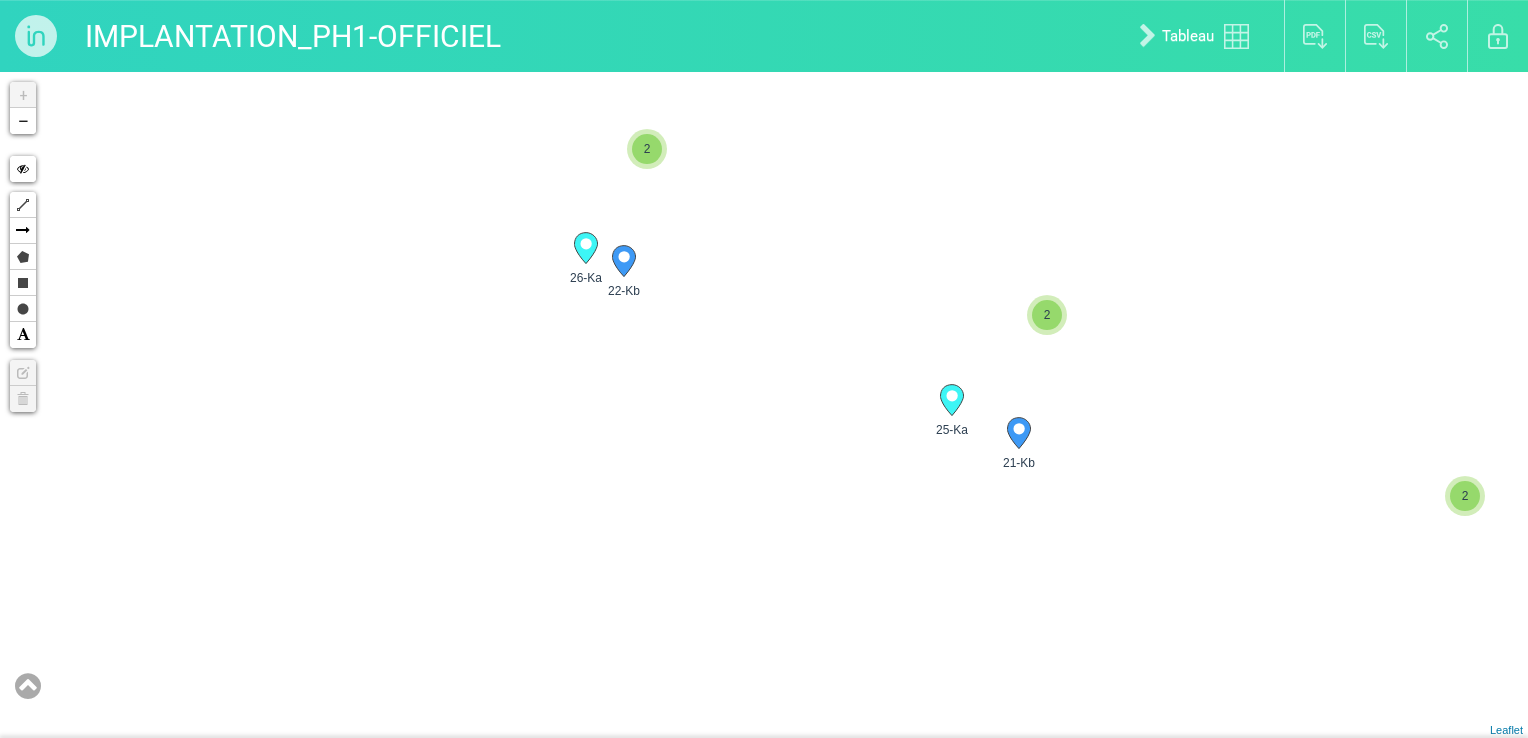drag, startPoint x: 1196, startPoint y: 460, endPoint x: 647, endPoint y: 414, distance: 550.92377 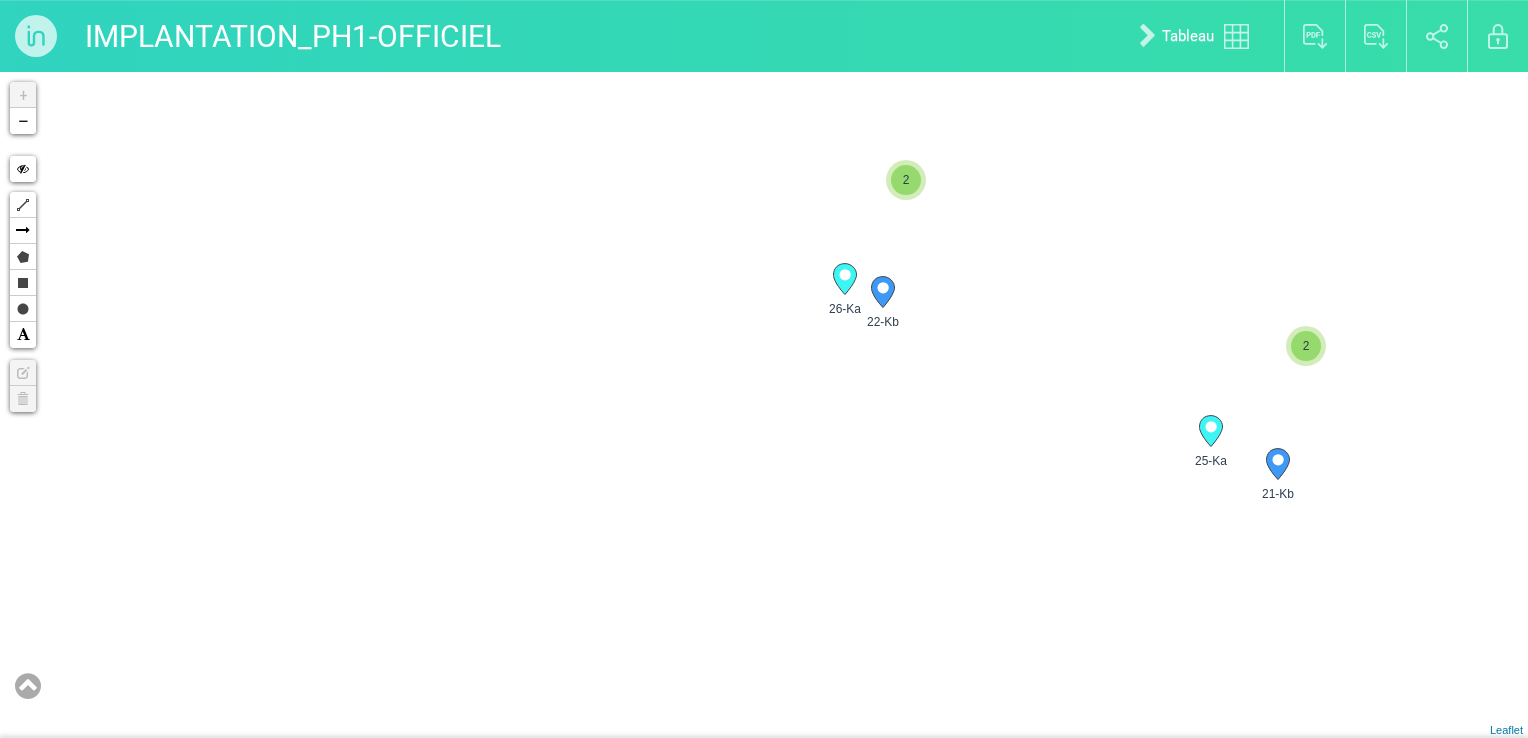 drag, startPoint x: 463, startPoint y: 319, endPoint x: 740, endPoint y: 350, distance: 278.72925 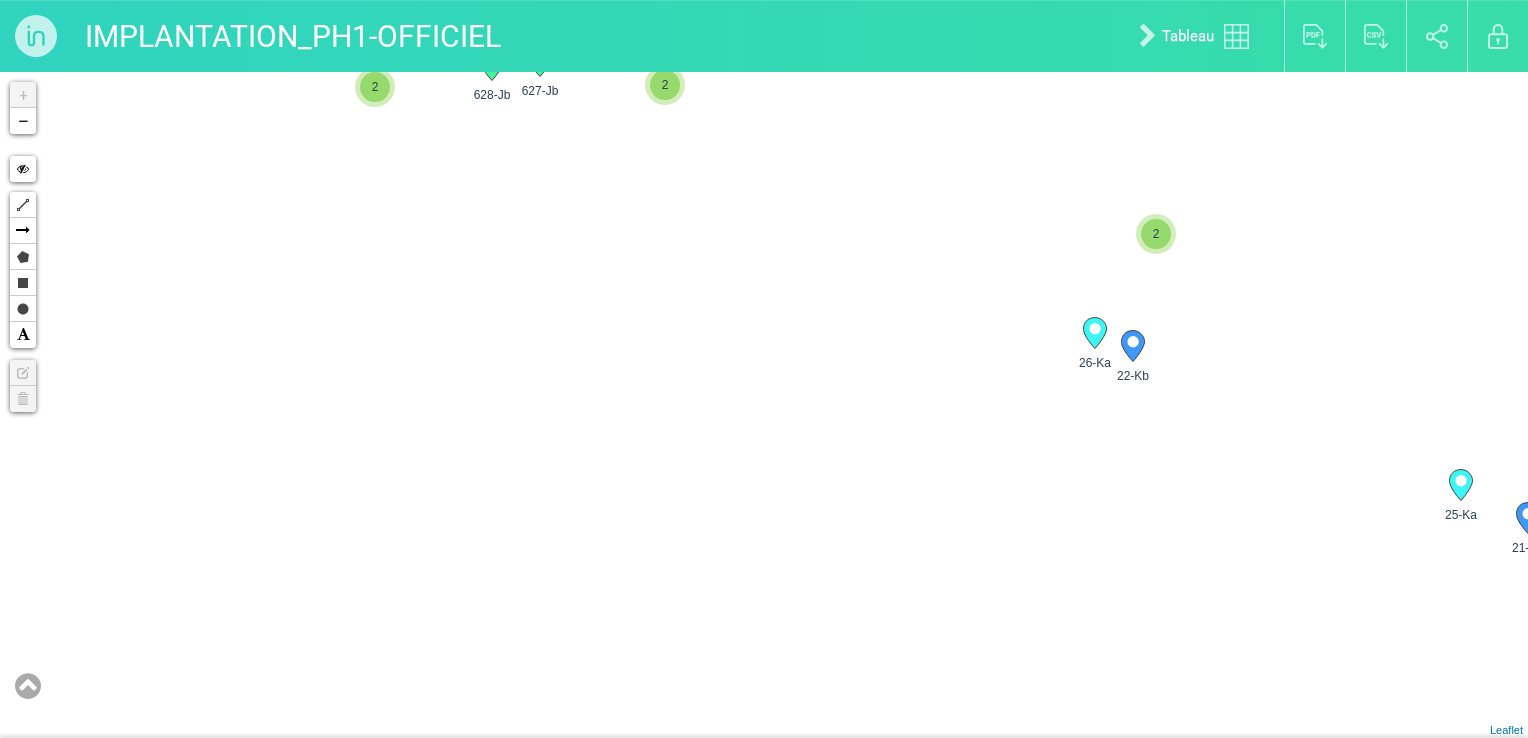 drag, startPoint x: 512, startPoint y: 313, endPoint x: 783, endPoint y: 373, distance: 277.5626 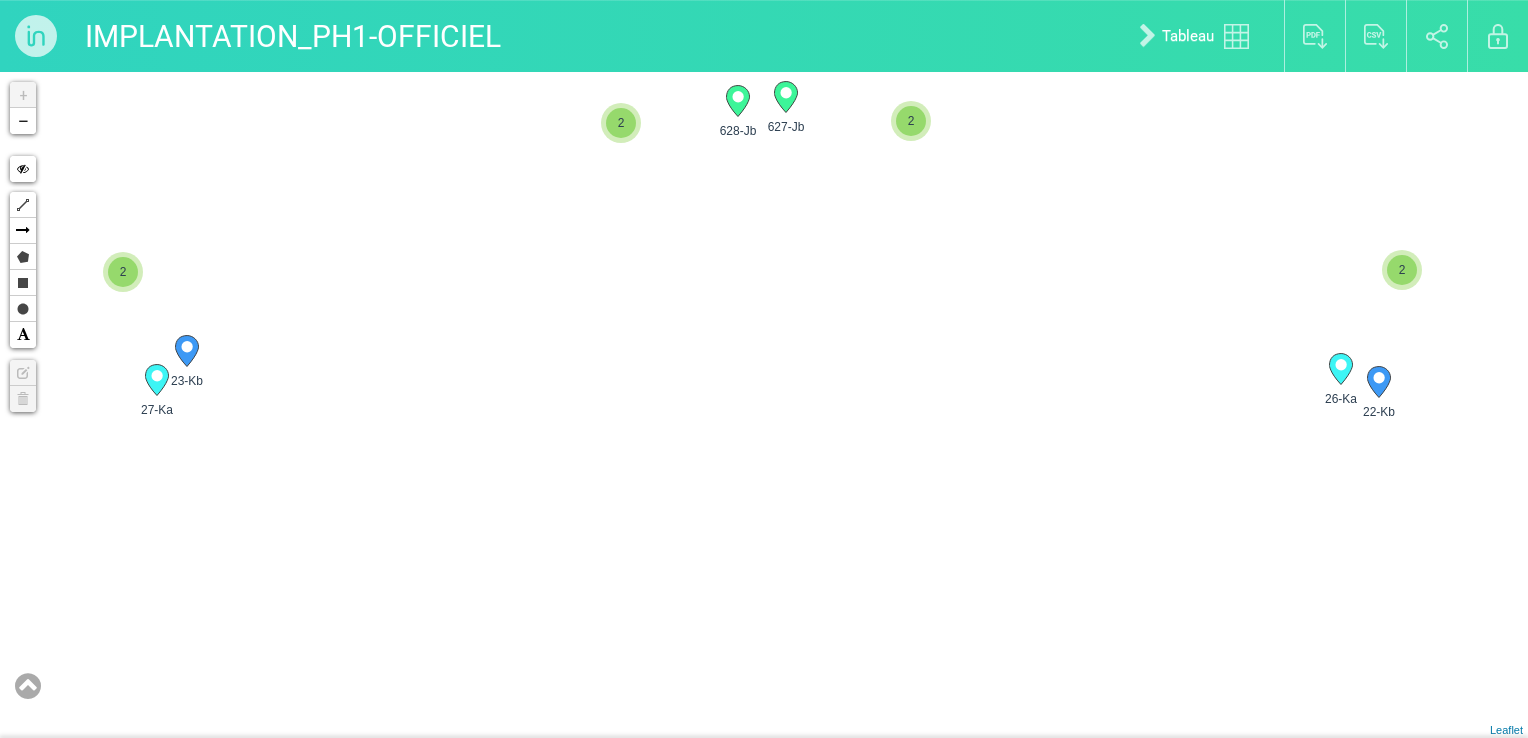 click on "22-Kb
23-Kb
24-Kb
30-Ka" at bounding box center (764, 405) 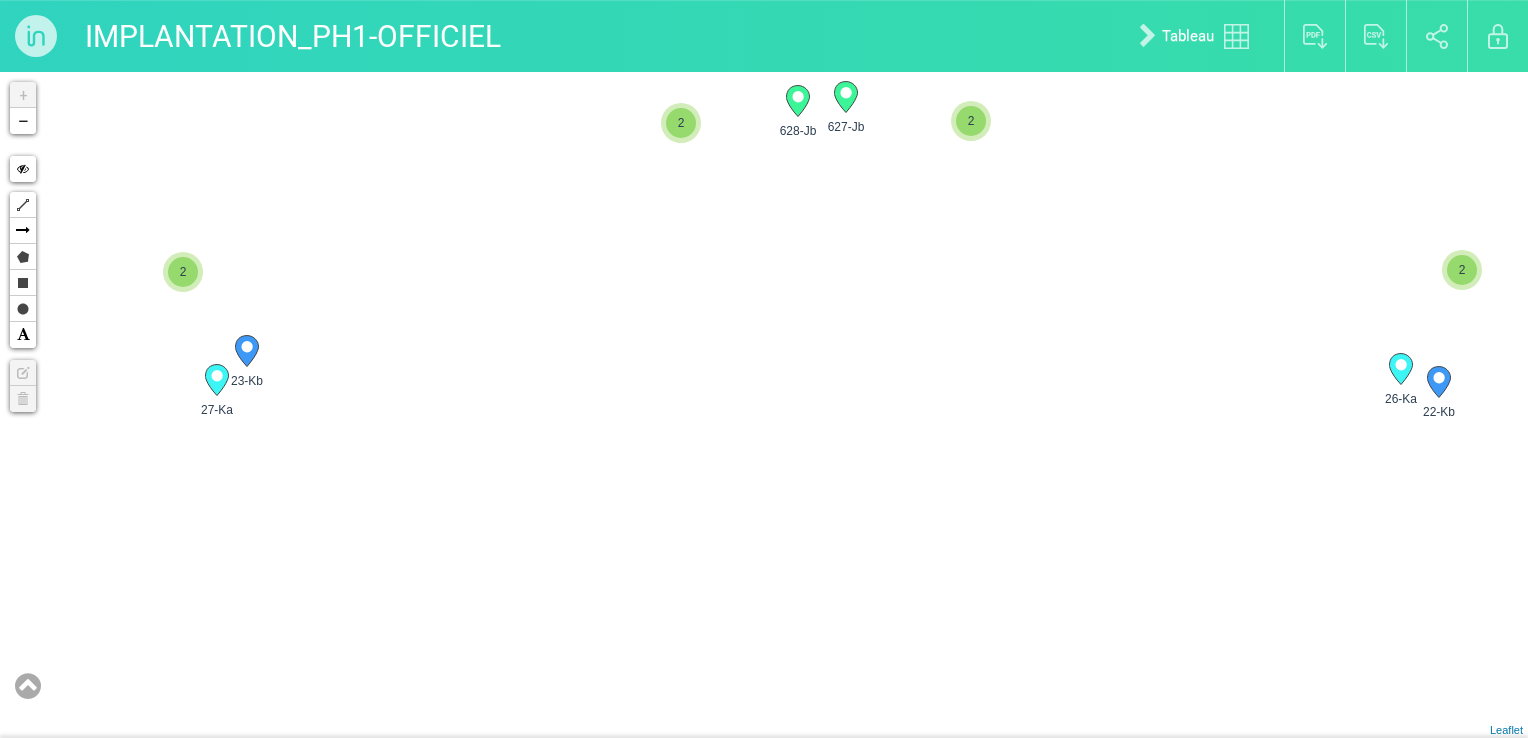 drag, startPoint x: 629, startPoint y: 356, endPoint x: 864, endPoint y: 347, distance: 235.17227 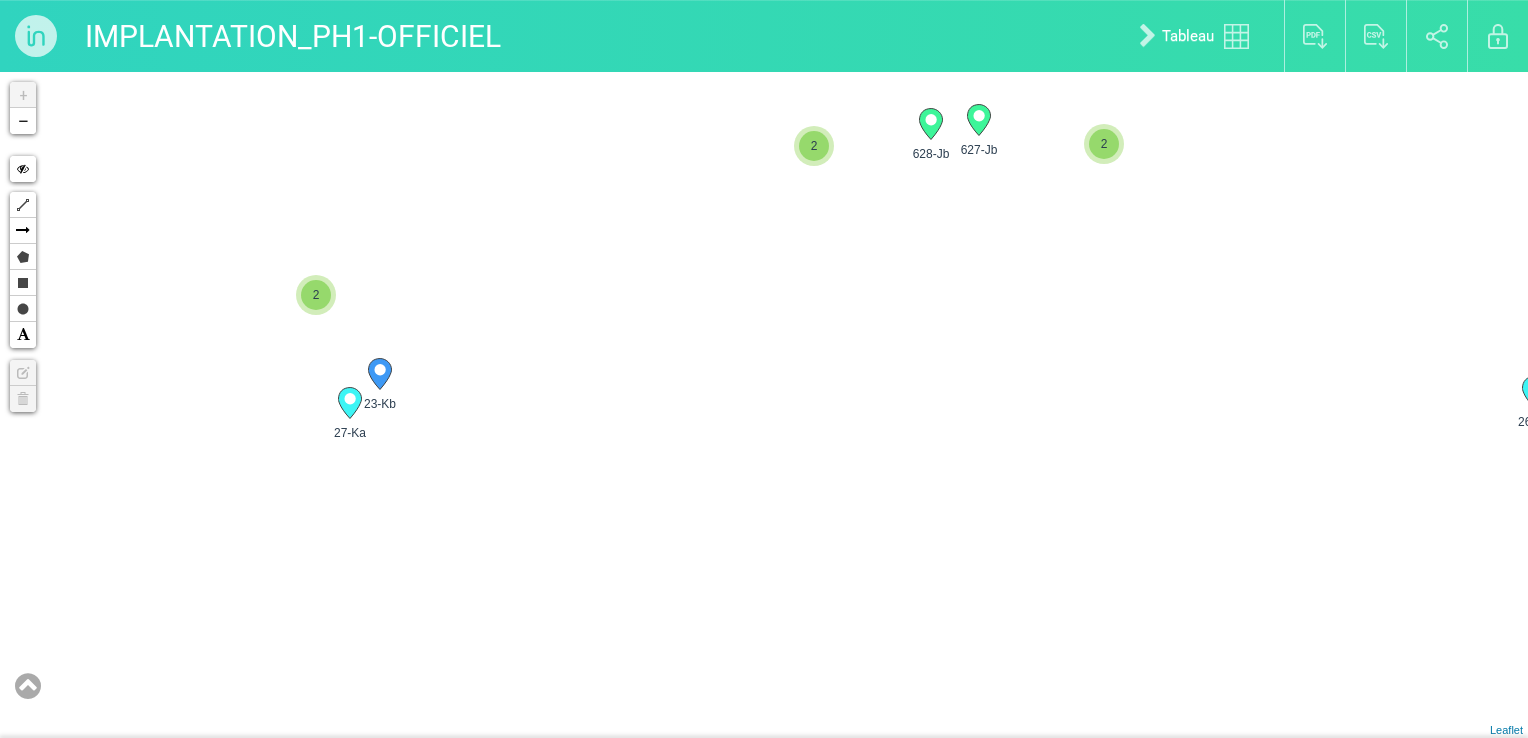 drag, startPoint x: 702, startPoint y: 328, endPoint x: 940, endPoint y: 344, distance: 238.53722 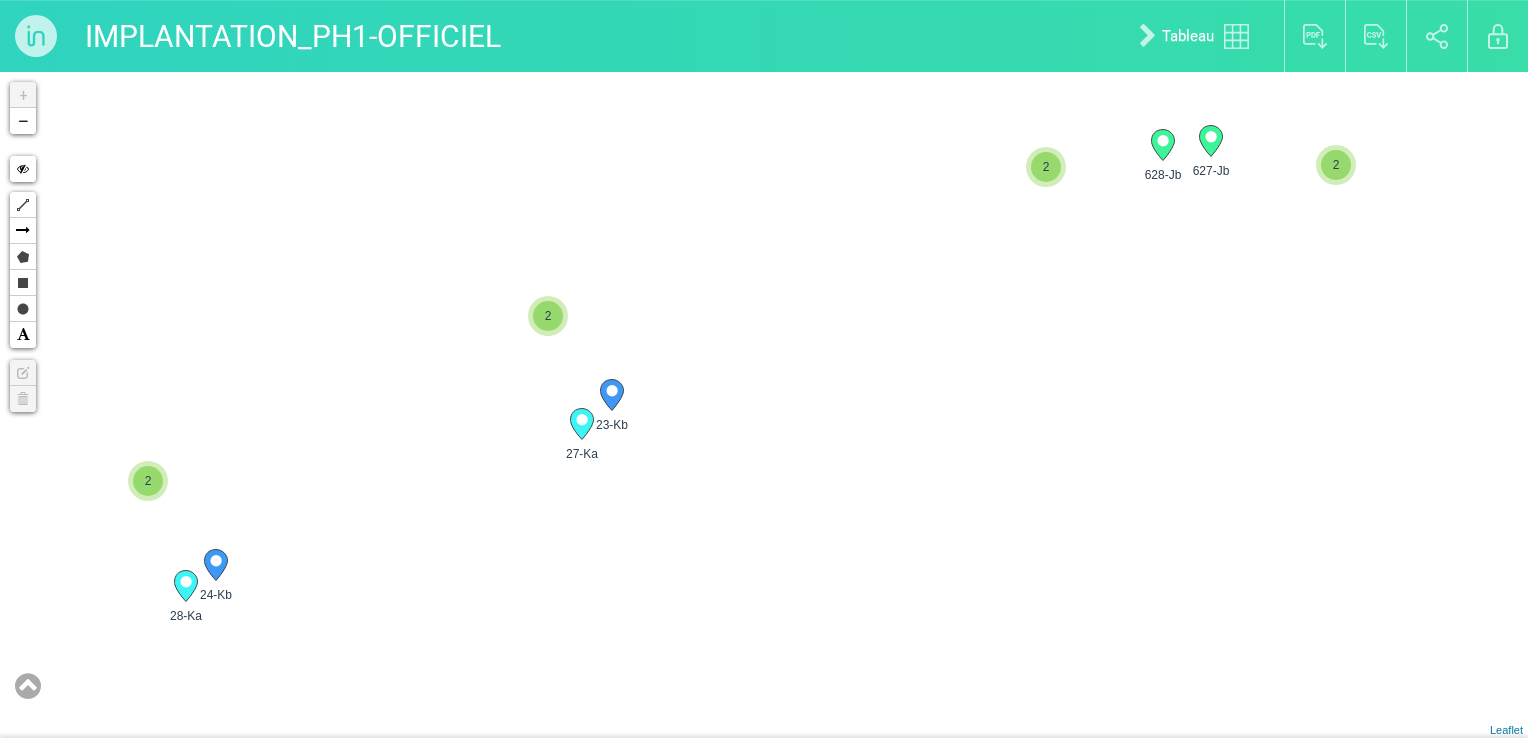 drag, startPoint x: 764, startPoint y: 323, endPoint x: 1020, endPoint y: 318, distance: 256.04883 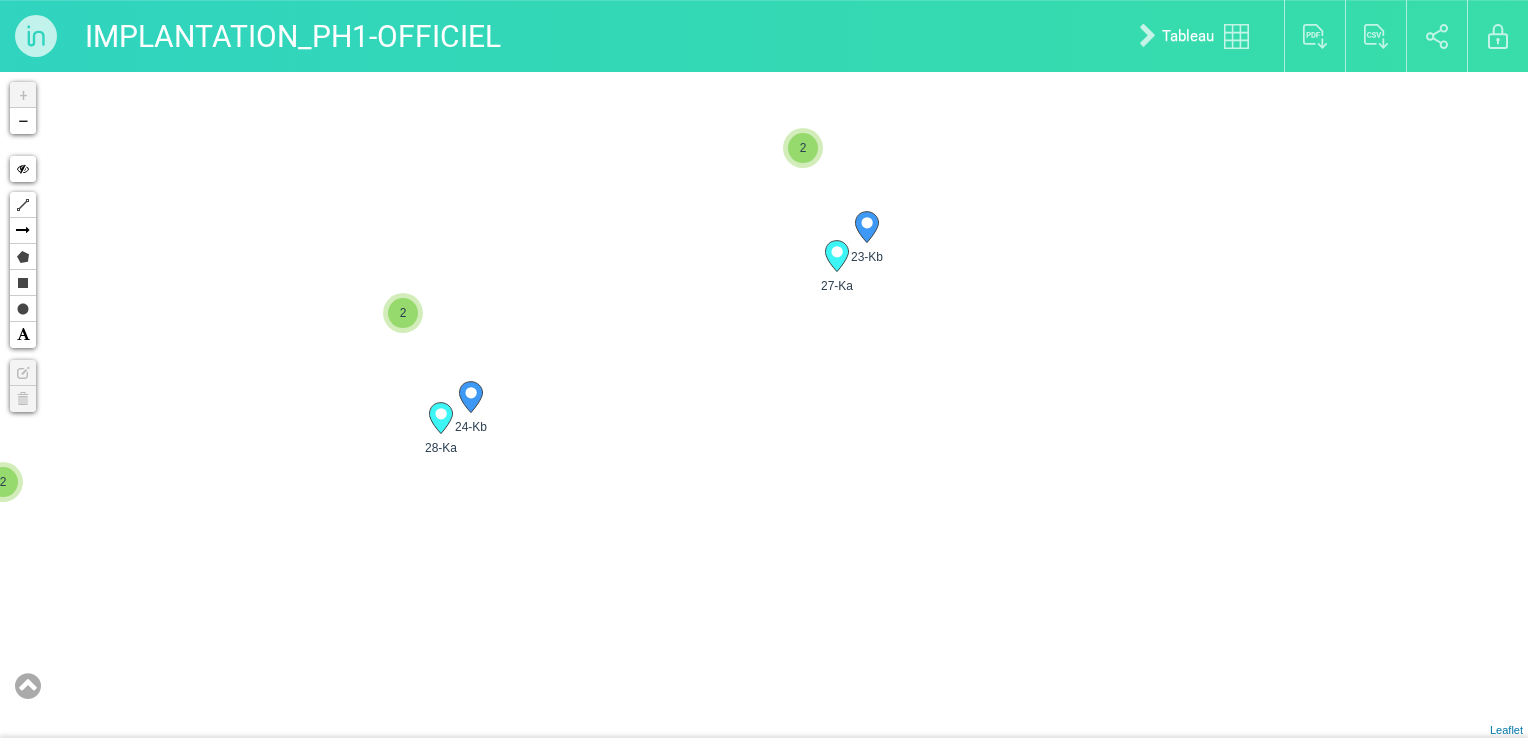 drag, startPoint x: 957, startPoint y: 426, endPoint x: 952, endPoint y: 253, distance: 173.07224 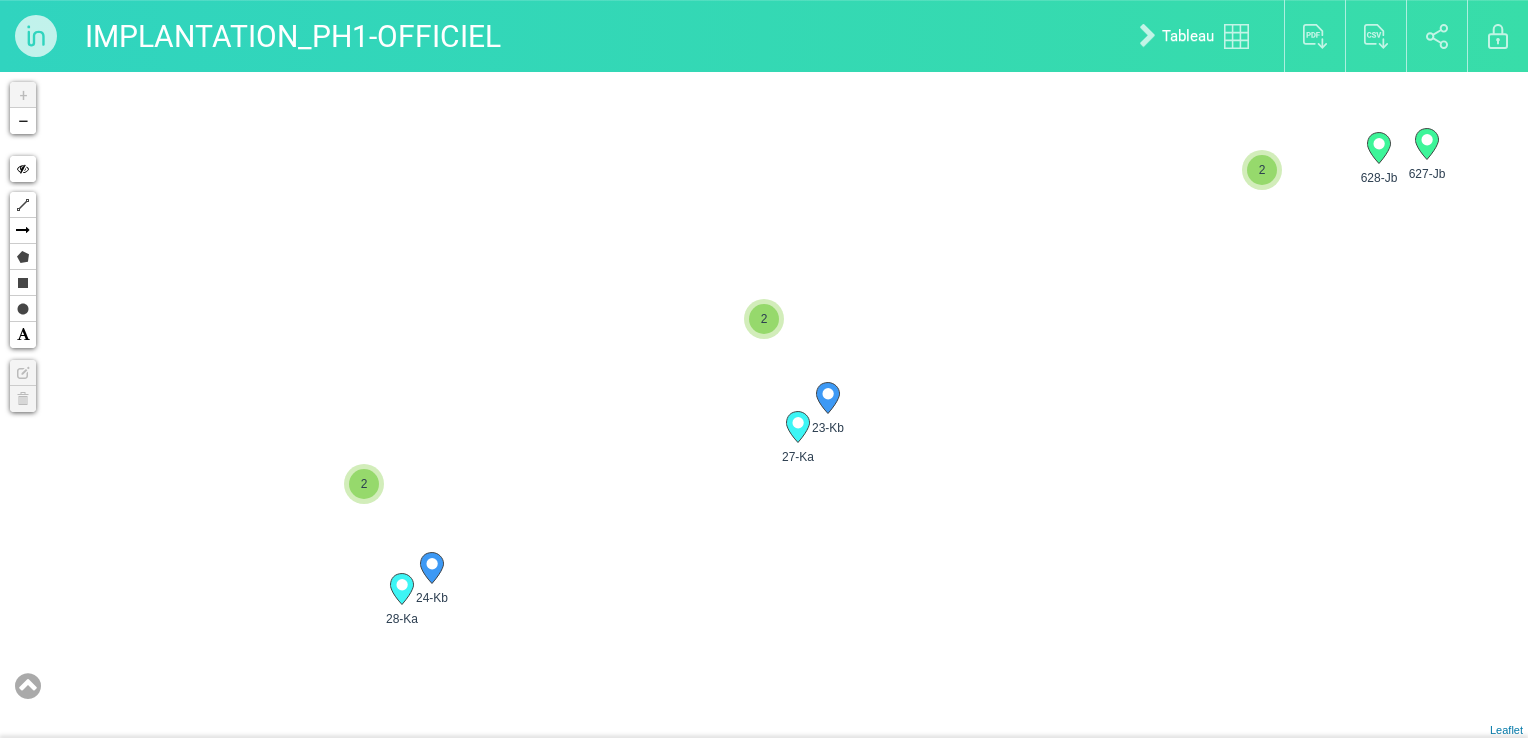 drag, startPoint x: 952, startPoint y: 253, endPoint x: 915, endPoint y: 434, distance: 184.74306 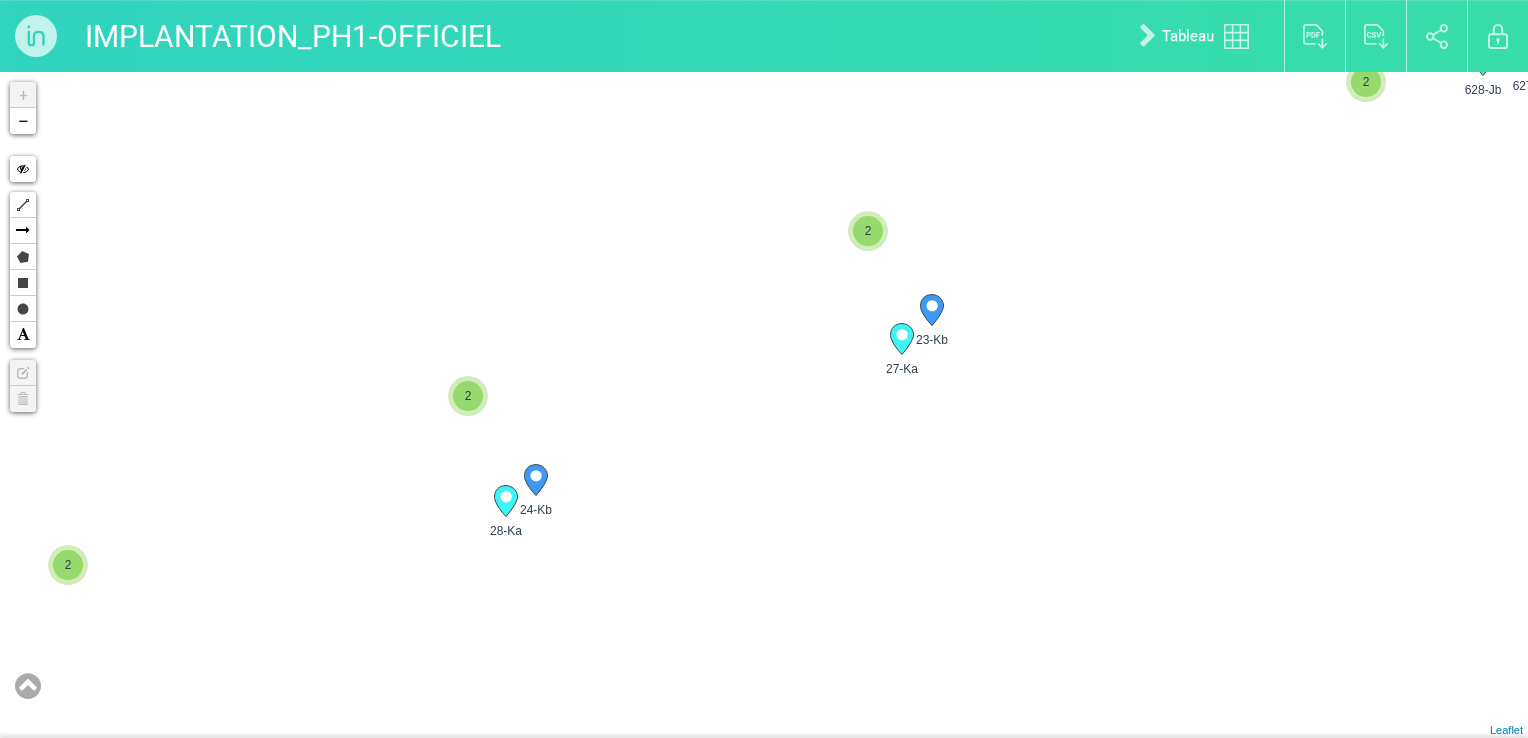 drag, startPoint x: 578, startPoint y: 530, endPoint x: 685, endPoint y: 442, distance: 138.5388 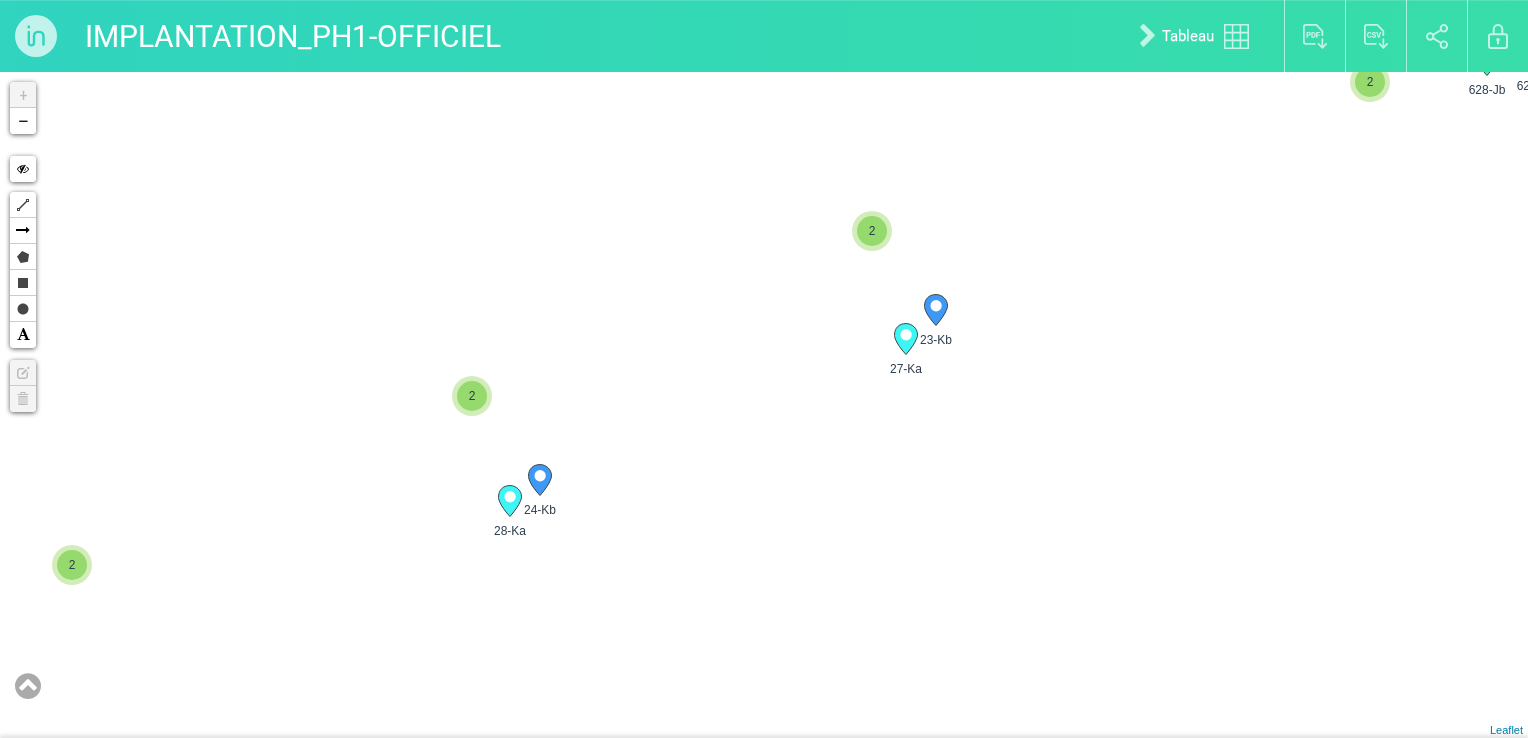 click 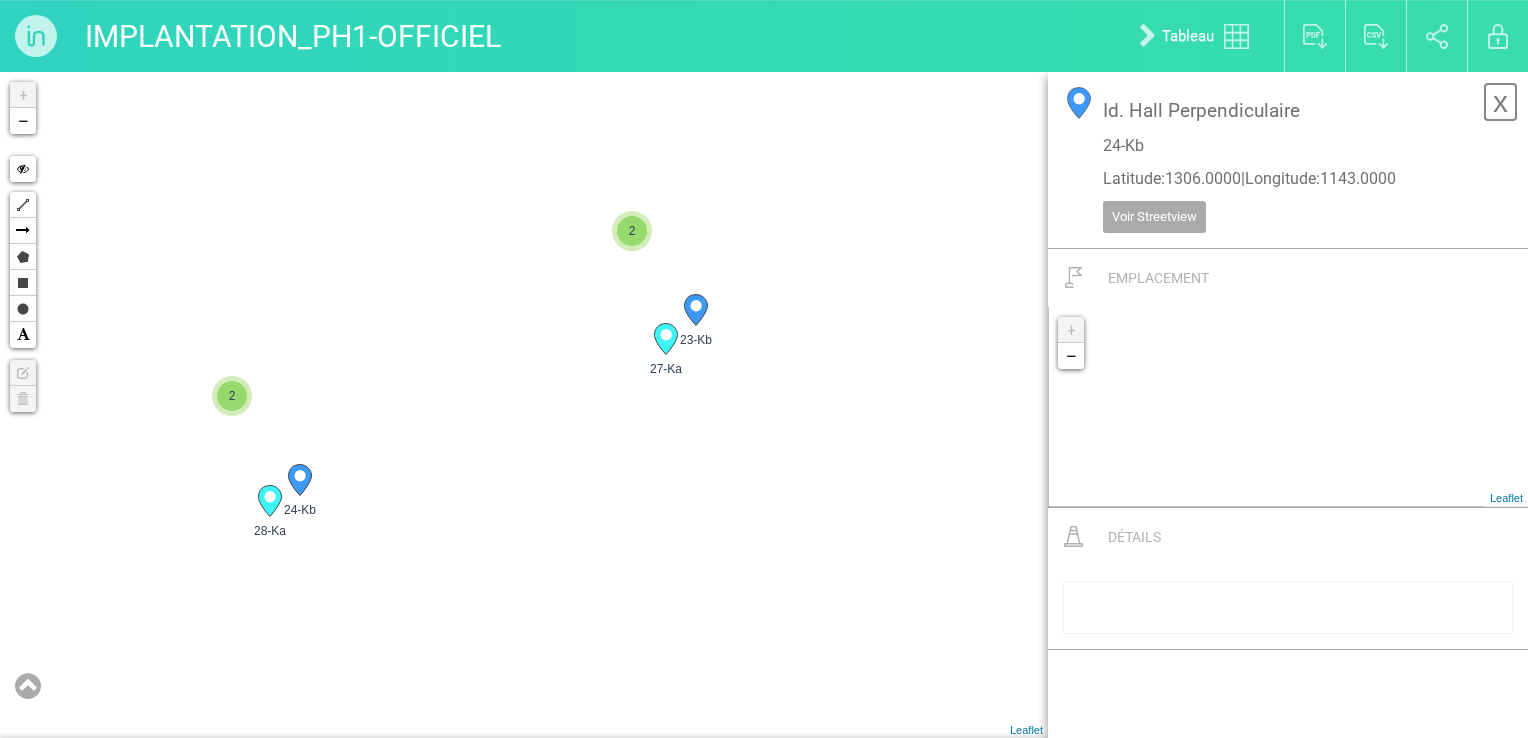 click on "x" at bounding box center (1500, 102) 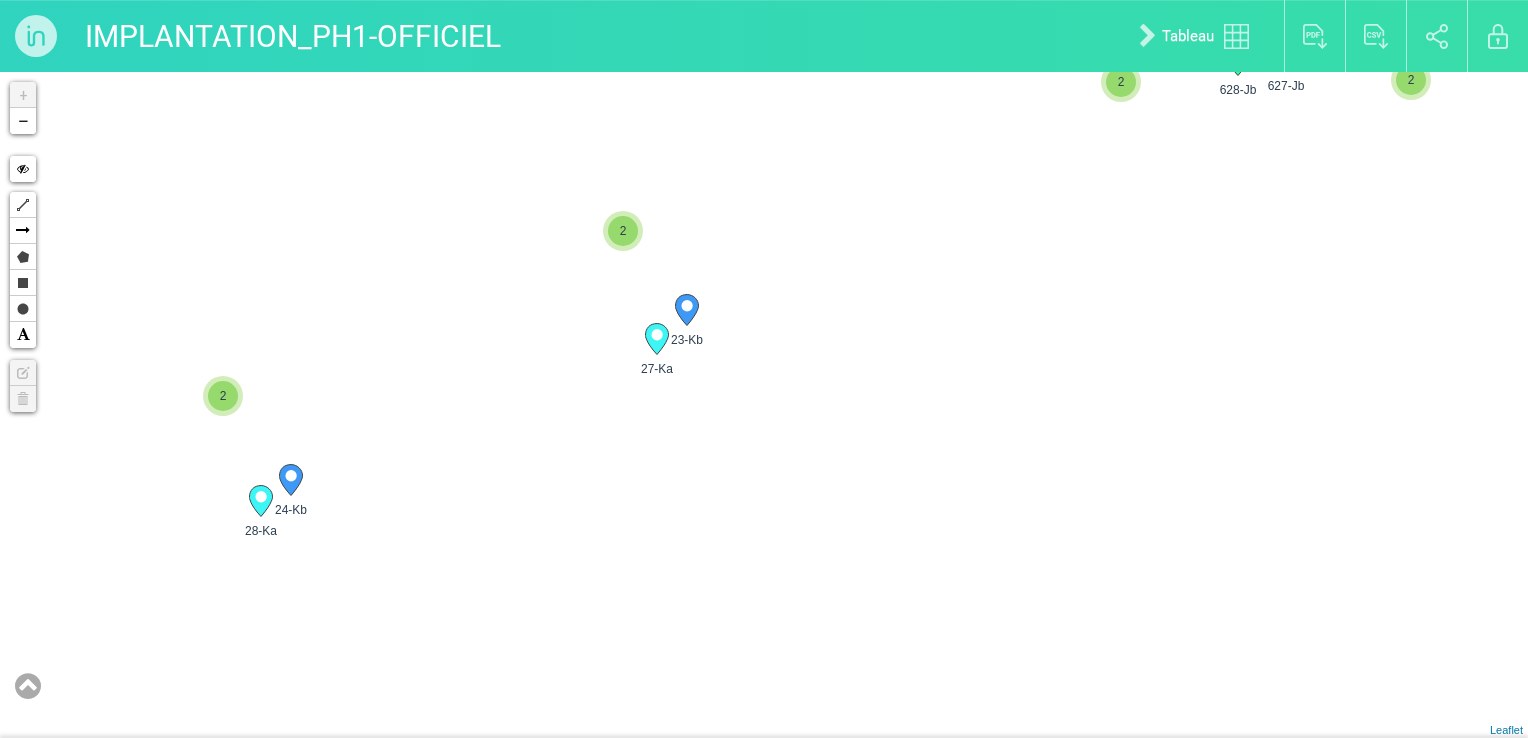 drag, startPoint x: 1216, startPoint y: 422, endPoint x: 800, endPoint y: 440, distance: 416.38925 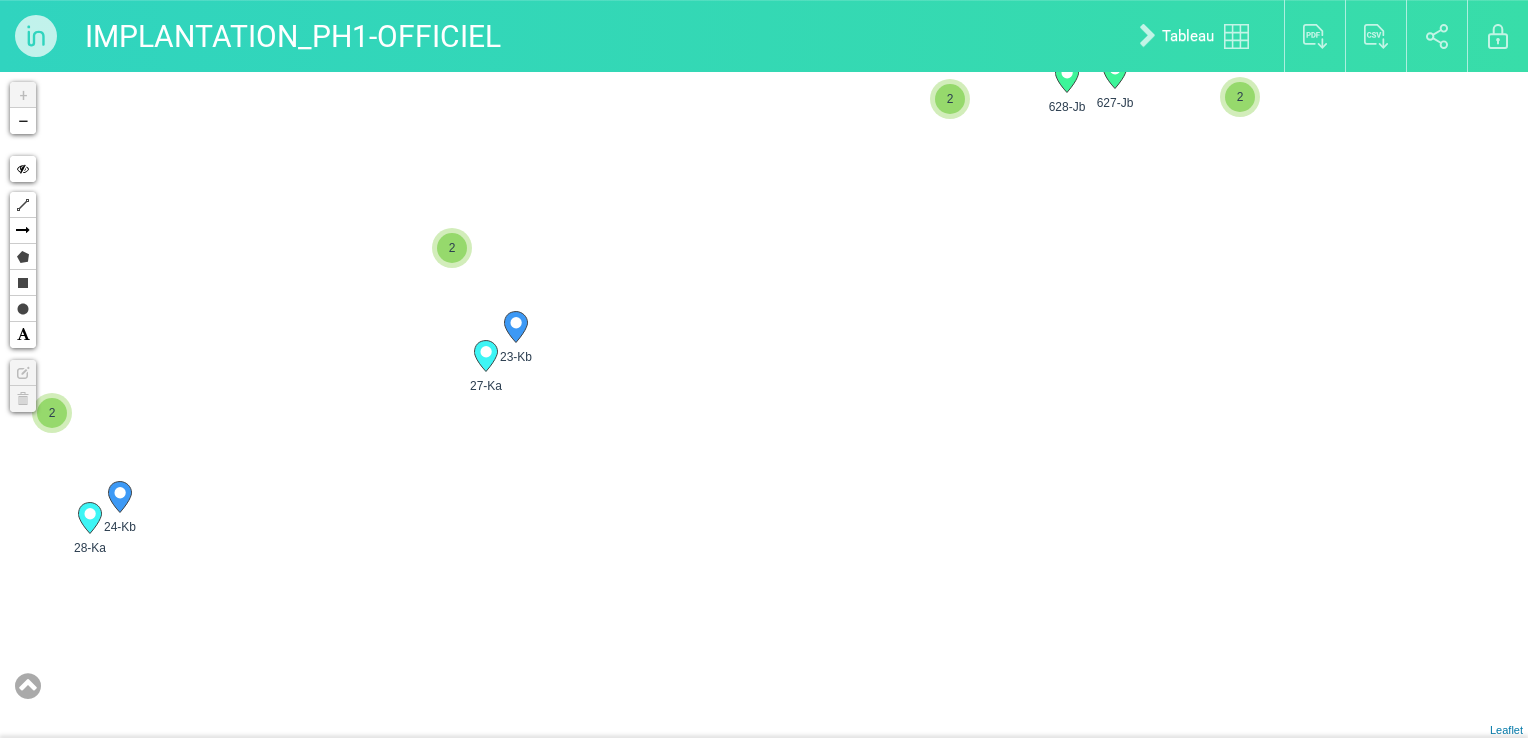 drag, startPoint x: 1193, startPoint y: 419, endPoint x: 671, endPoint y: 377, distance: 523.68695 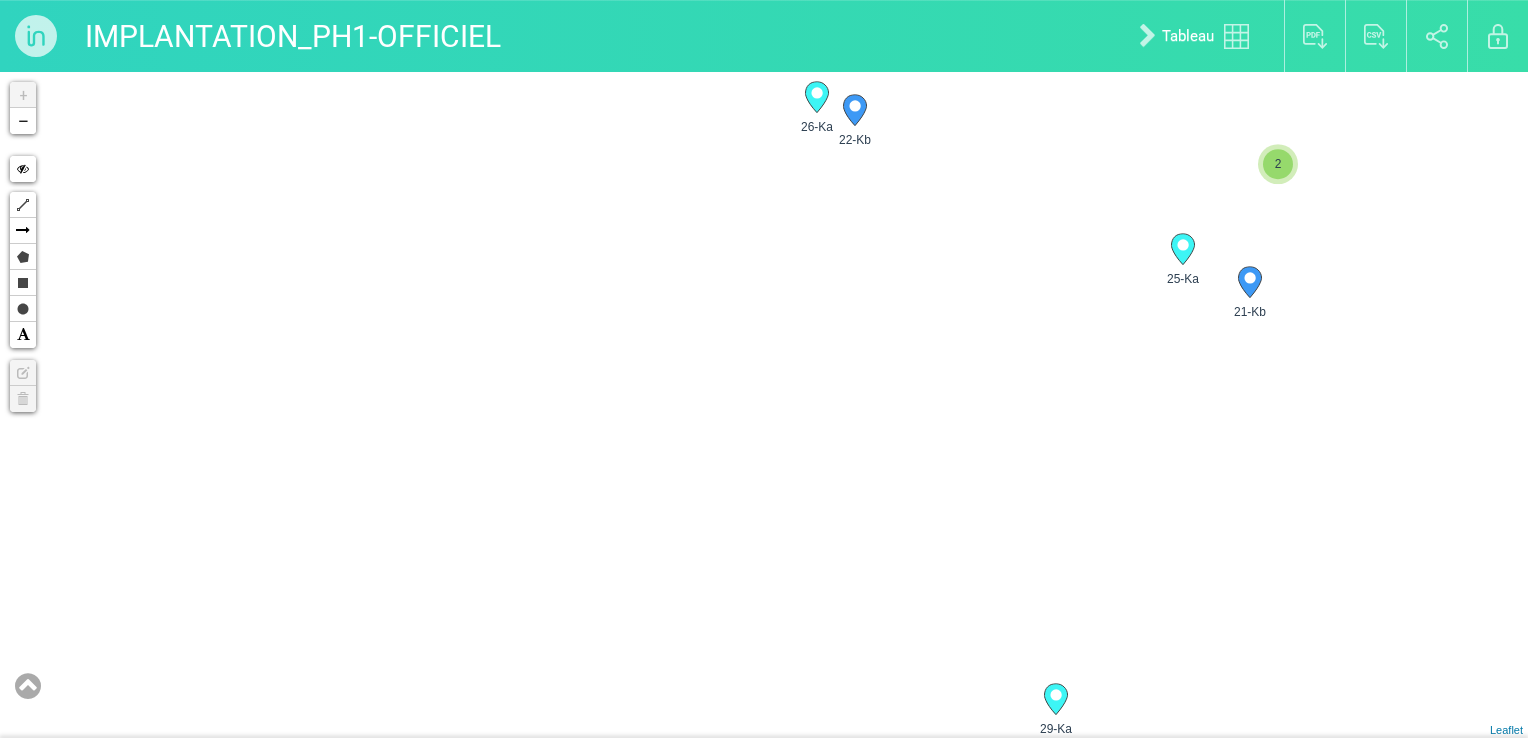 drag, startPoint x: 1061, startPoint y: 524, endPoint x: 700, endPoint y: 307, distance: 421.20065 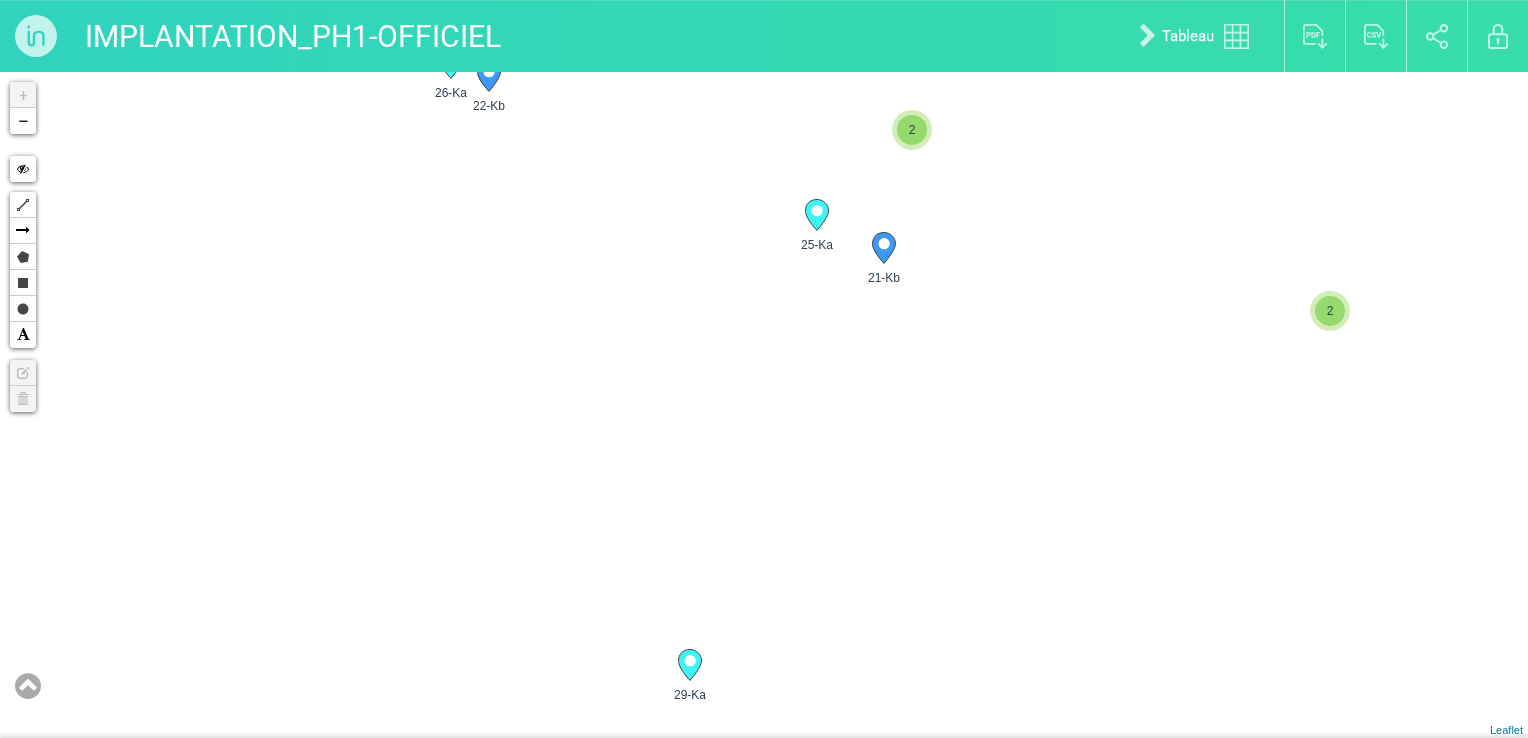 drag, startPoint x: 844, startPoint y: 299, endPoint x: 828, endPoint y: 463, distance: 164.77864 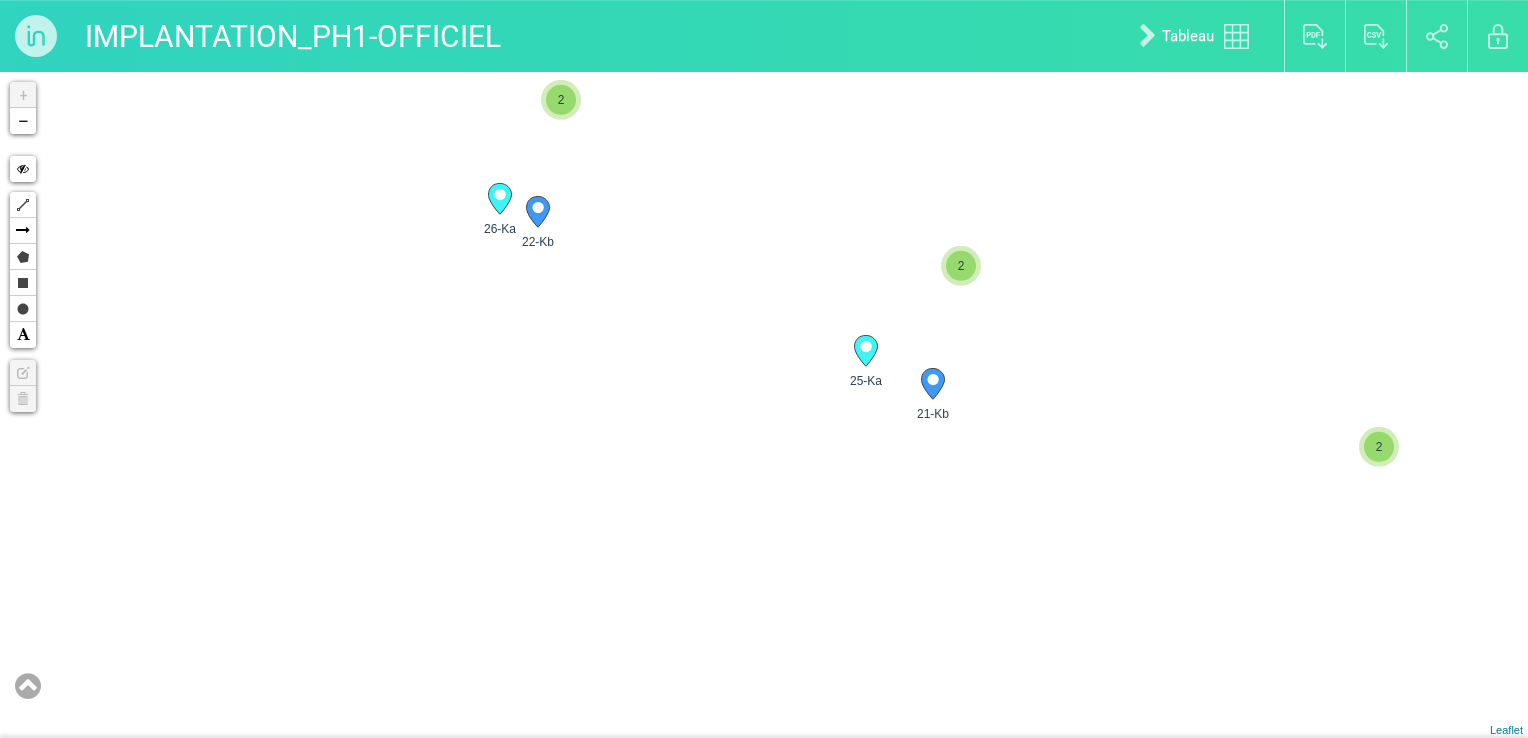 drag, startPoint x: 737, startPoint y: 507, endPoint x: 799, endPoint y: 614, distance: 123.66487 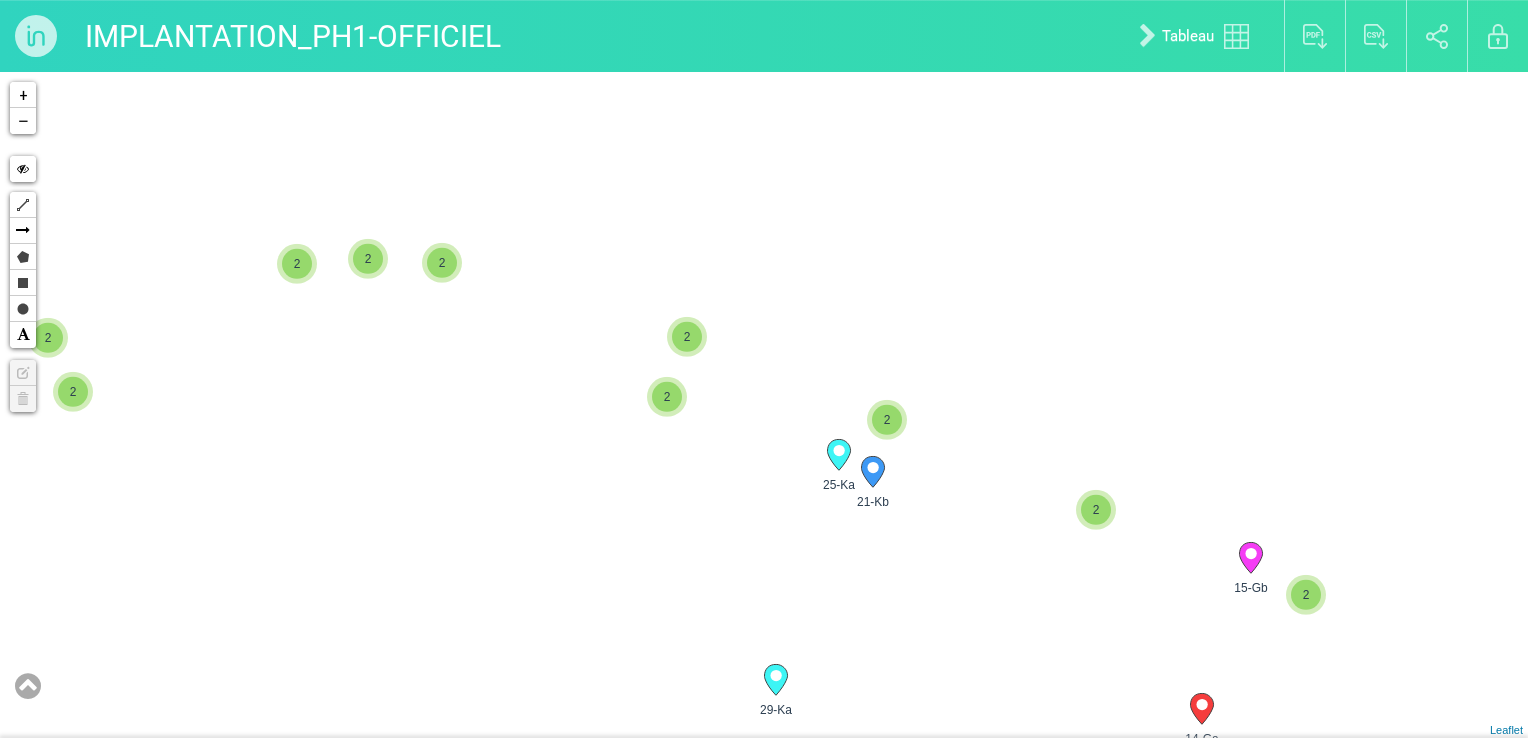 drag, startPoint x: 420, startPoint y: 472, endPoint x: 587, endPoint y: 512, distance: 171.72362 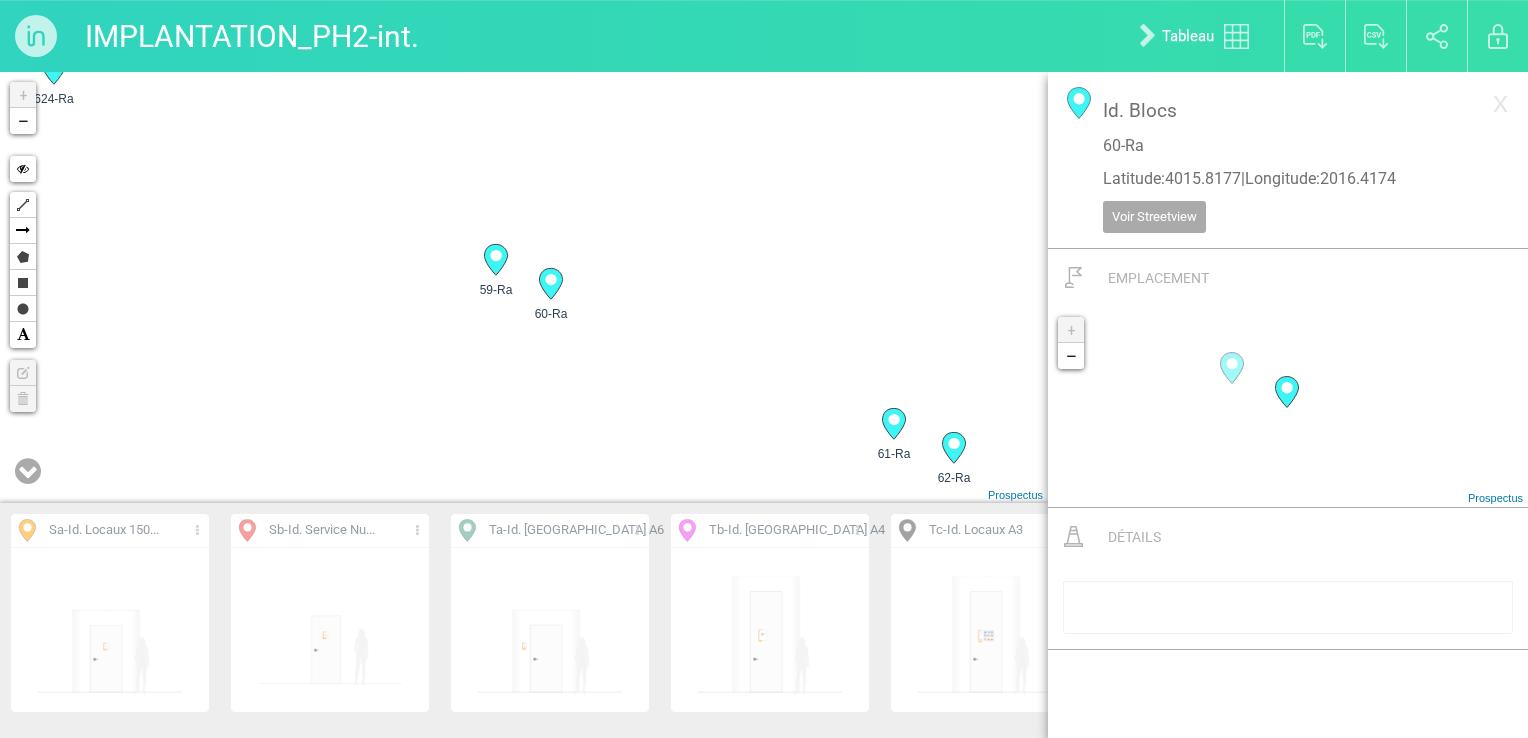 scroll, scrollTop: 0, scrollLeft: 0, axis: both 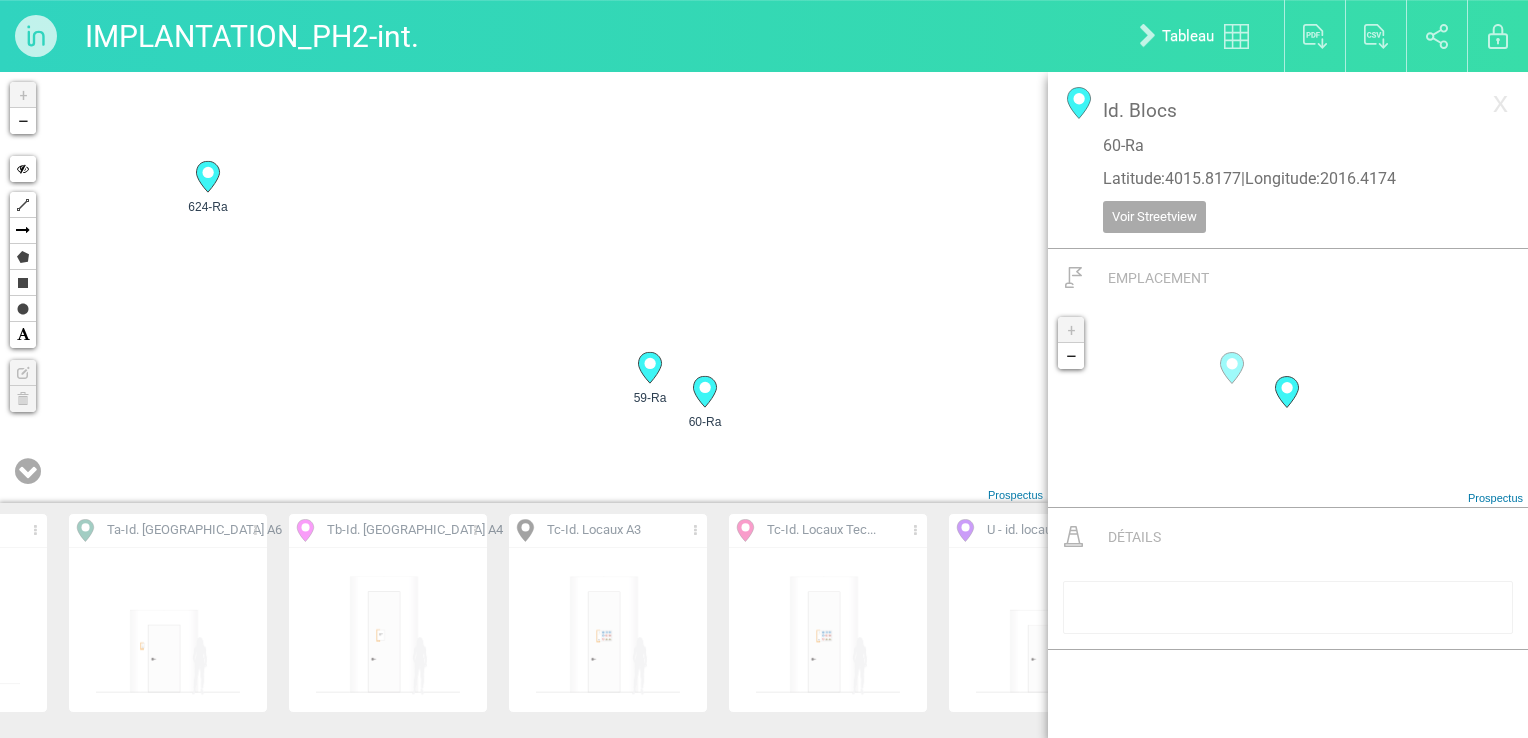 drag, startPoint x: 328, startPoint y: 298, endPoint x: 492, endPoint y: 406, distance: 196.367 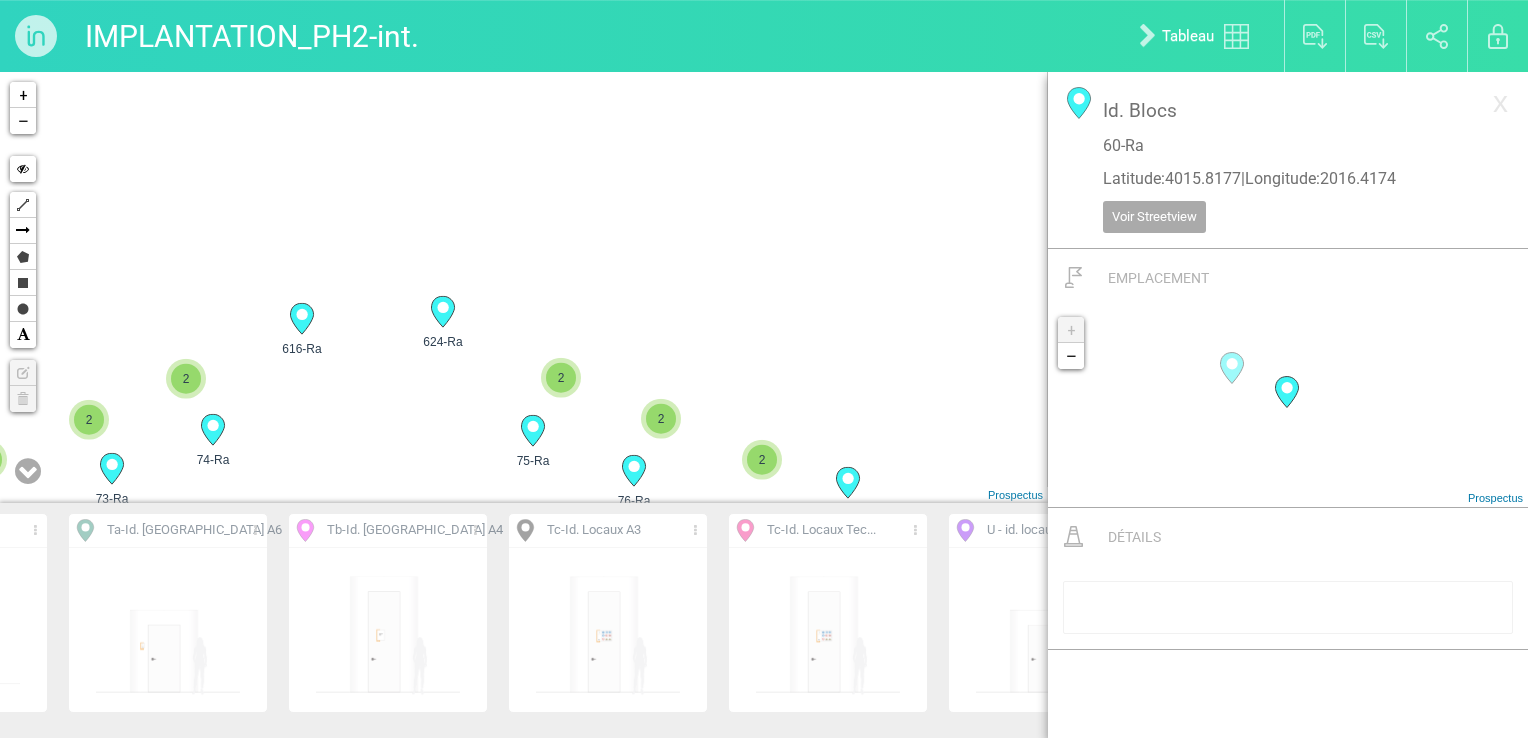 drag, startPoint x: 457, startPoint y: 369, endPoint x: 668, endPoint y: 370, distance: 211.00237 